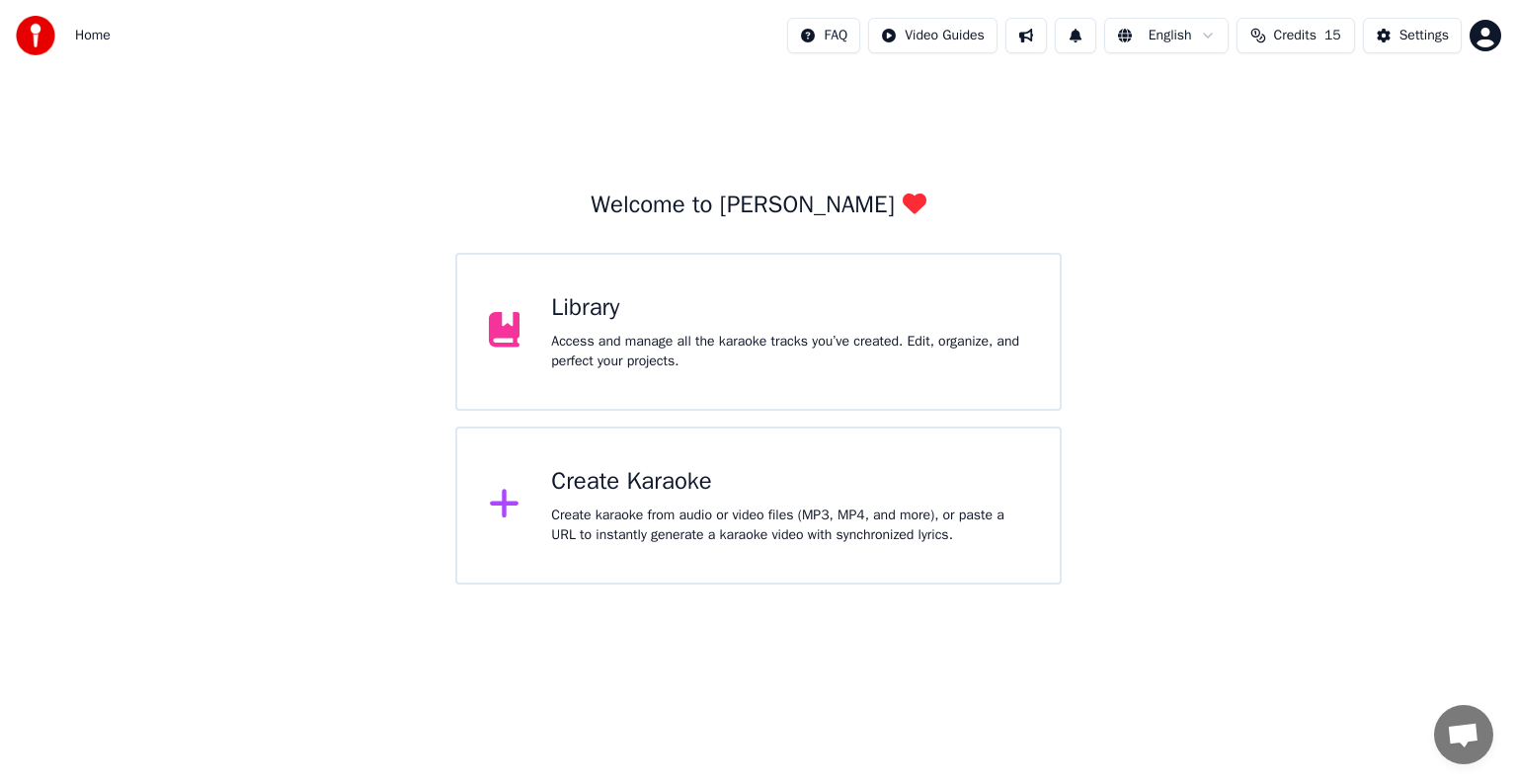 scroll, scrollTop: 0, scrollLeft: 0, axis: both 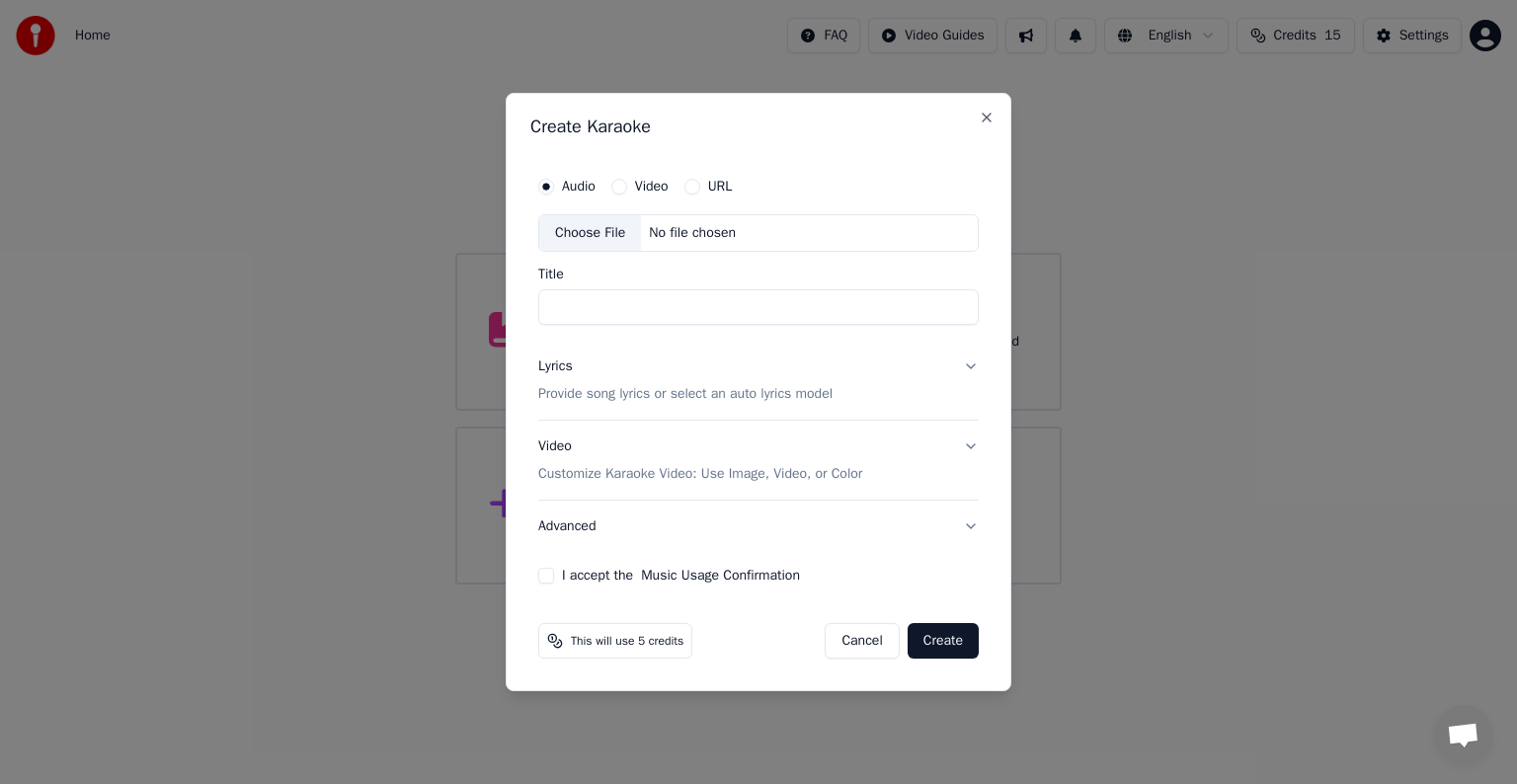 click on "Choose File" at bounding box center (590, 233) 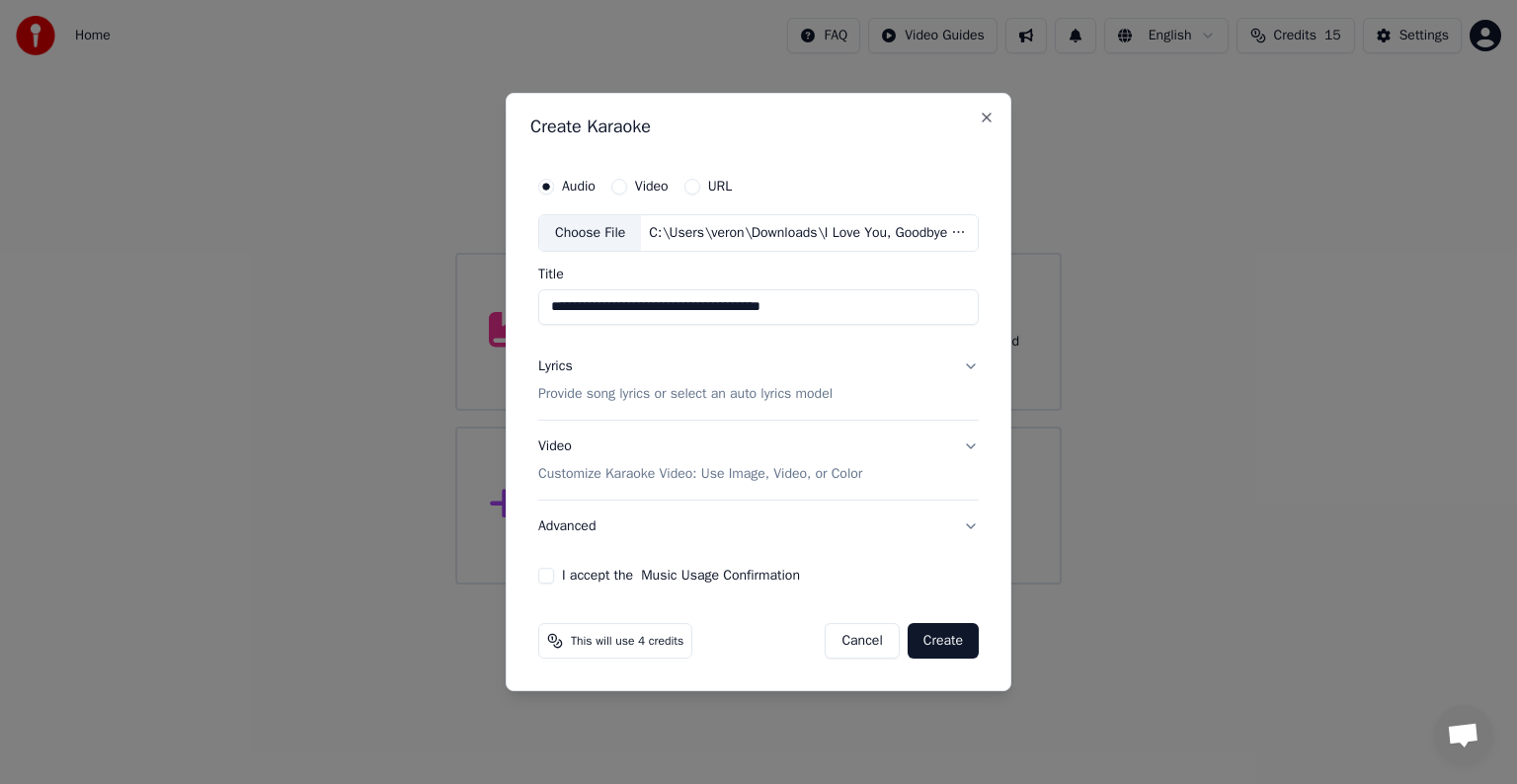 drag, startPoint x: 758, startPoint y: 306, endPoint x: 905, endPoint y: 312, distance: 147.1224 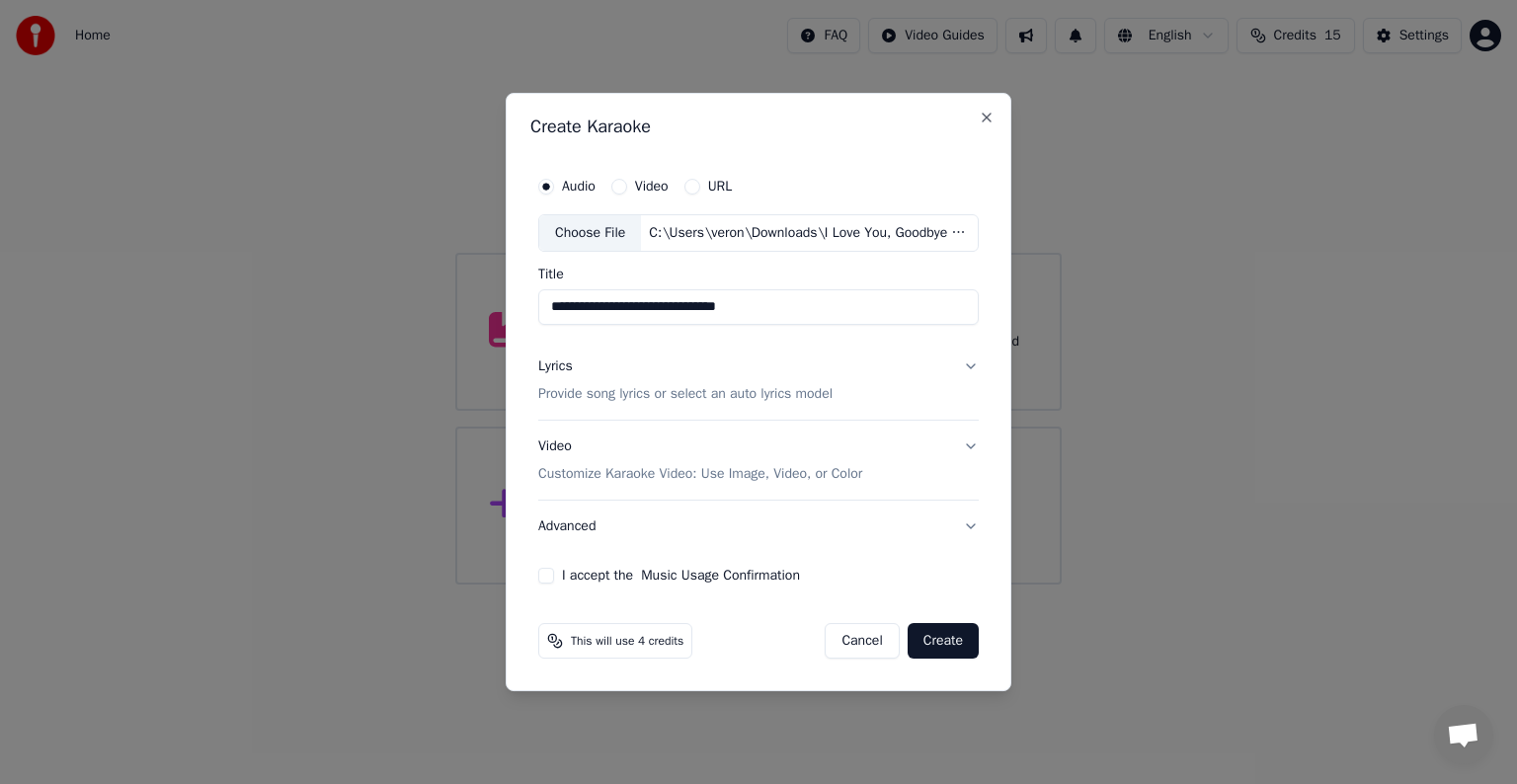 click on "**********" at bounding box center (758, 307) 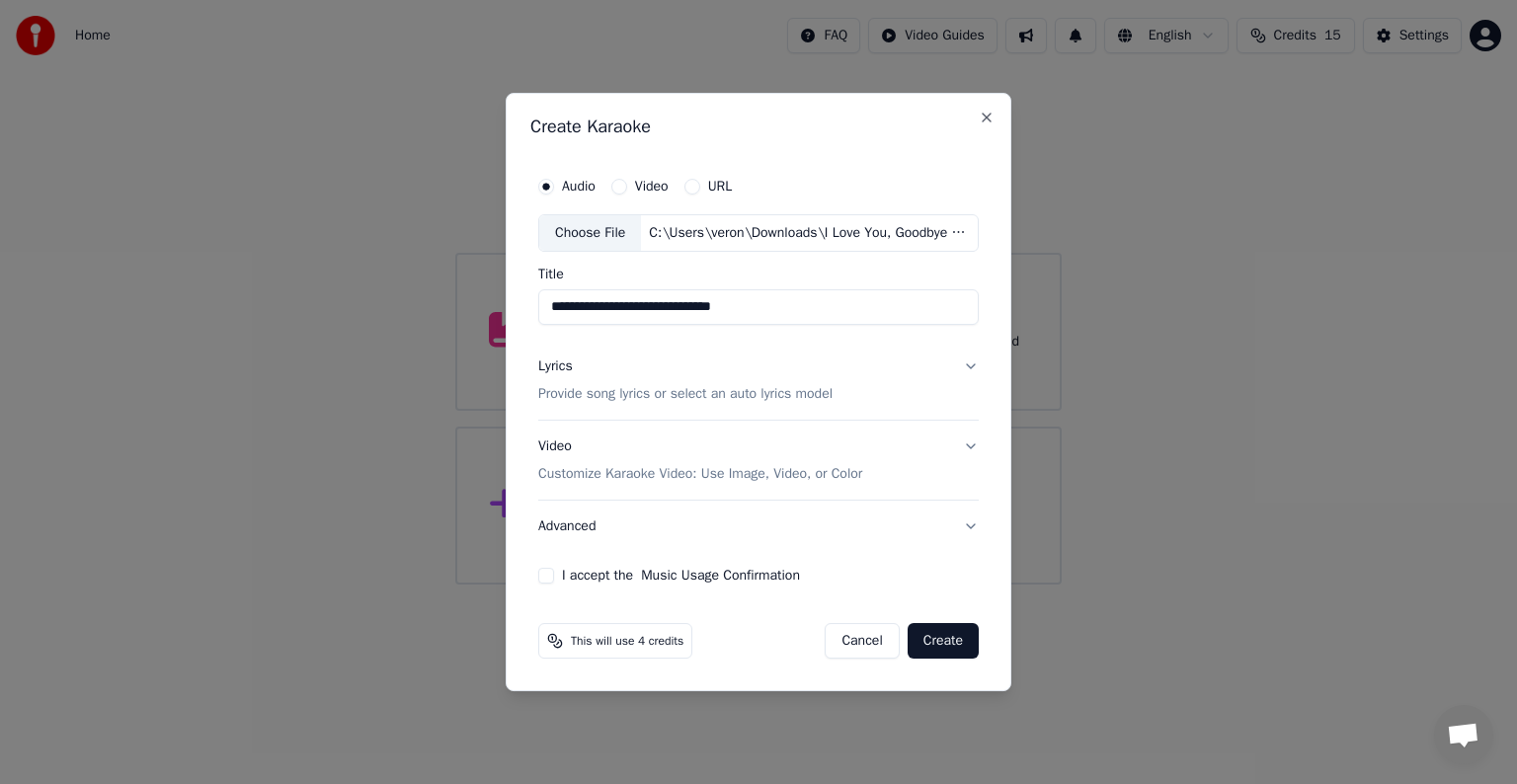 type on "**********" 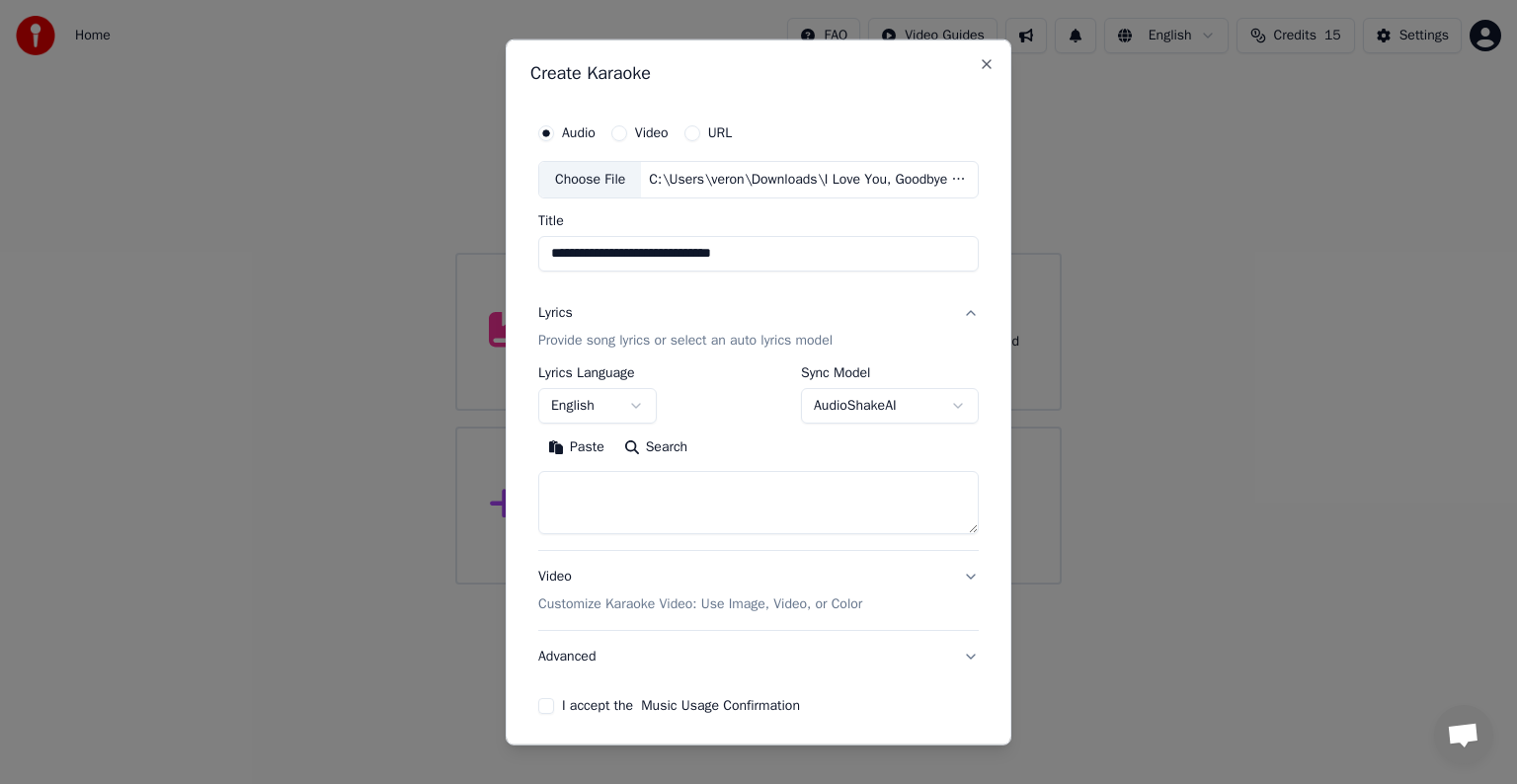 type 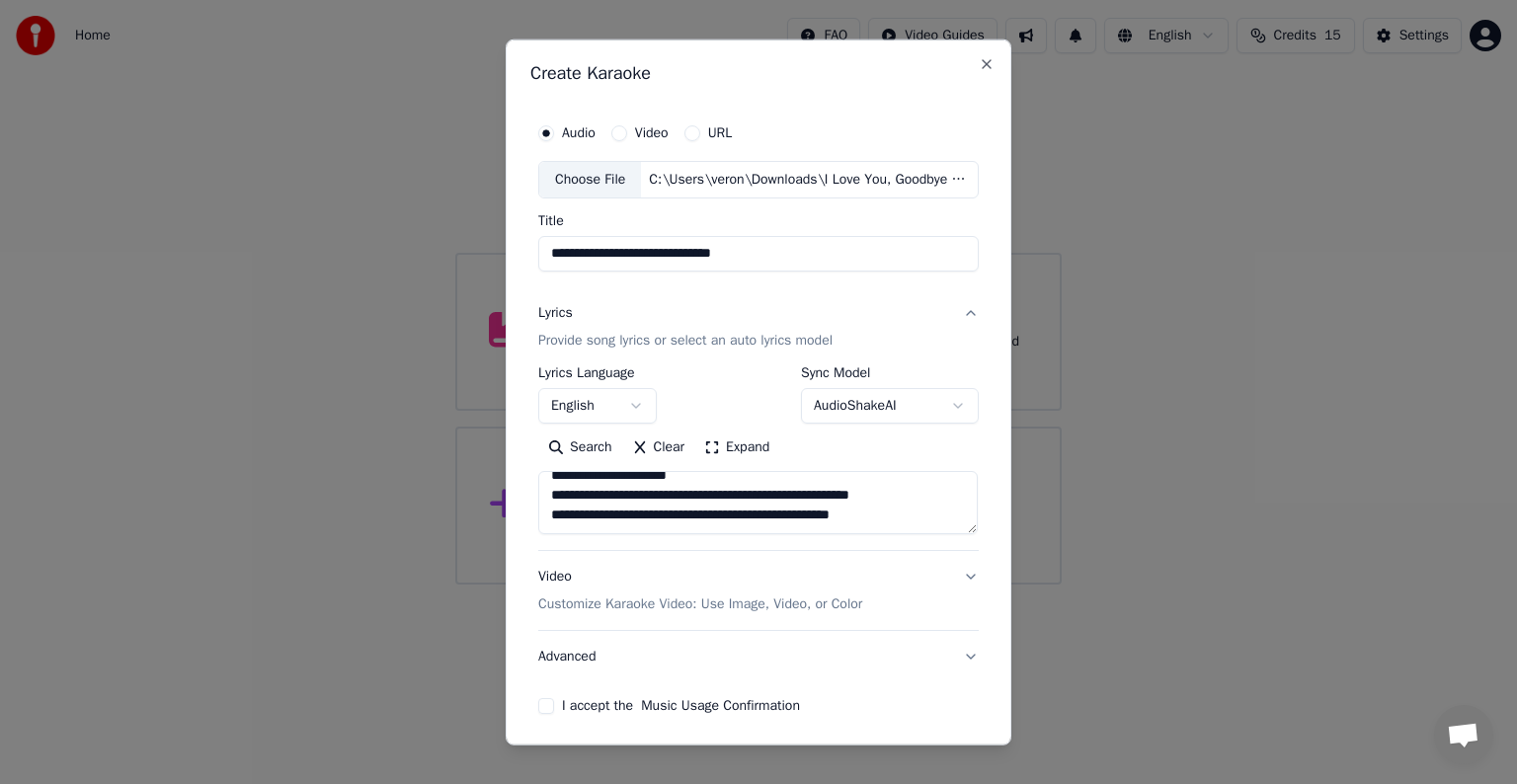 scroll, scrollTop: 103, scrollLeft: 0, axis: vertical 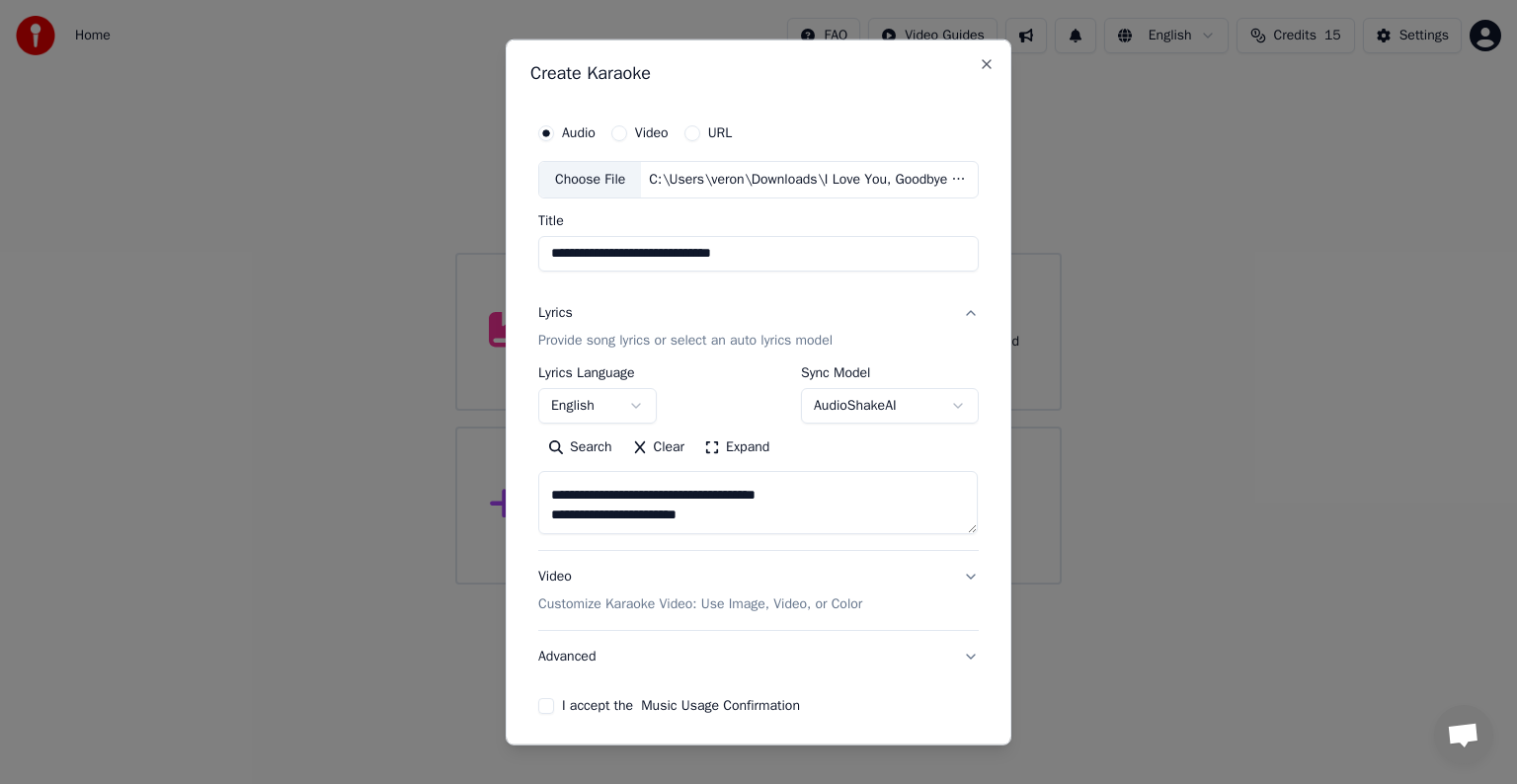 paste on "**********" 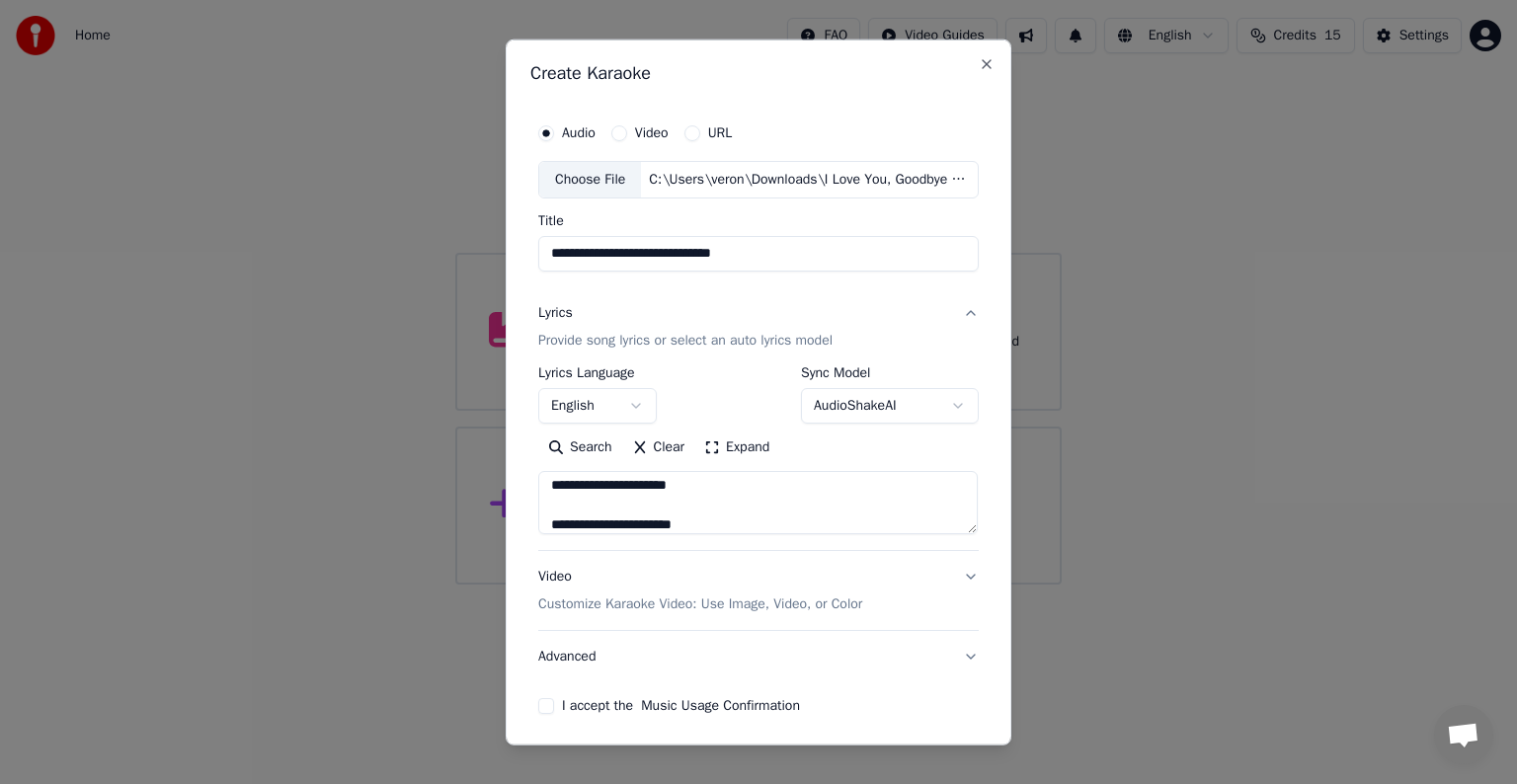 scroll, scrollTop: 261, scrollLeft: 0, axis: vertical 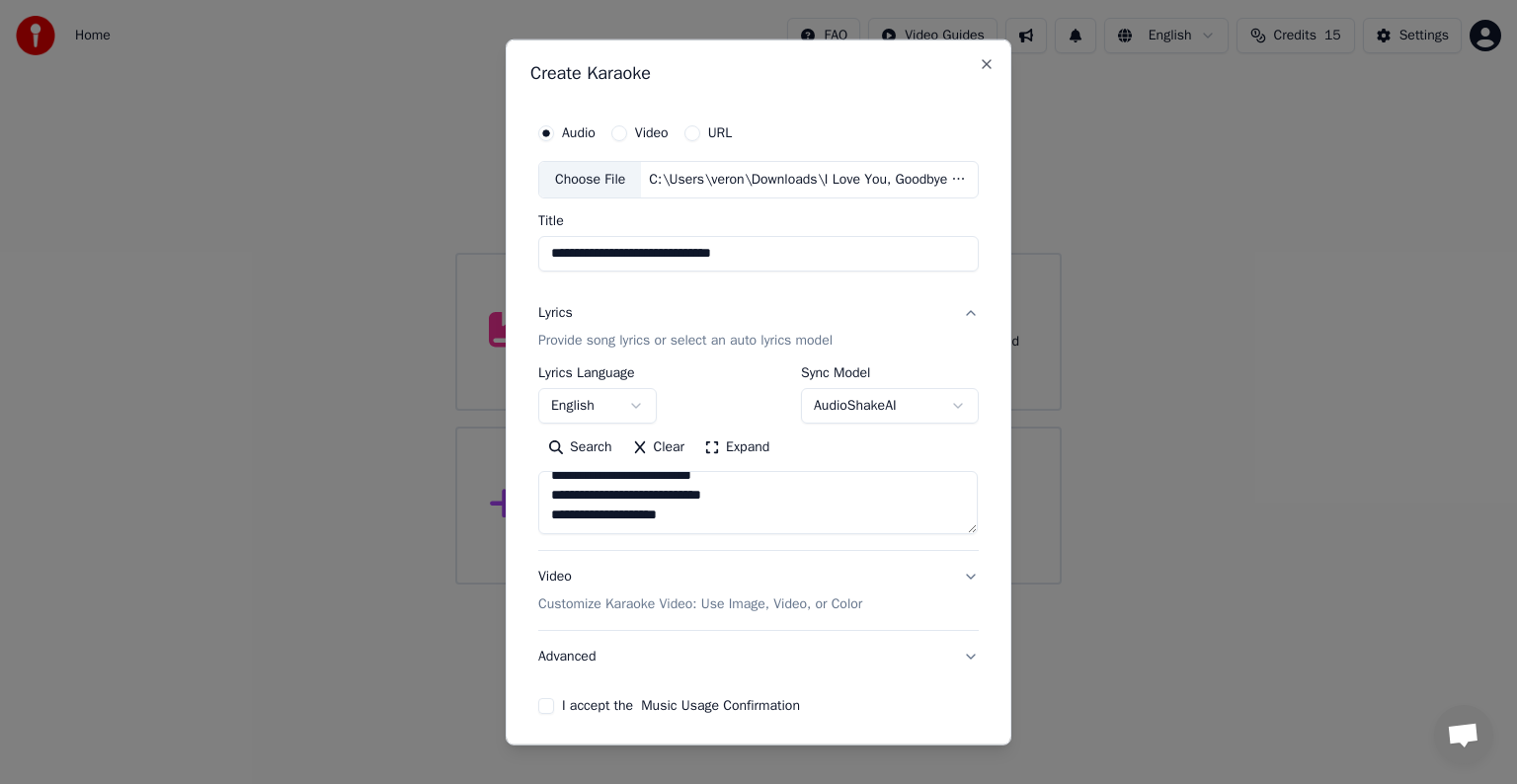 paste on "**********" 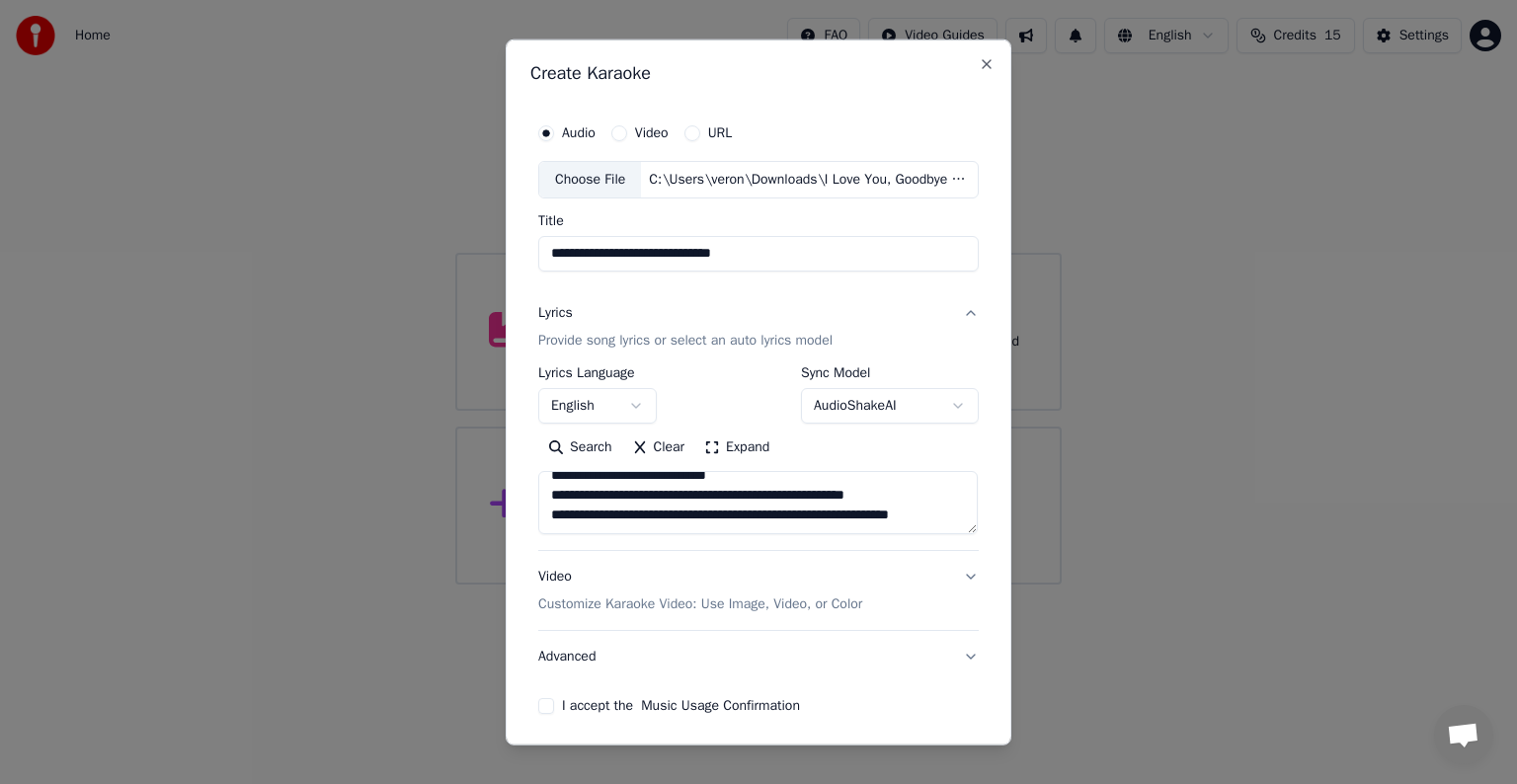 scroll, scrollTop: 419, scrollLeft: 0, axis: vertical 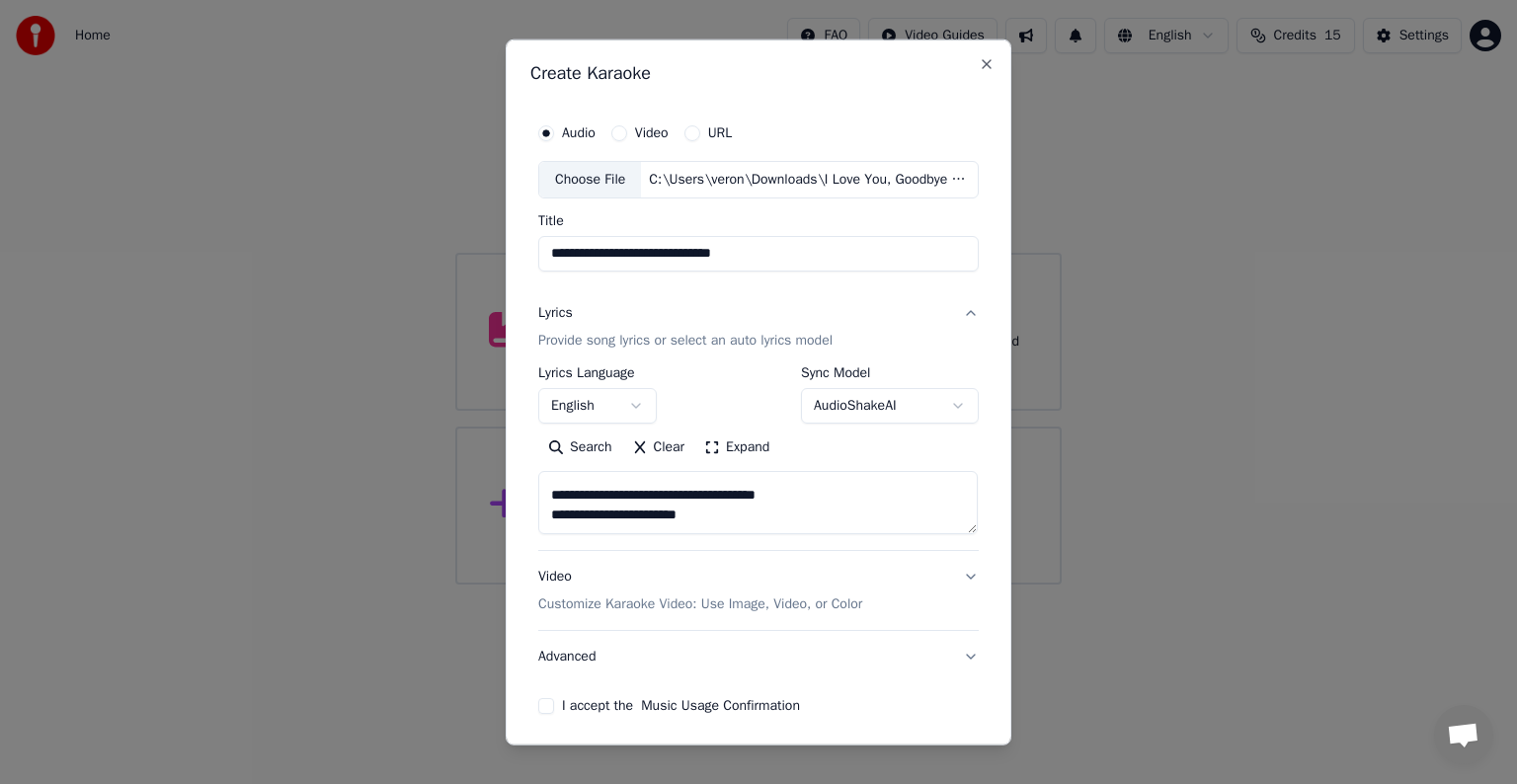 paste on "**********" 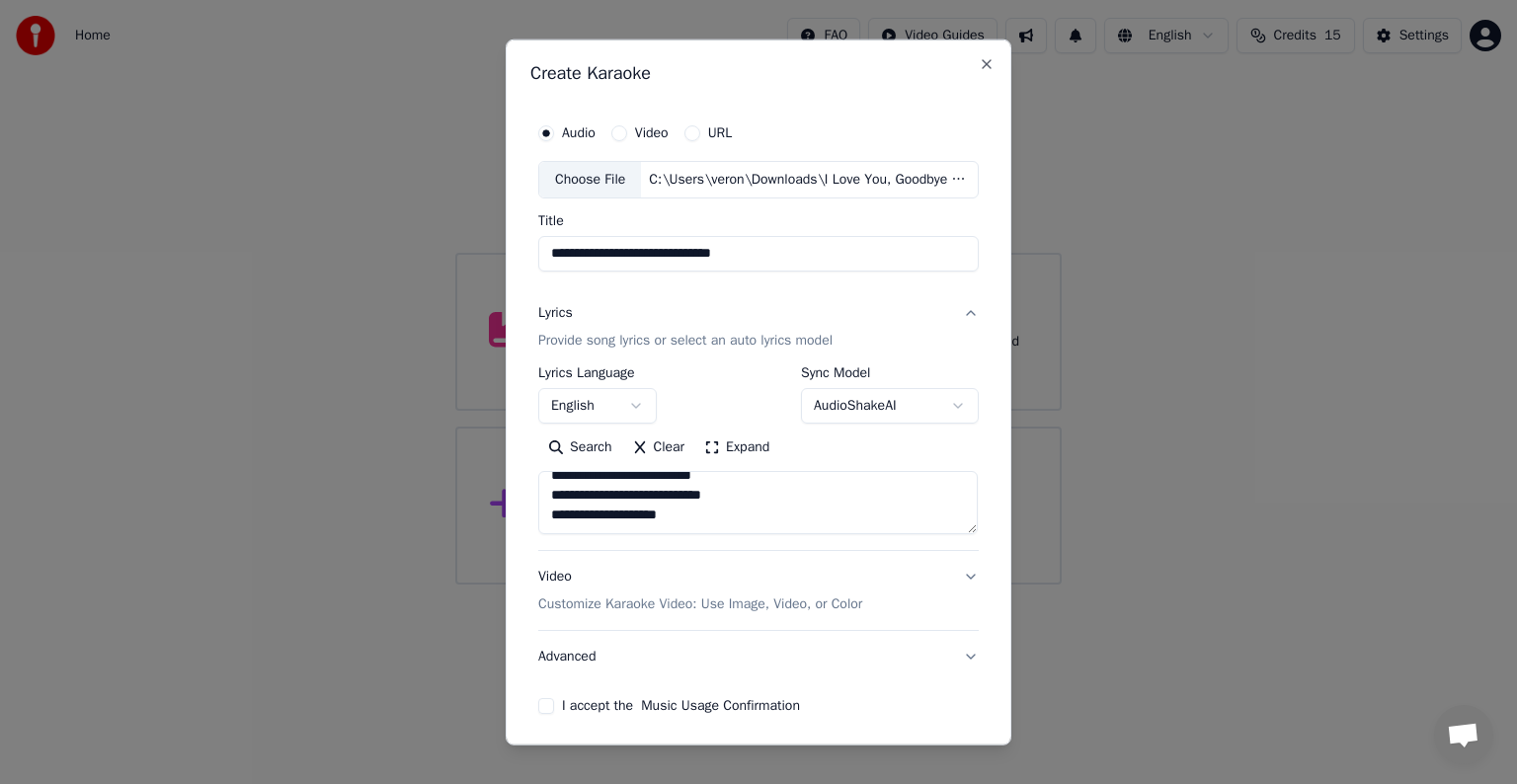 scroll, scrollTop: 577, scrollLeft: 0, axis: vertical 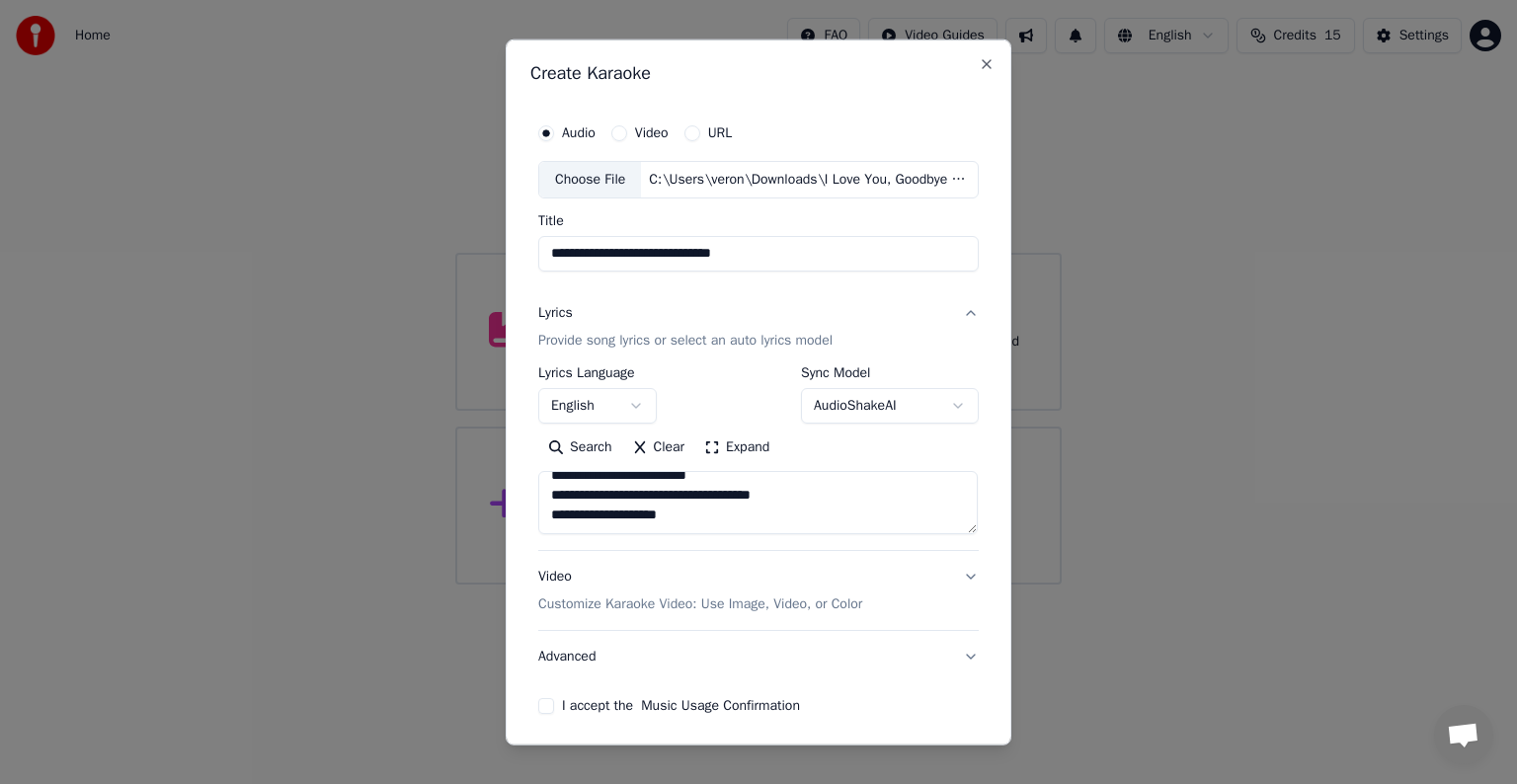 paste on "**********" 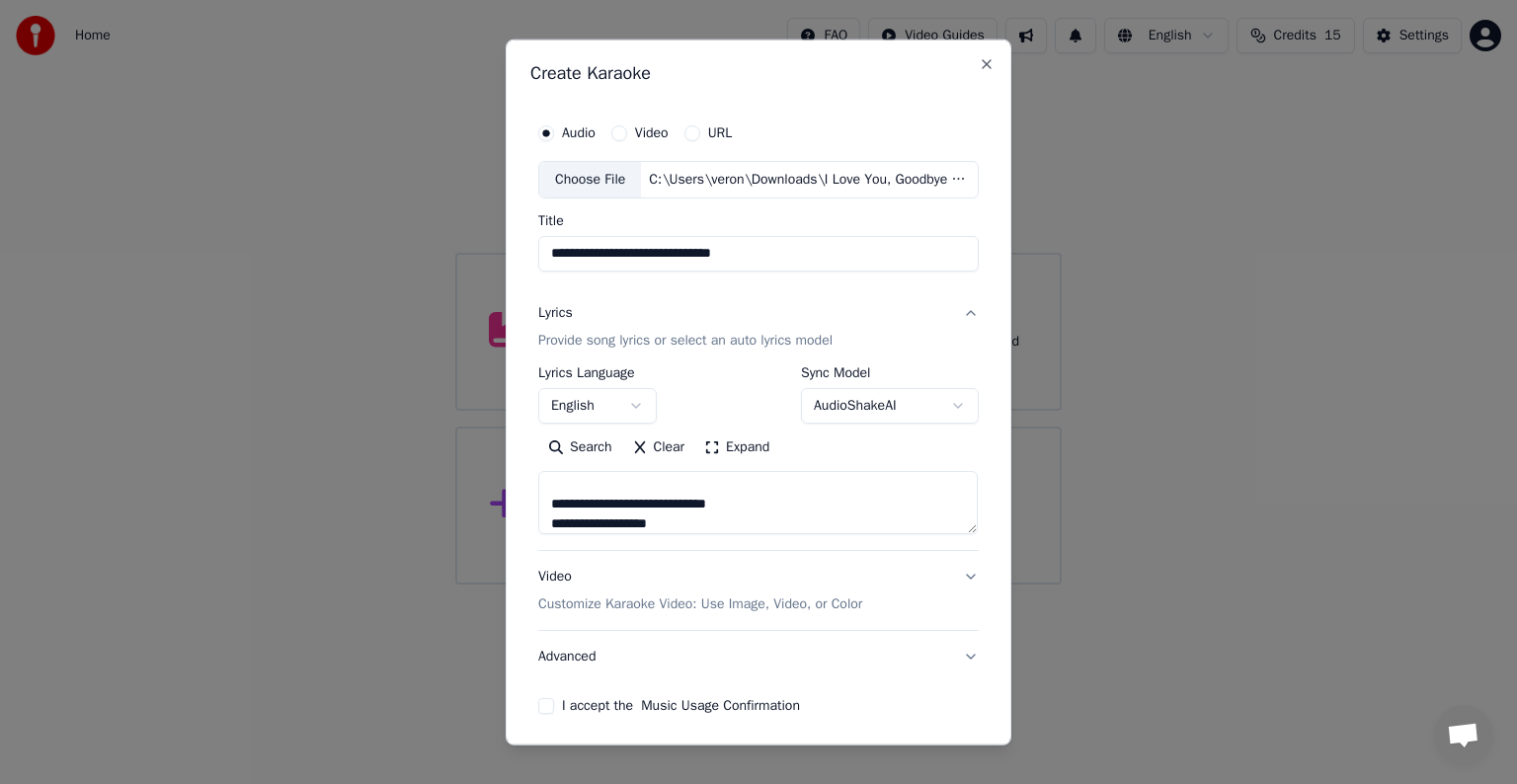 scroll, scrollTop: 754, scrollLeft: 0, axis: vertical 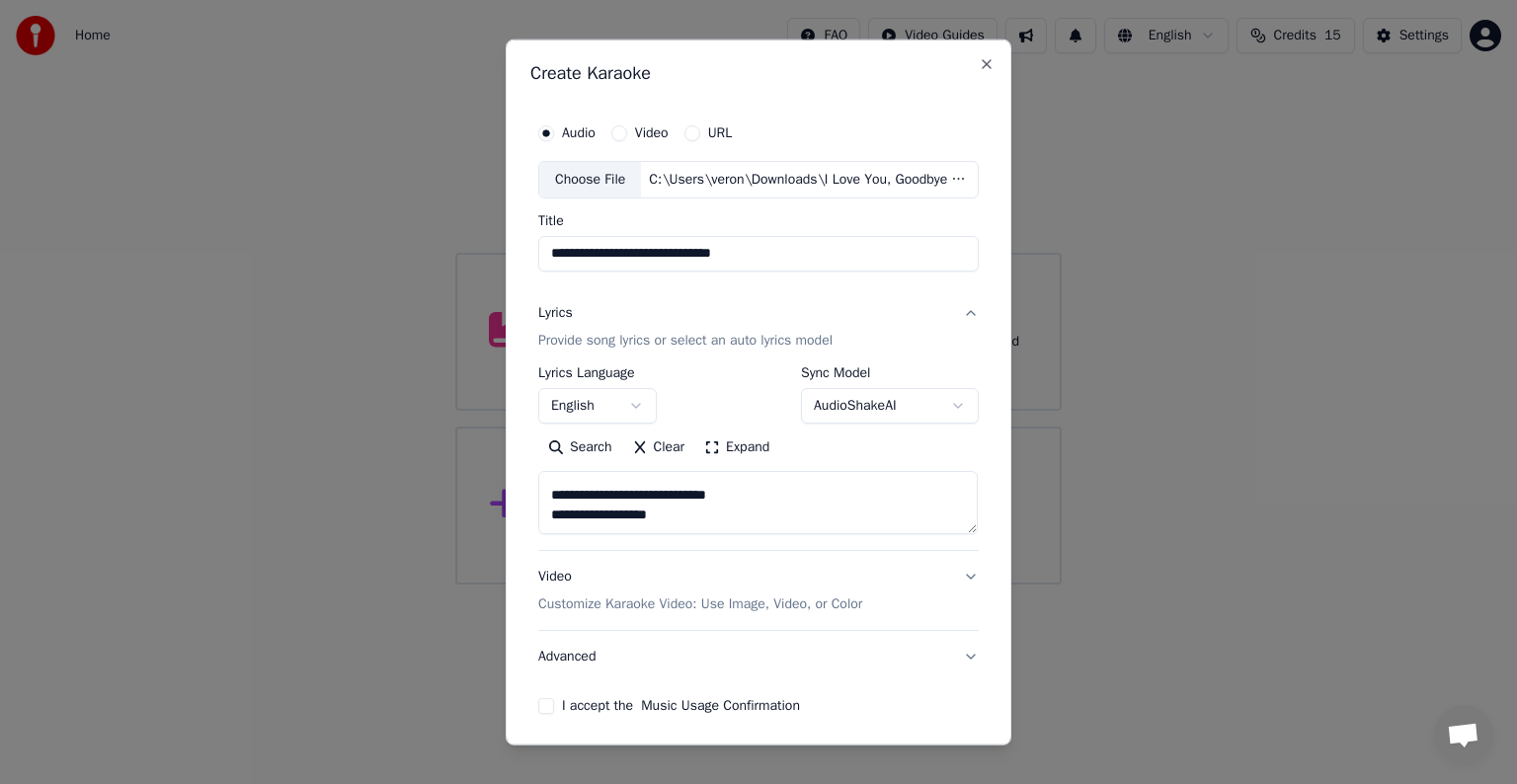 type on "**********" 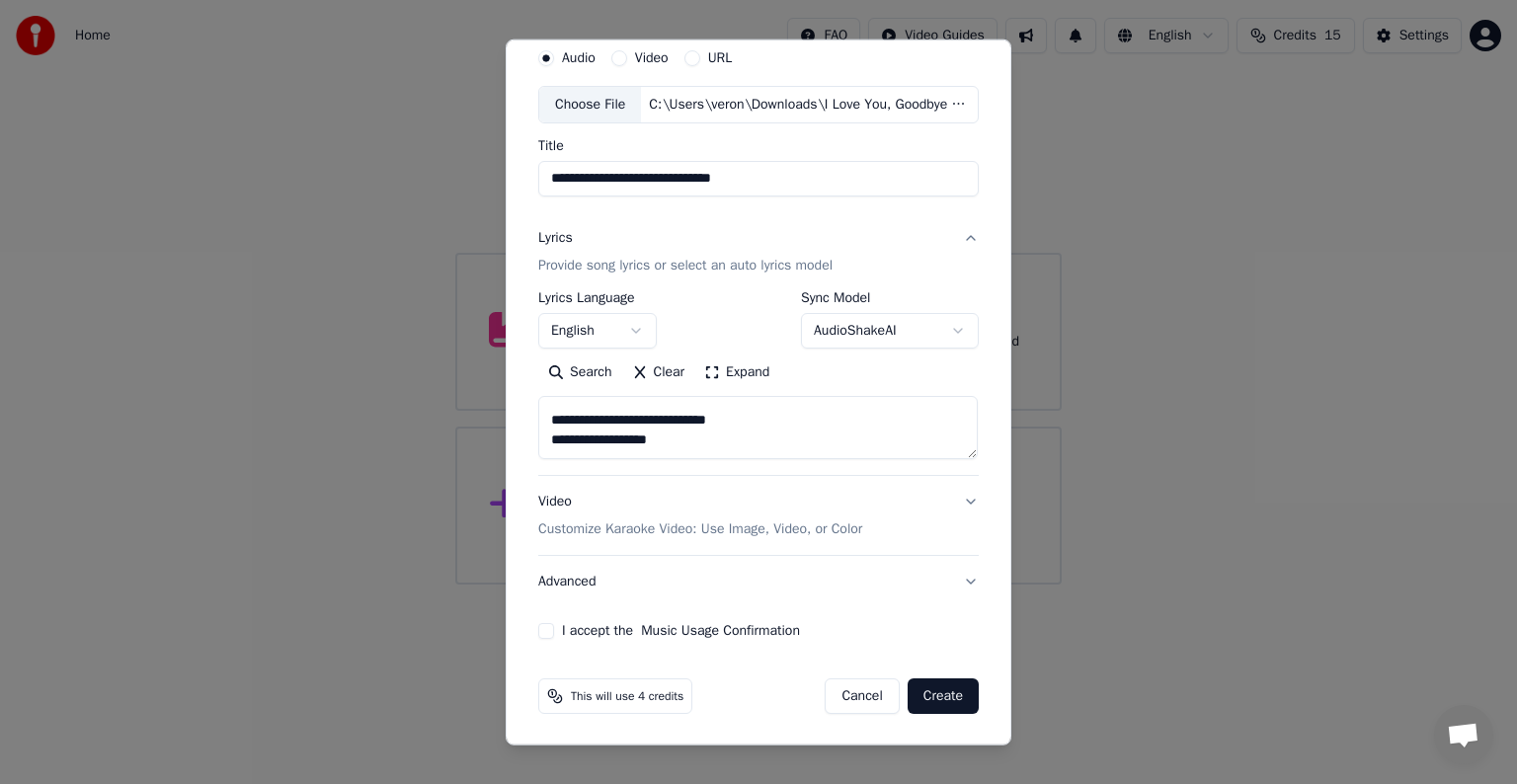 click on "Customize Karaoke Video: Use Image, Video, or Color" at bounding box center (700, 529) 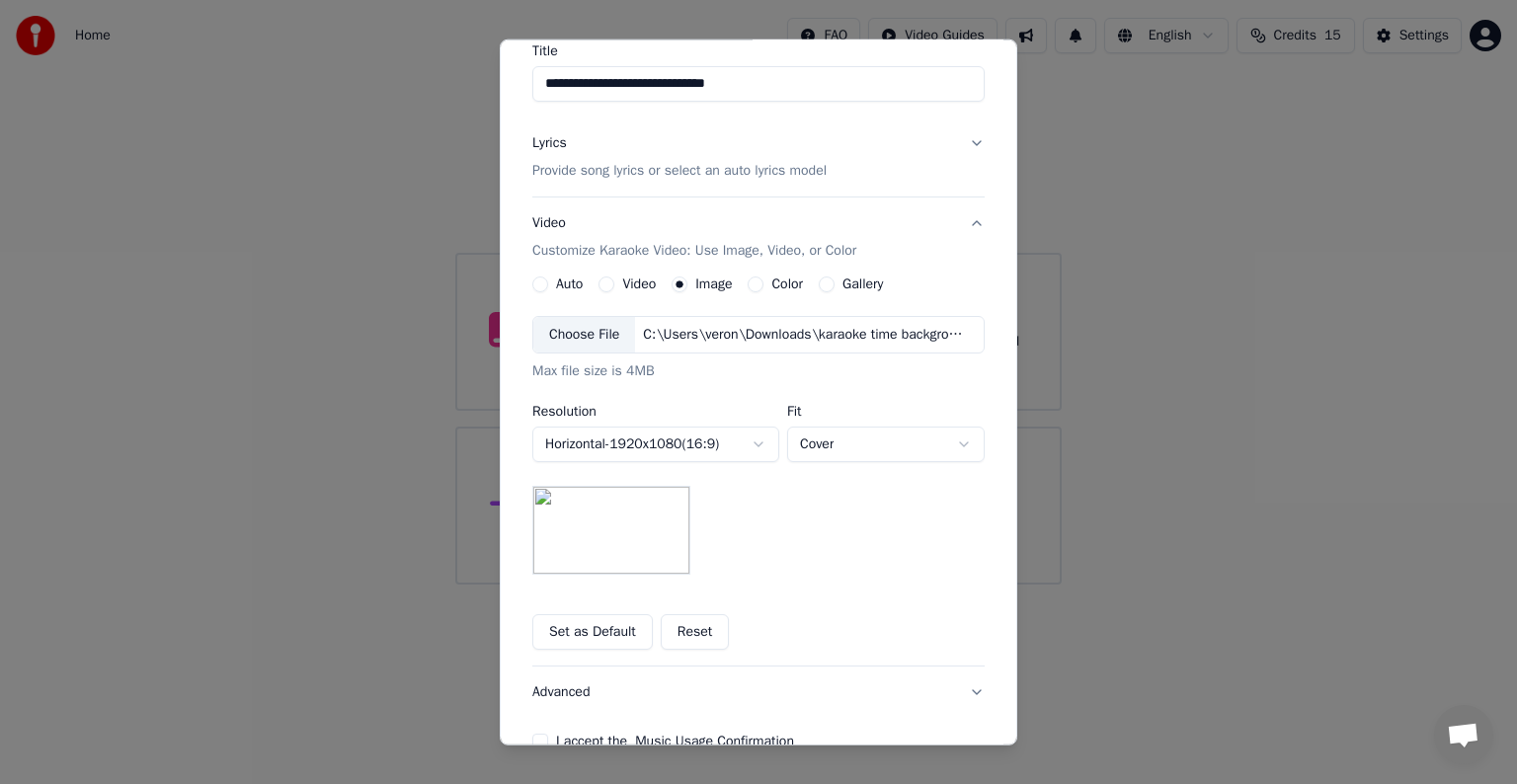 scroll, scrollTop: 273, scrollLeft: 0, axis: vertical 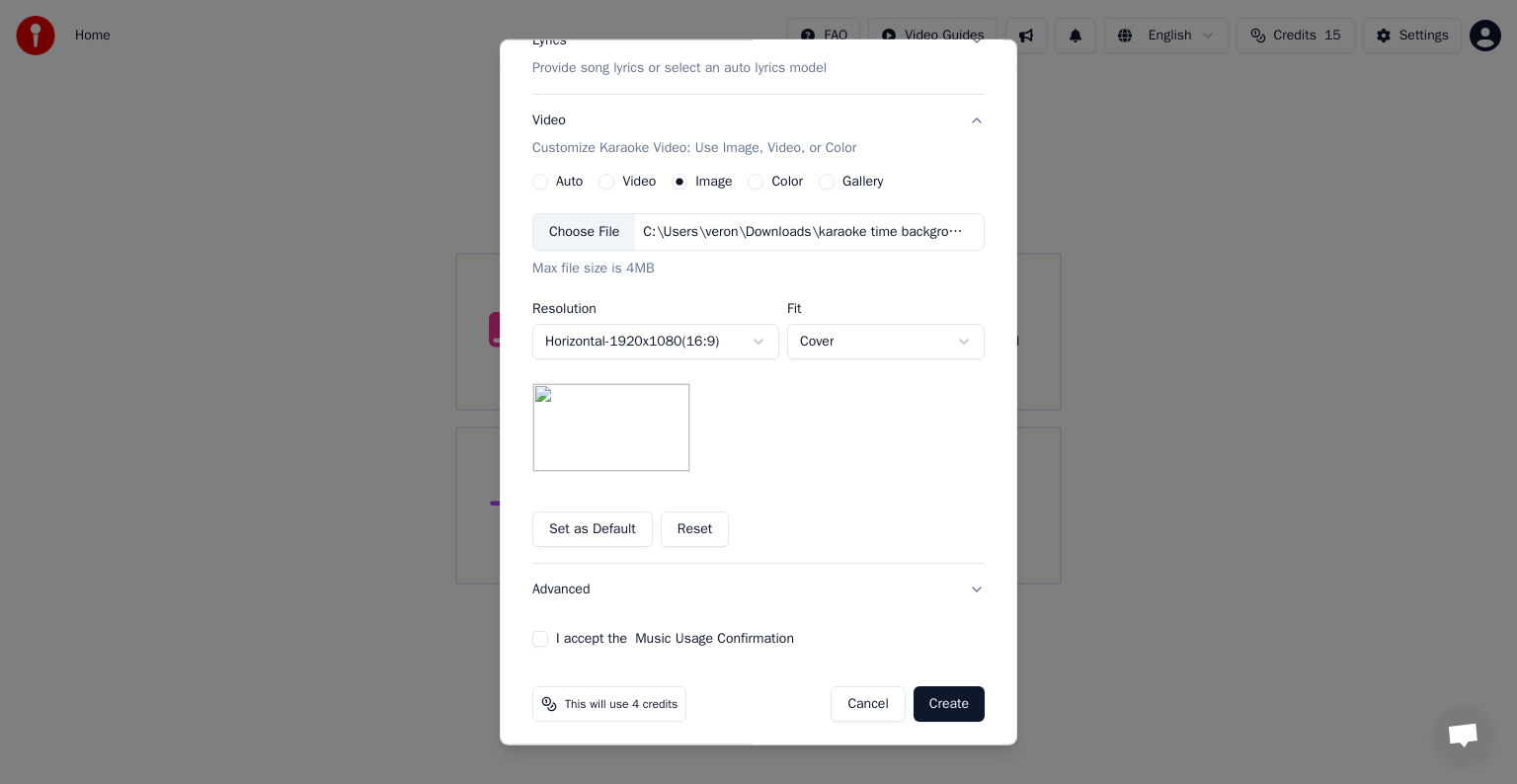 click at bounding box center [611, 428] 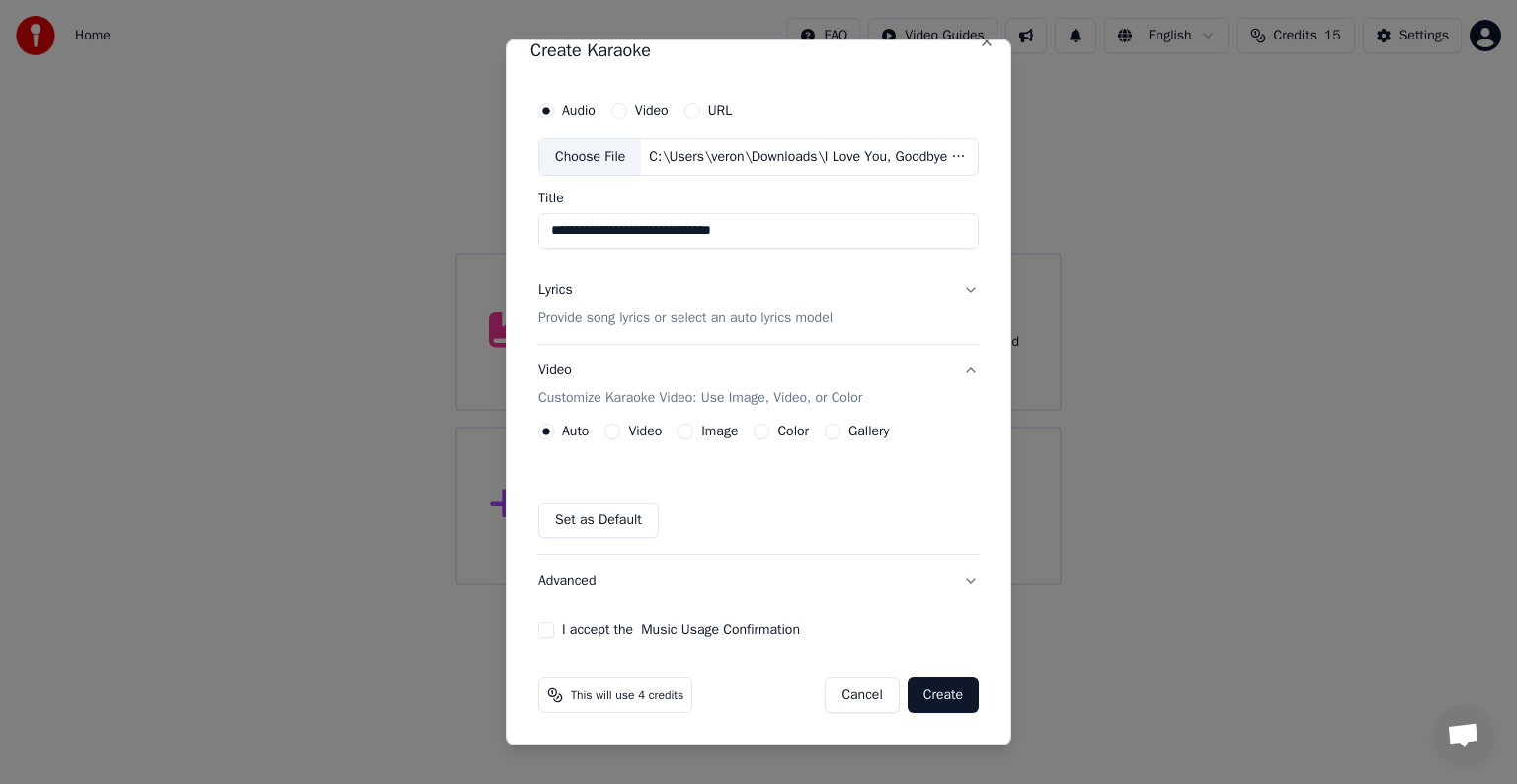 scroll, scrollTop: 22, scrollLeft: 0, axis: vertical 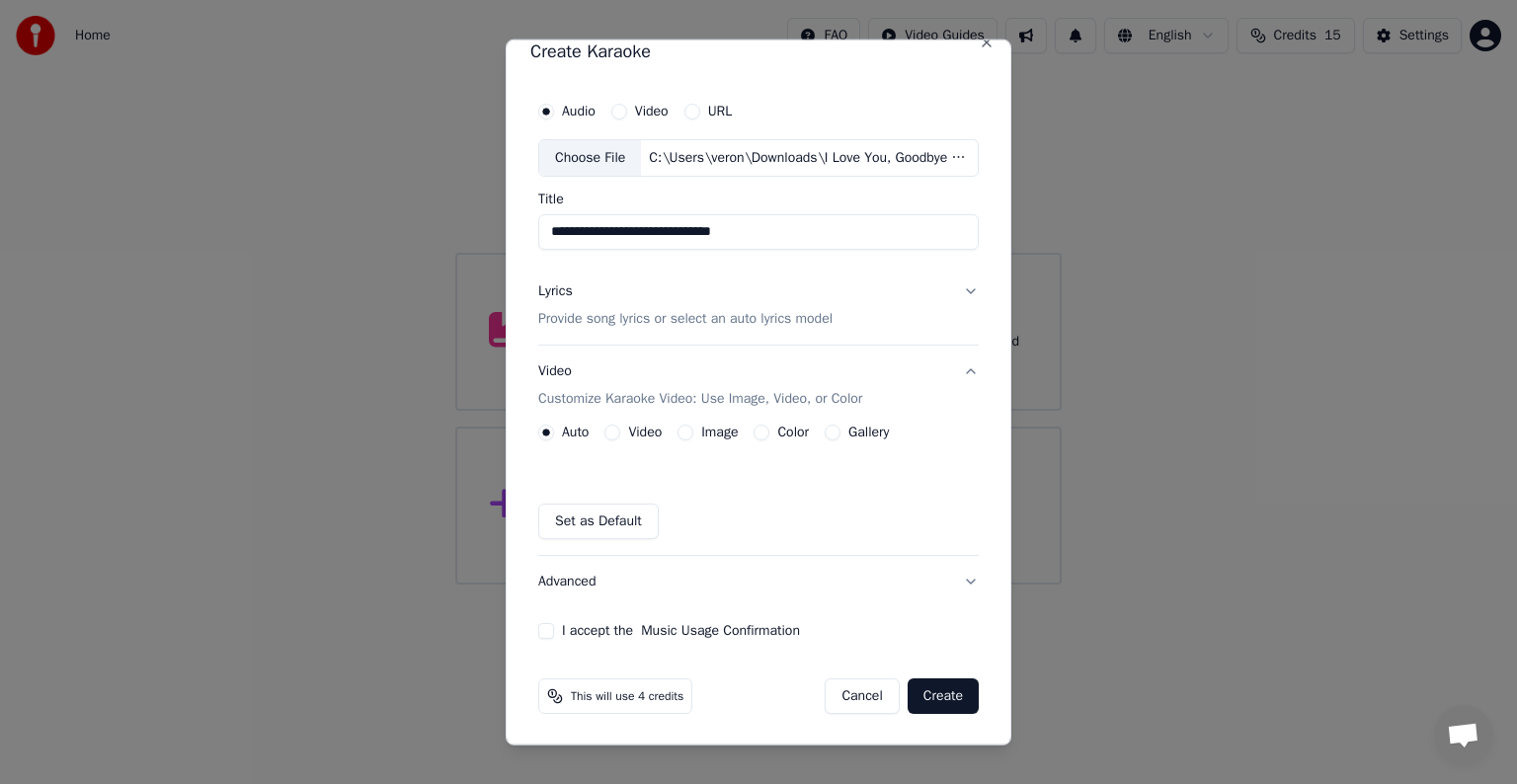 click on "Image" at bounding box center [685, 432] 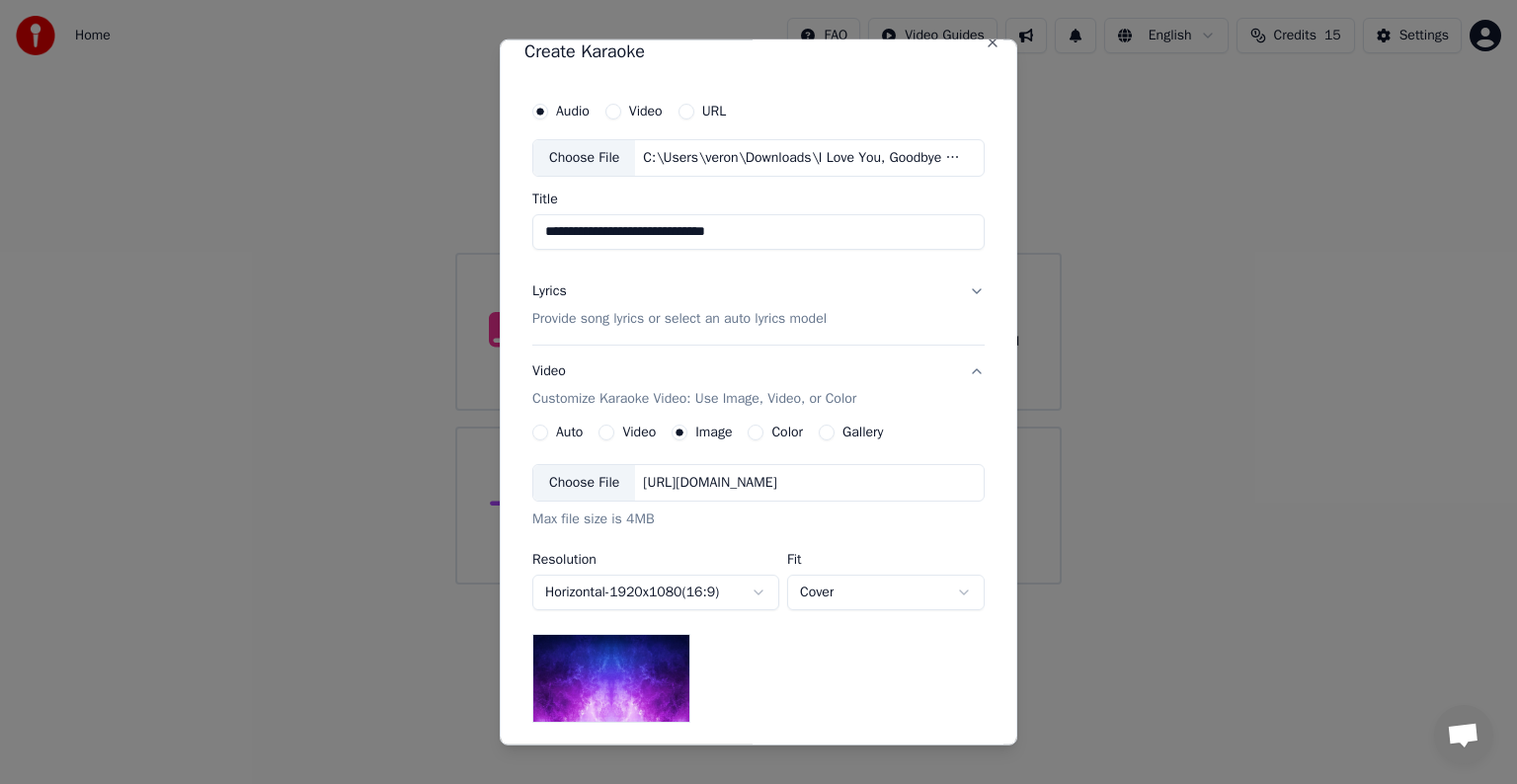 scroll, scrollTop: 219, scrollLeft: 0, axis: vertical 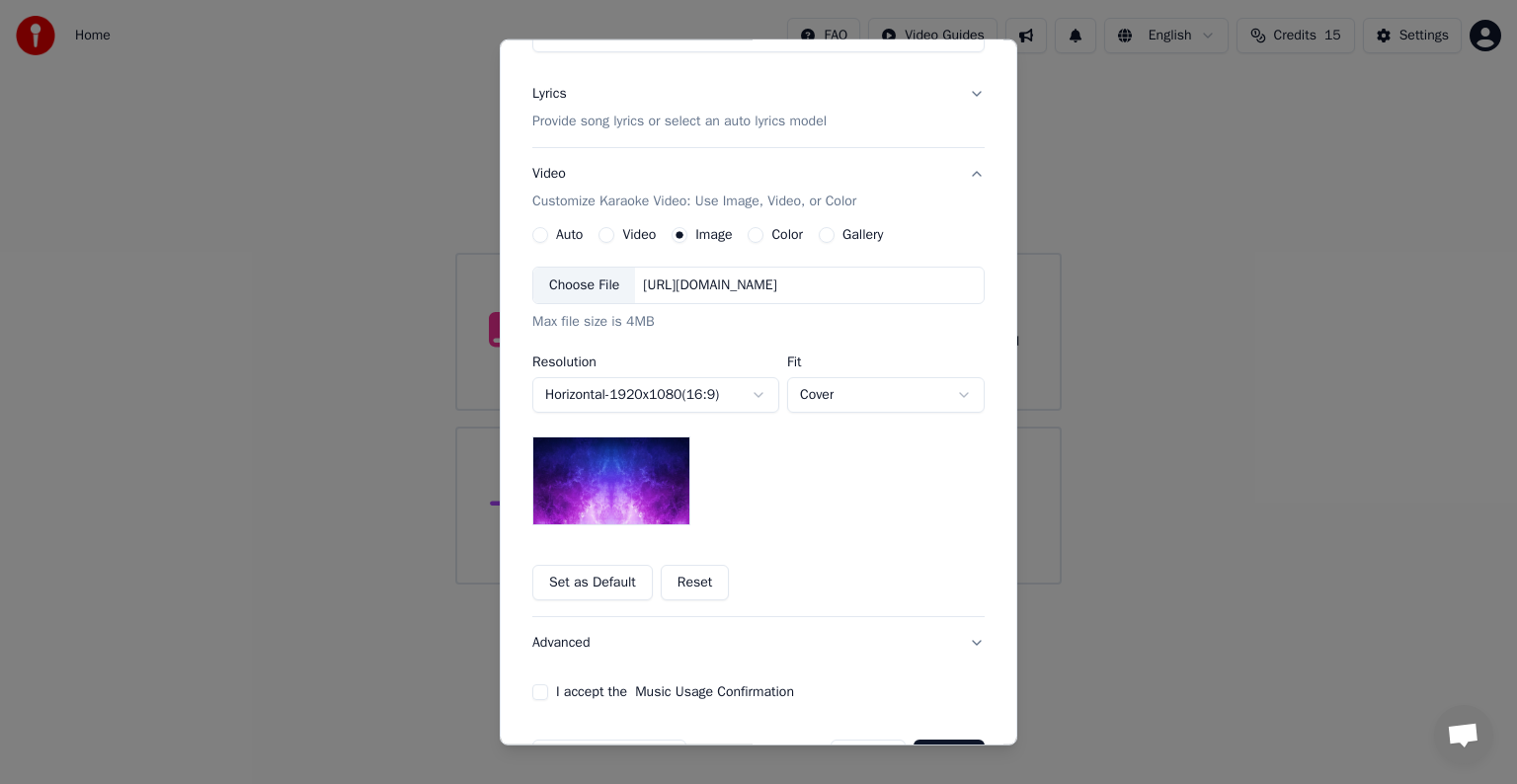 click on "Choose File" at bounding box center [584, 285] 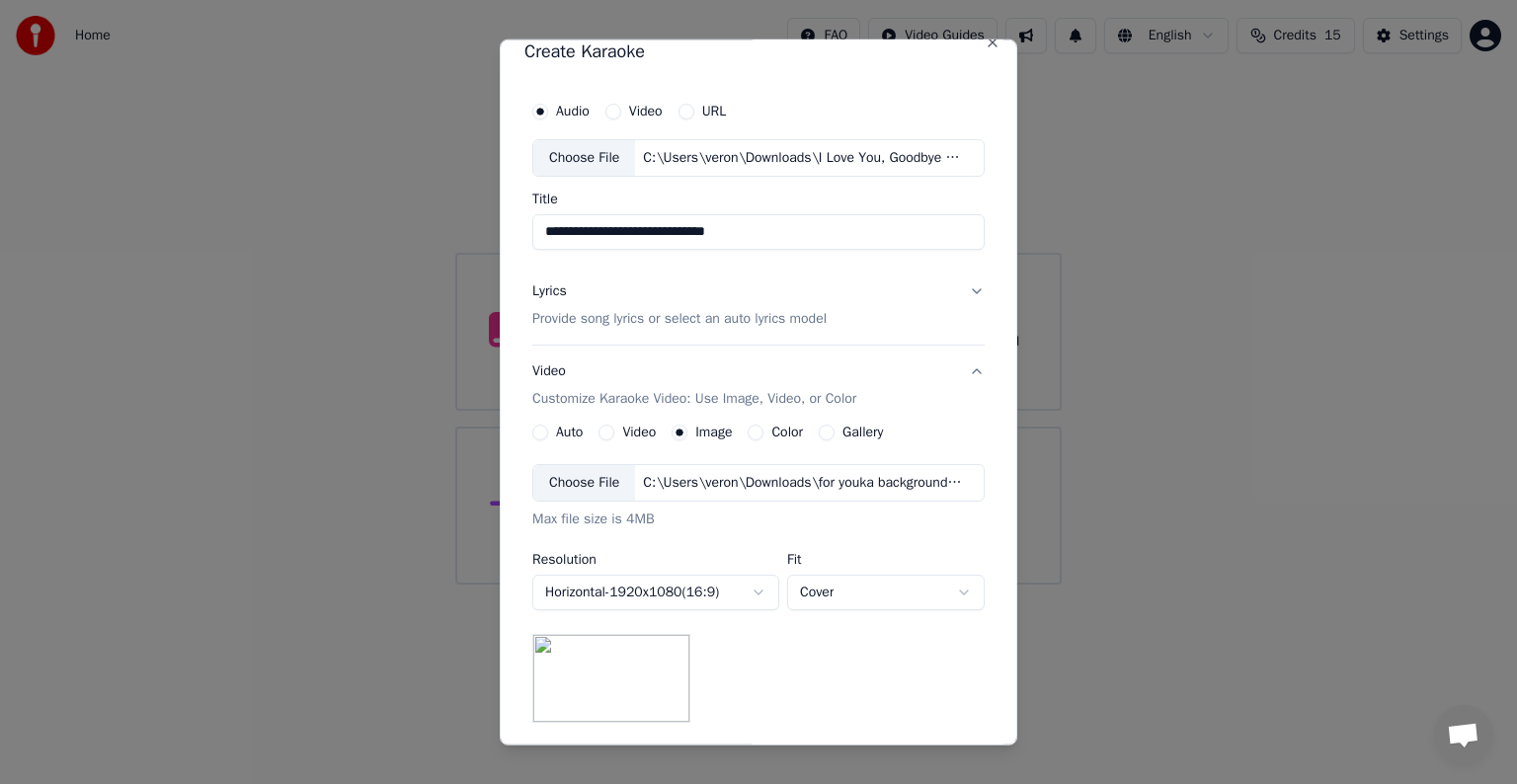 scroll, scrollTop: 0, scrollLeft: 0, axis: both 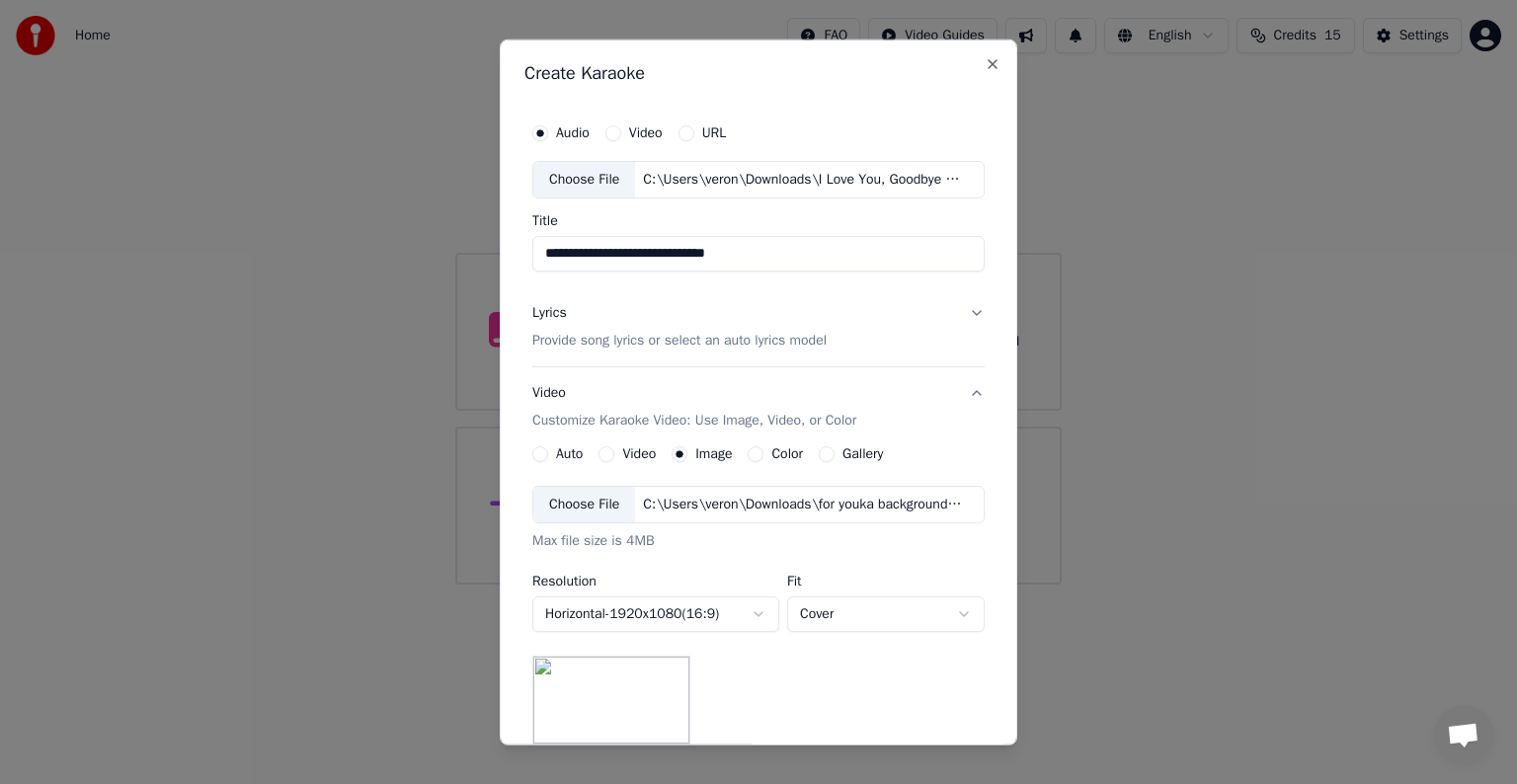 click on "Provide song lyrics or select an auto lyrics model" at bounding box center [679, 341] 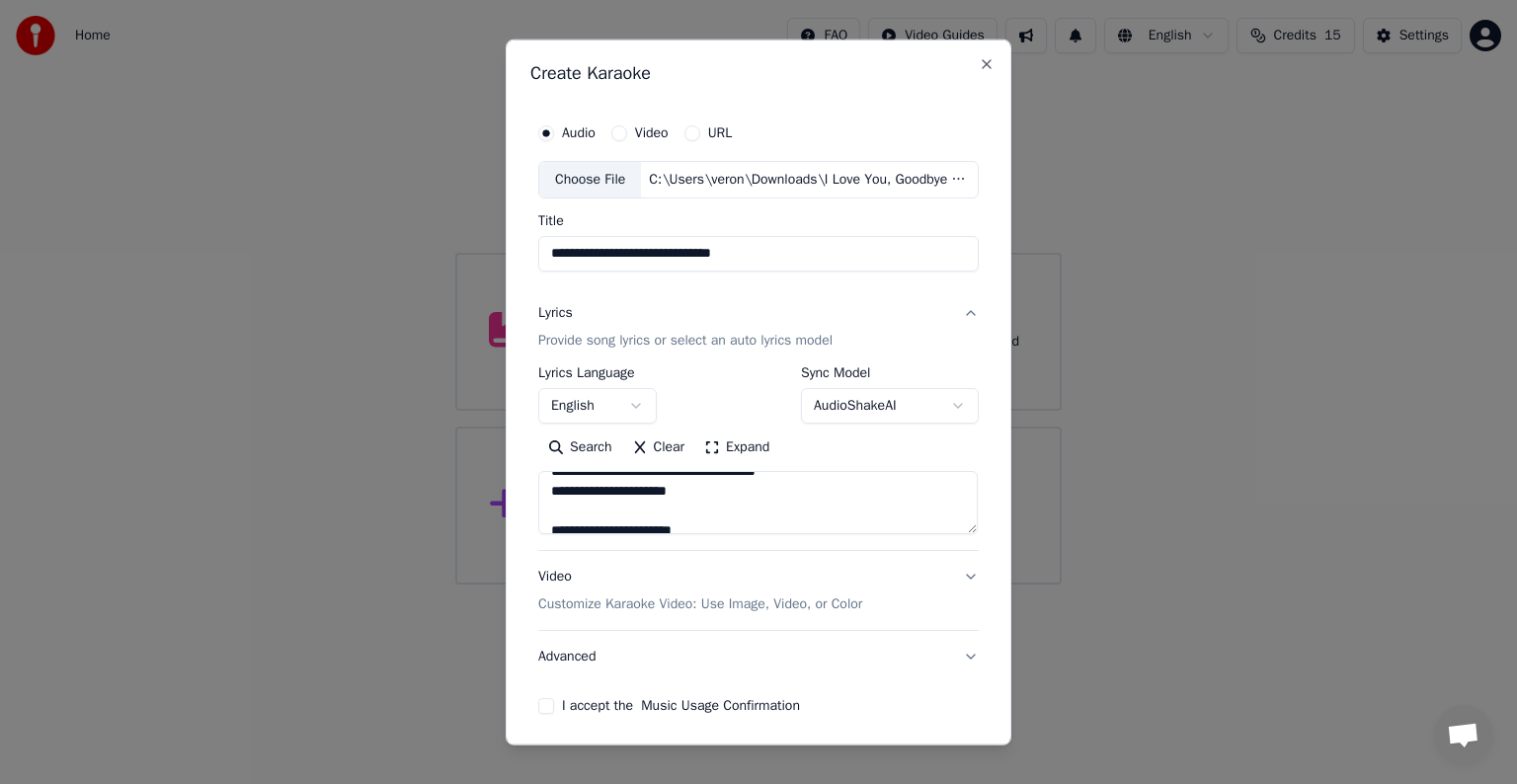scroll, scrollTop: 691, scrollLeft: 0, axis: vertical 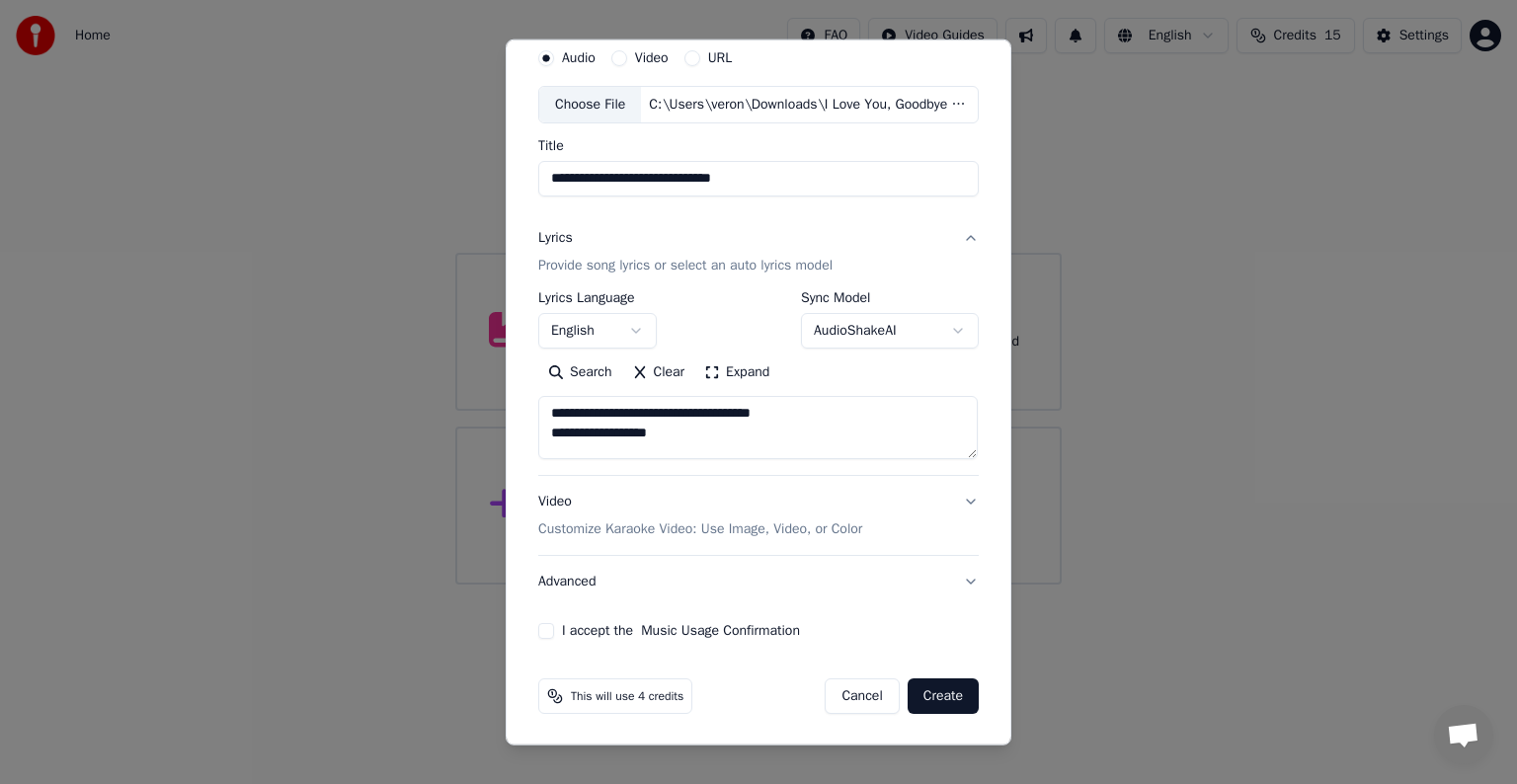 click on "I accept the   Music Usage Confirmation" at bounding box center (546, 631) 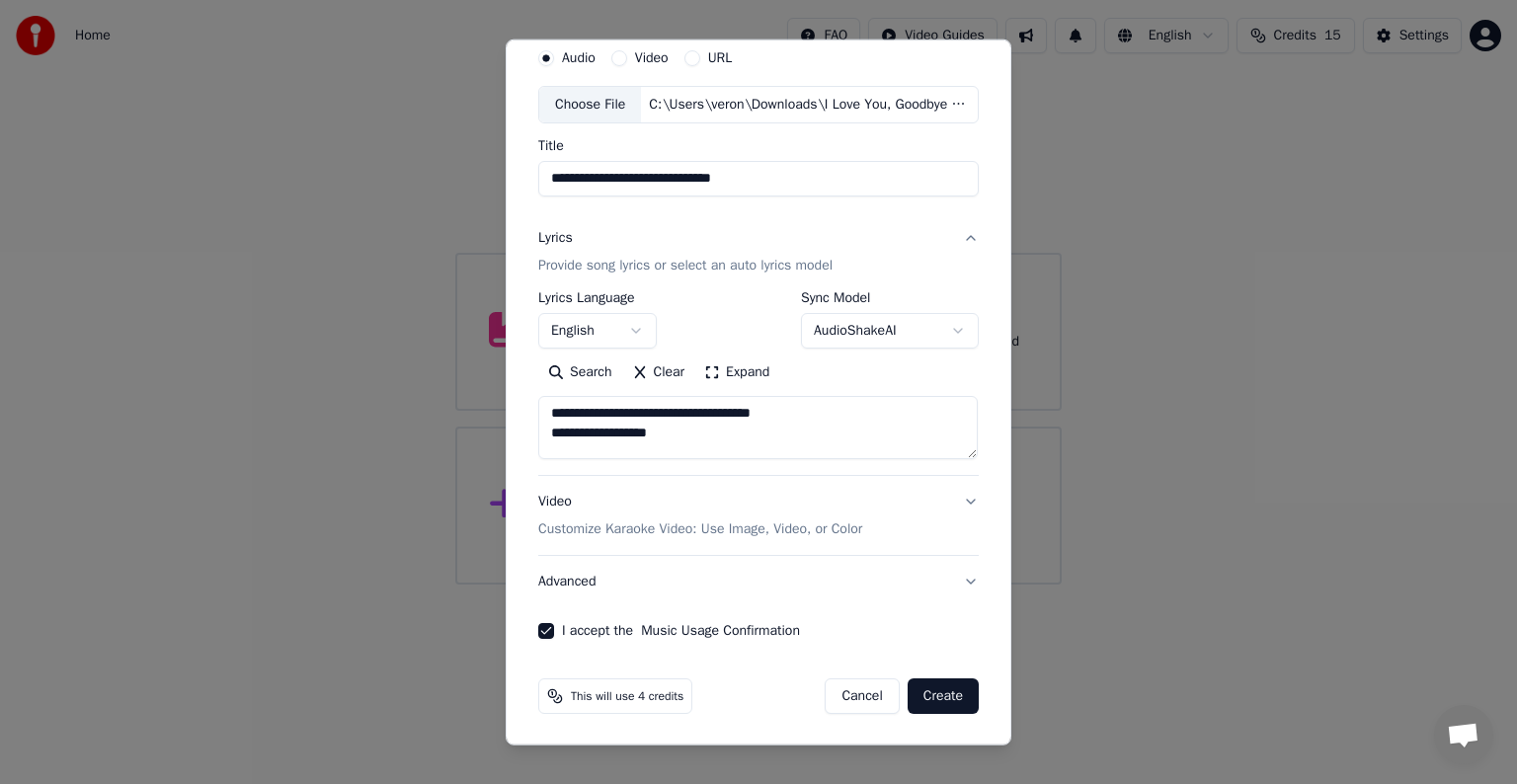 click on "Create" at bounding box center [943, 696] 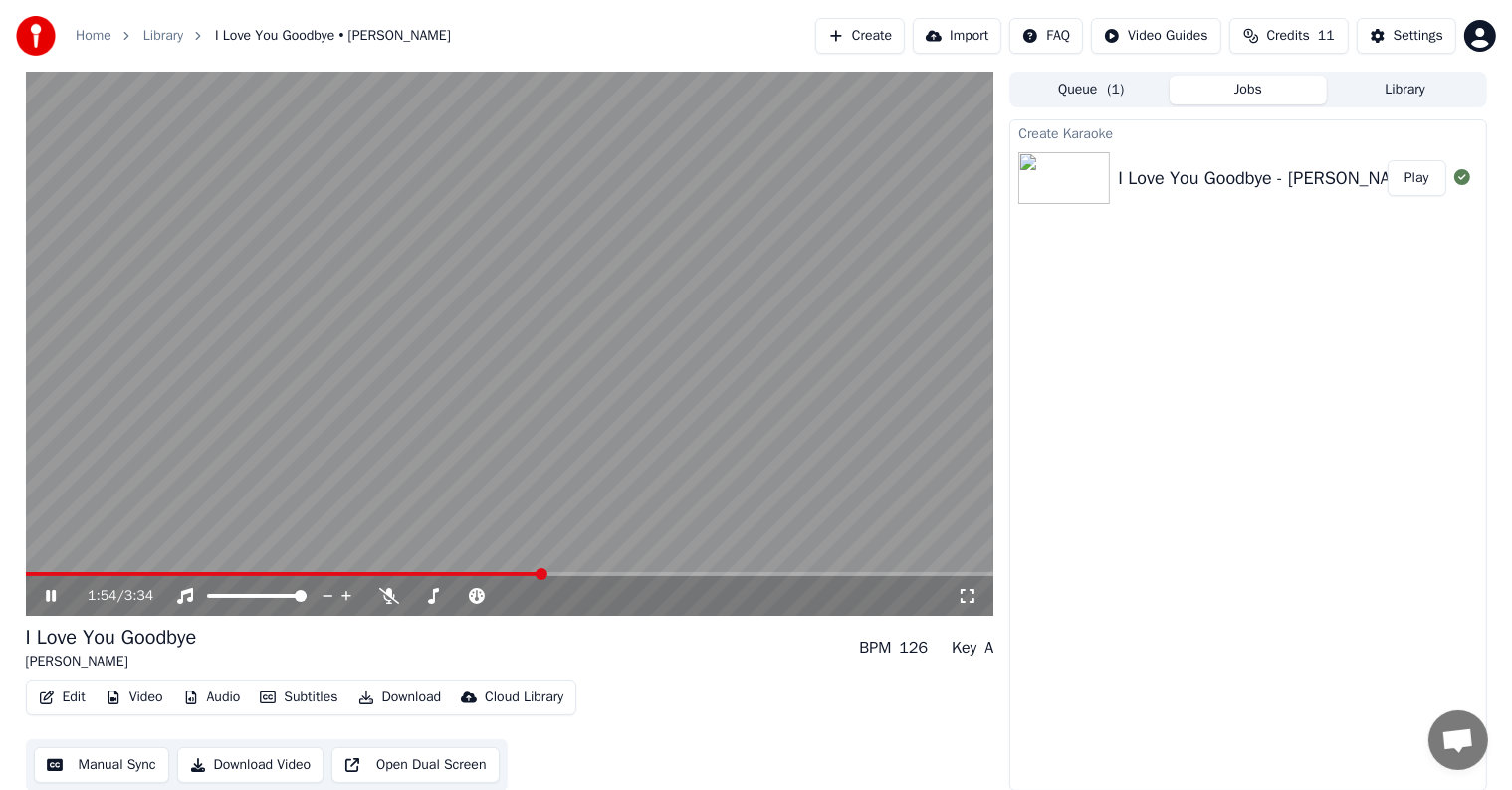 click at bounding box center (510, 343) 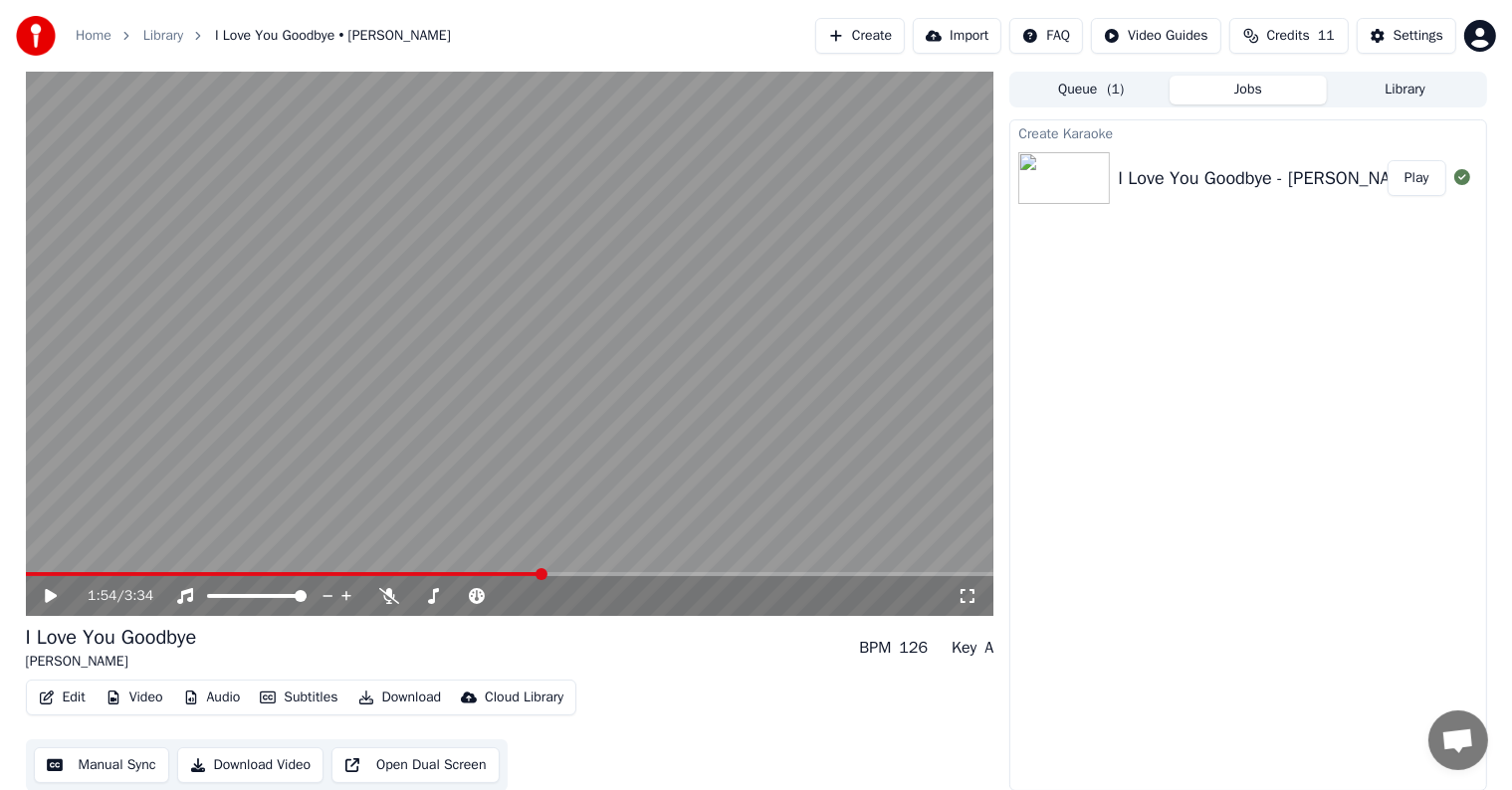 click on "Manual Sync" at bounding box center (102, 765) 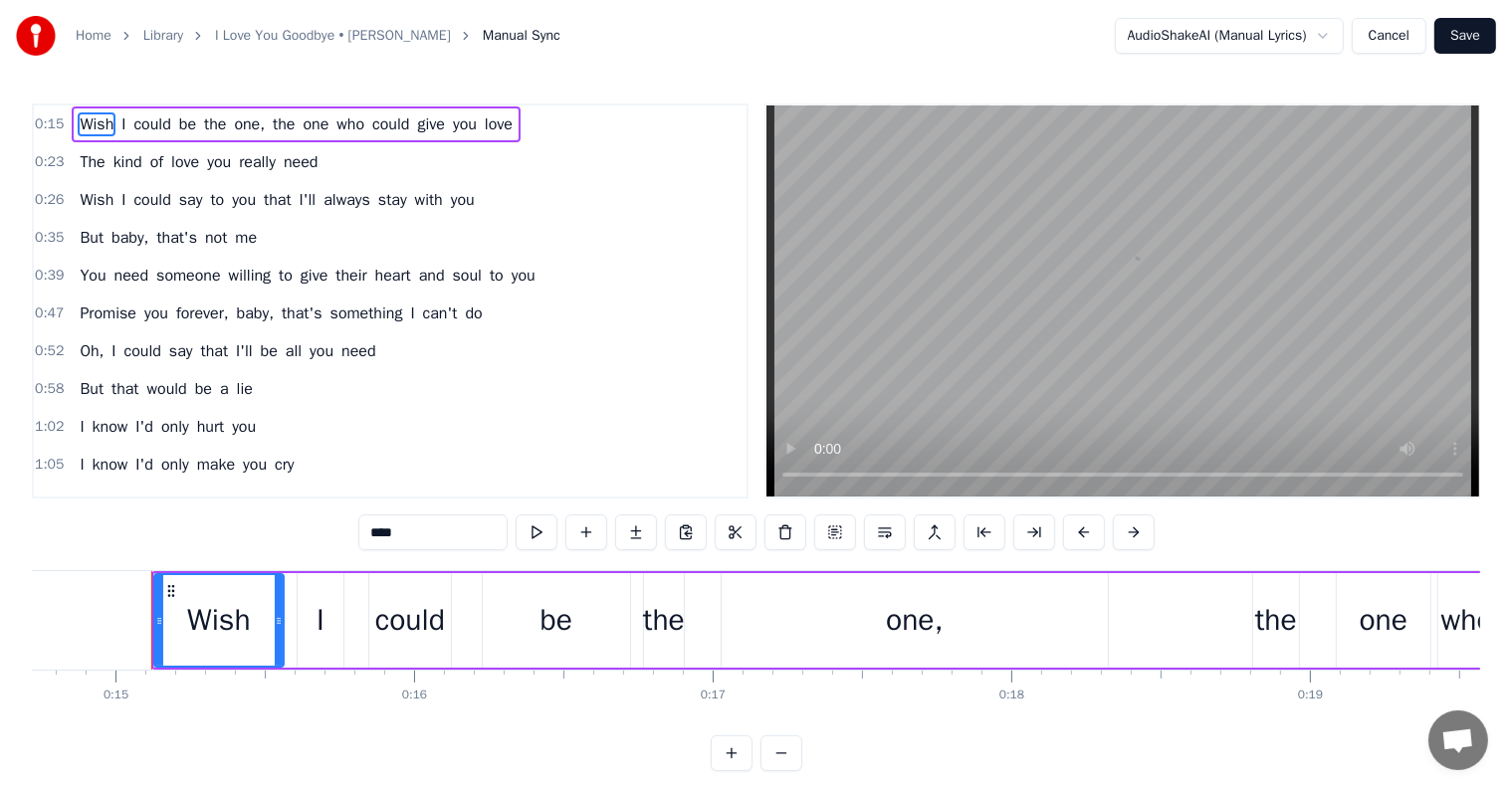 scroll, scrollTop: 0, scrollLeft: 4415, axis: horizontal 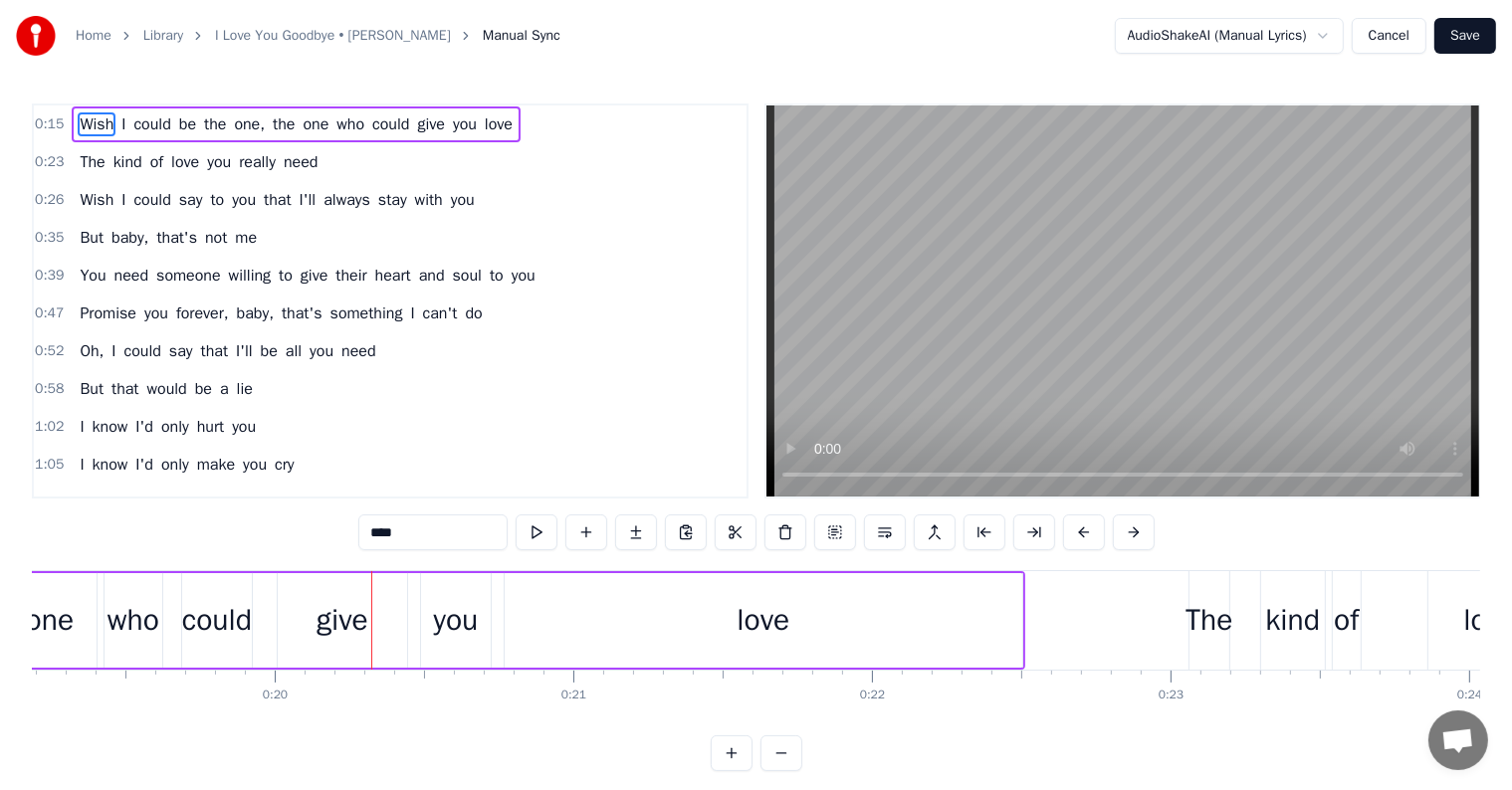click on "give" at bounding box center (430, 124) 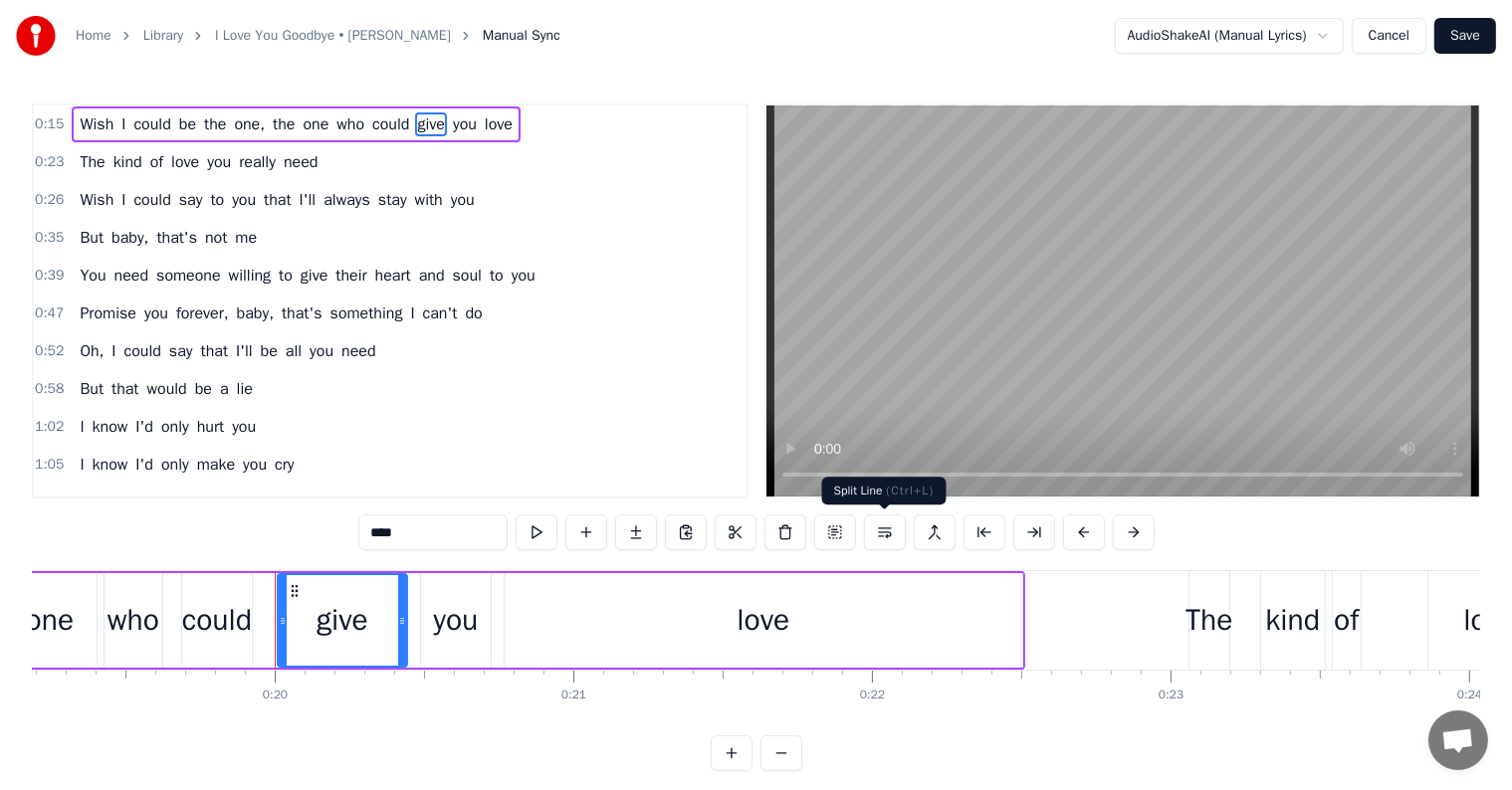 click at bounding box center [885, 532] 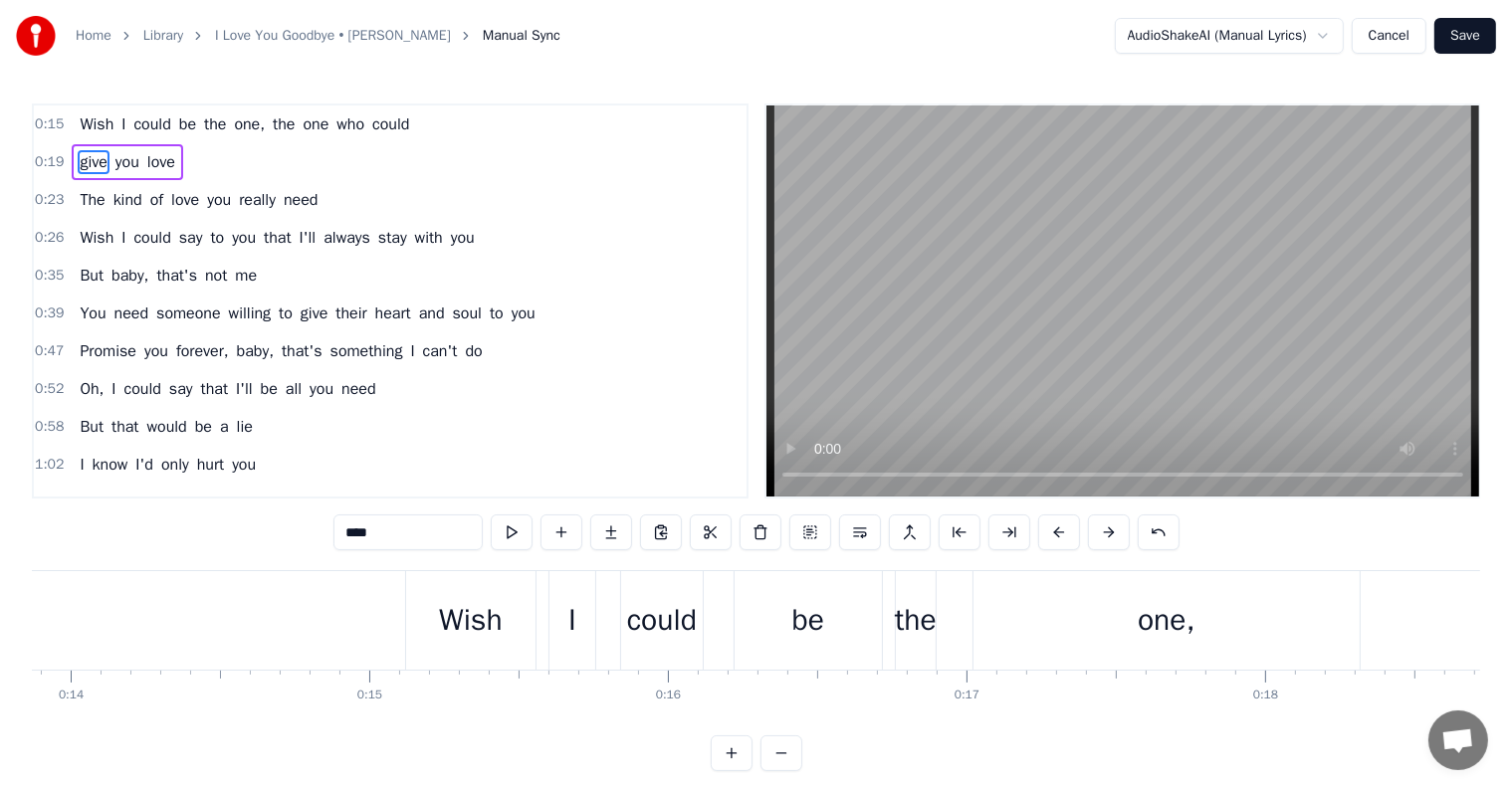 scroll, scrollTop: 0, scrollLeft: 4070, axis: horizontal 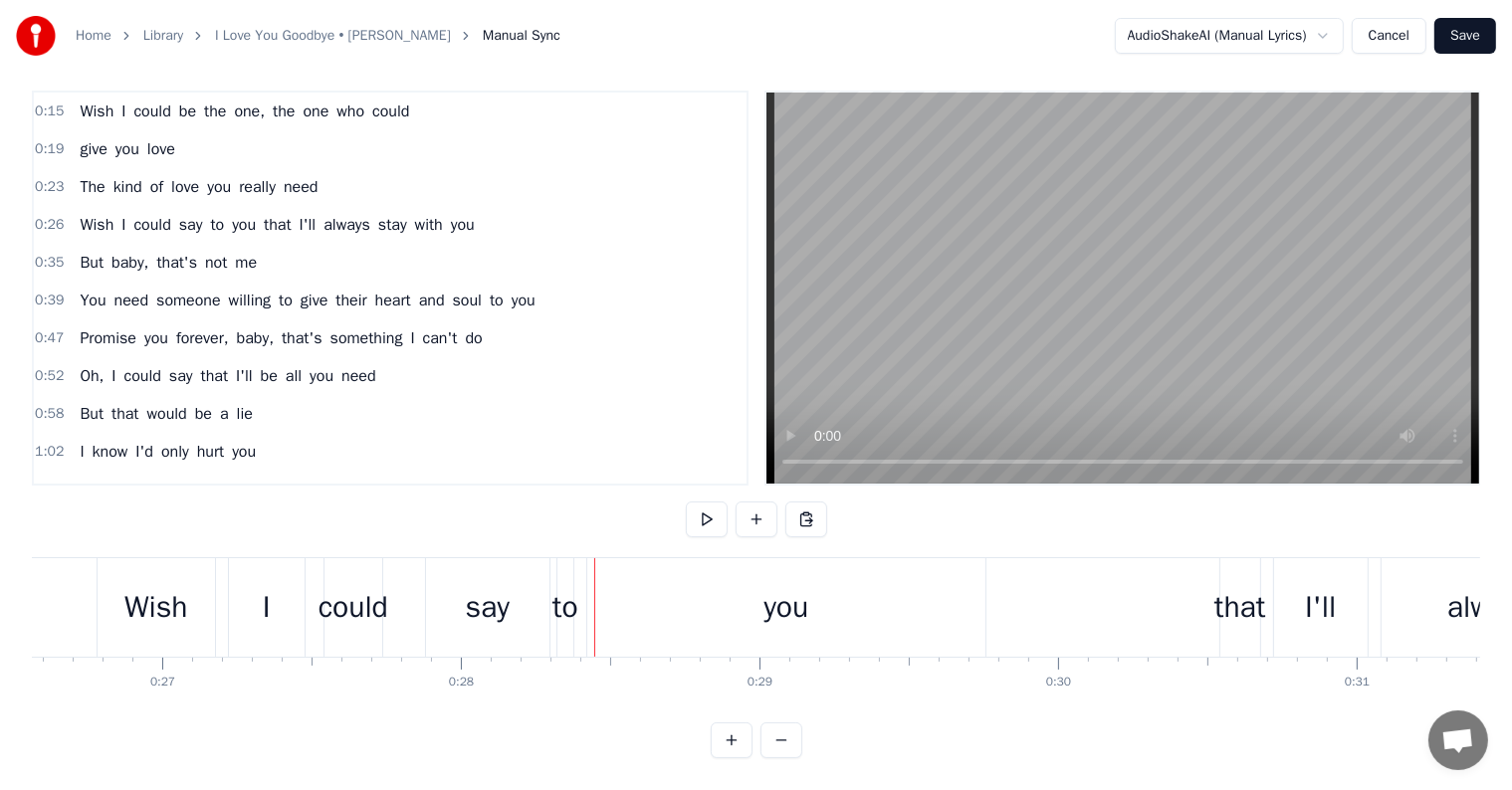 click on "Save" at bounding box center (1465, 36) 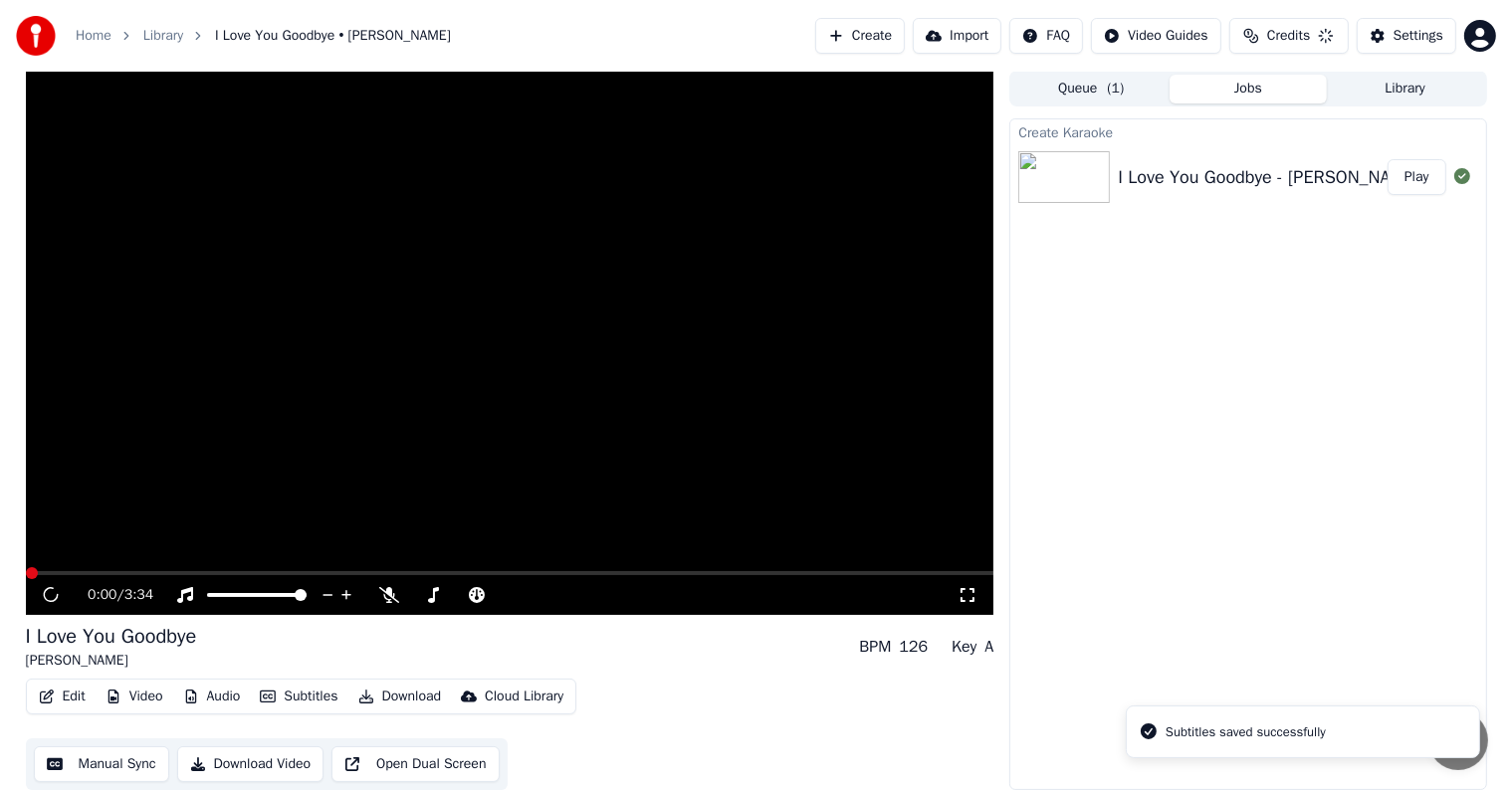 scroll, scrollTop: 1, scrollLeft: 0, axis: vertical 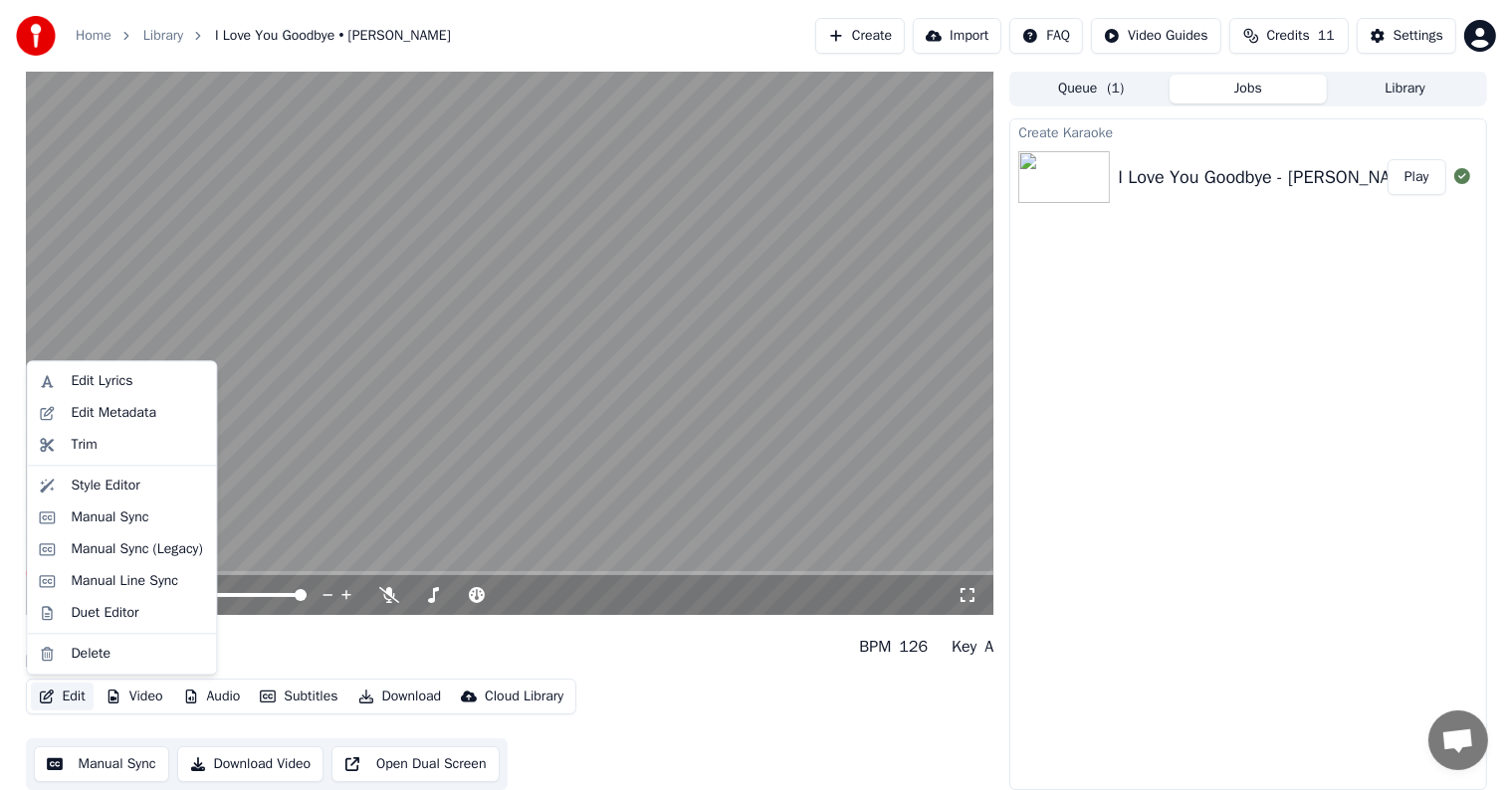 click on "Edit" at bounding box center [62, 696] 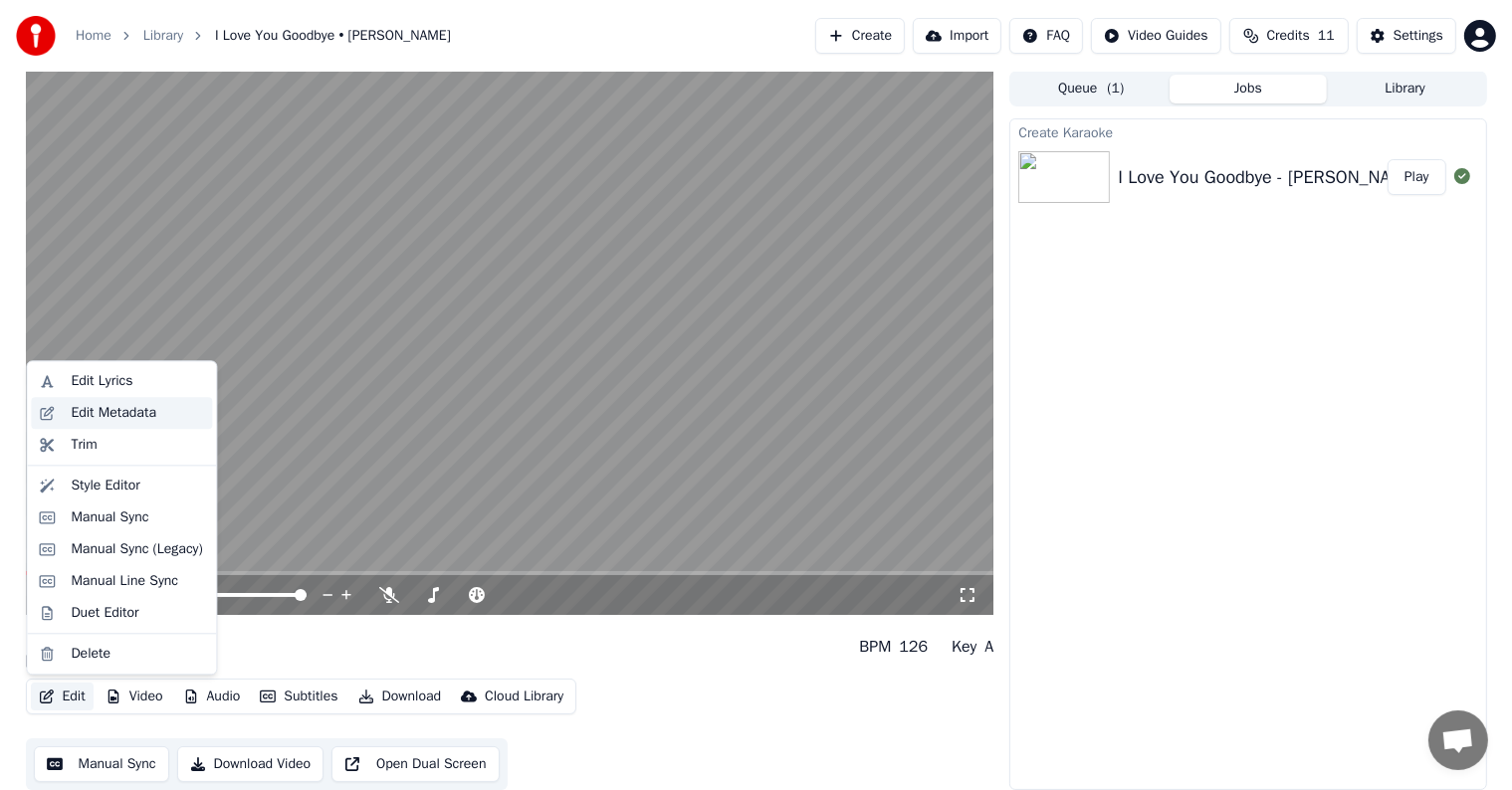 click on "Edit Metadata" at bounding box center (113, 413) 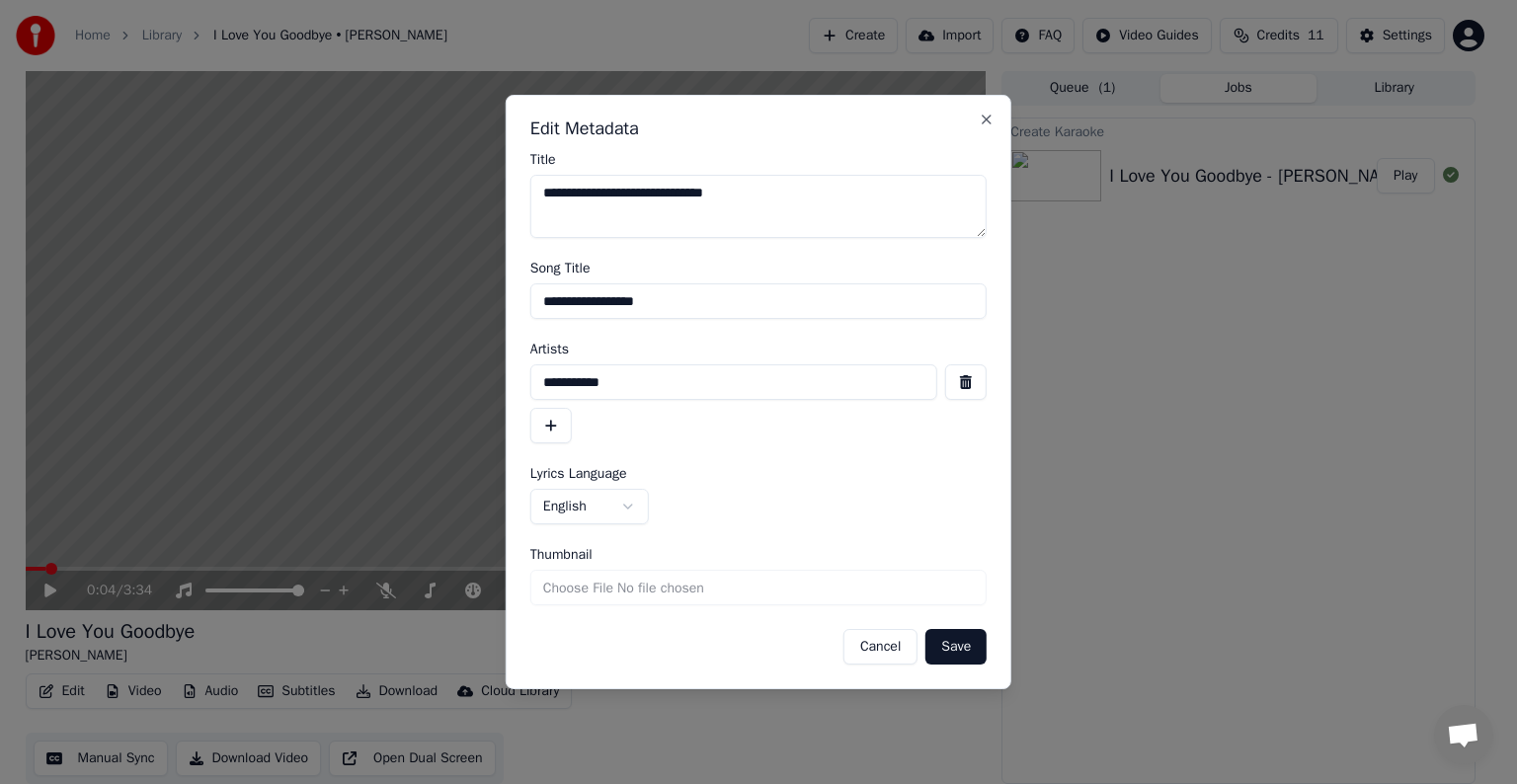 drag, startPoint x: 550, startPoint y: 305, endPoint x: 683, endPoint y: 296, distance: 133.30416 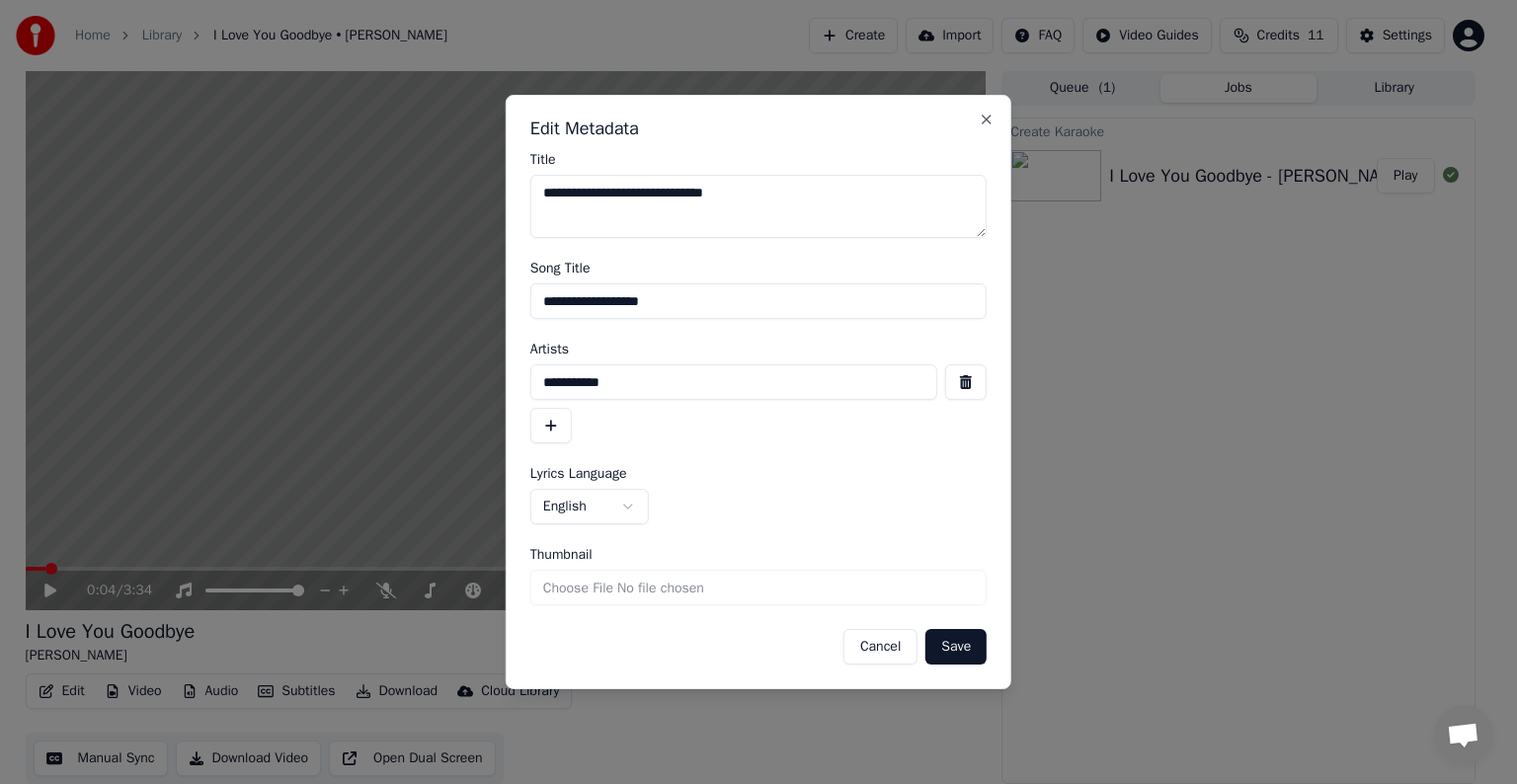 type on "**********" 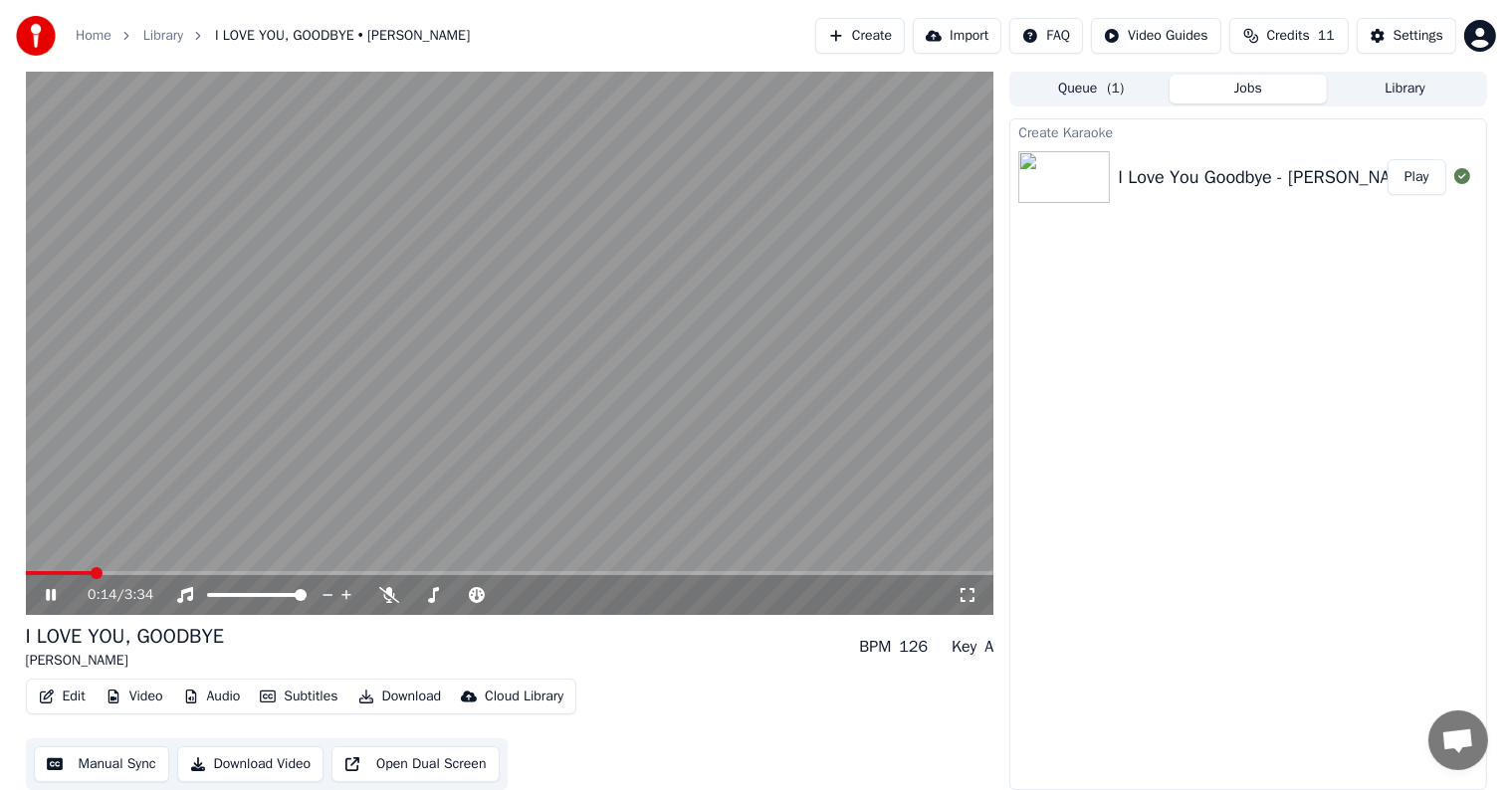 click at bounding box center (510, 342) 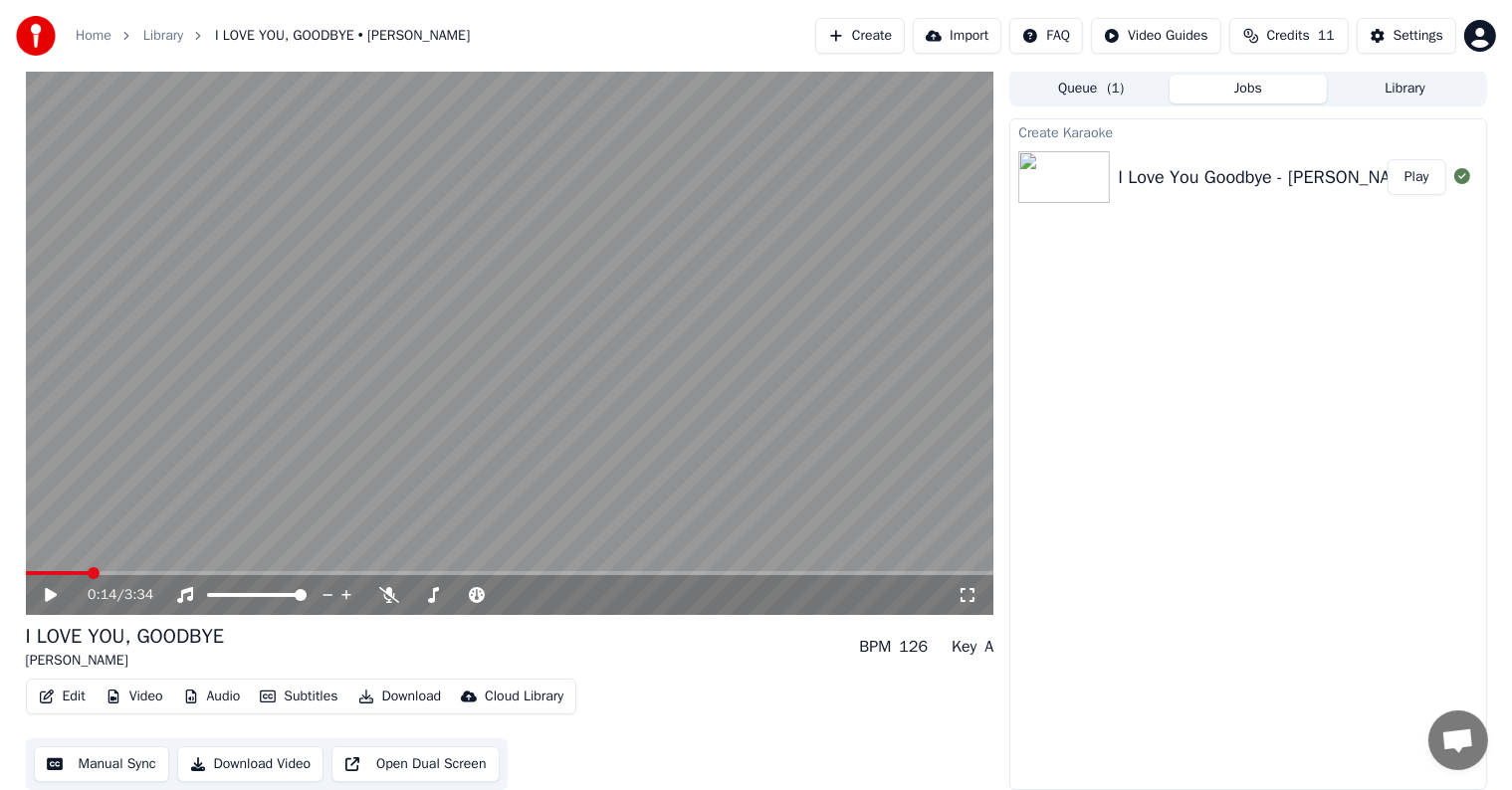 click at bounding box center (58, 573) 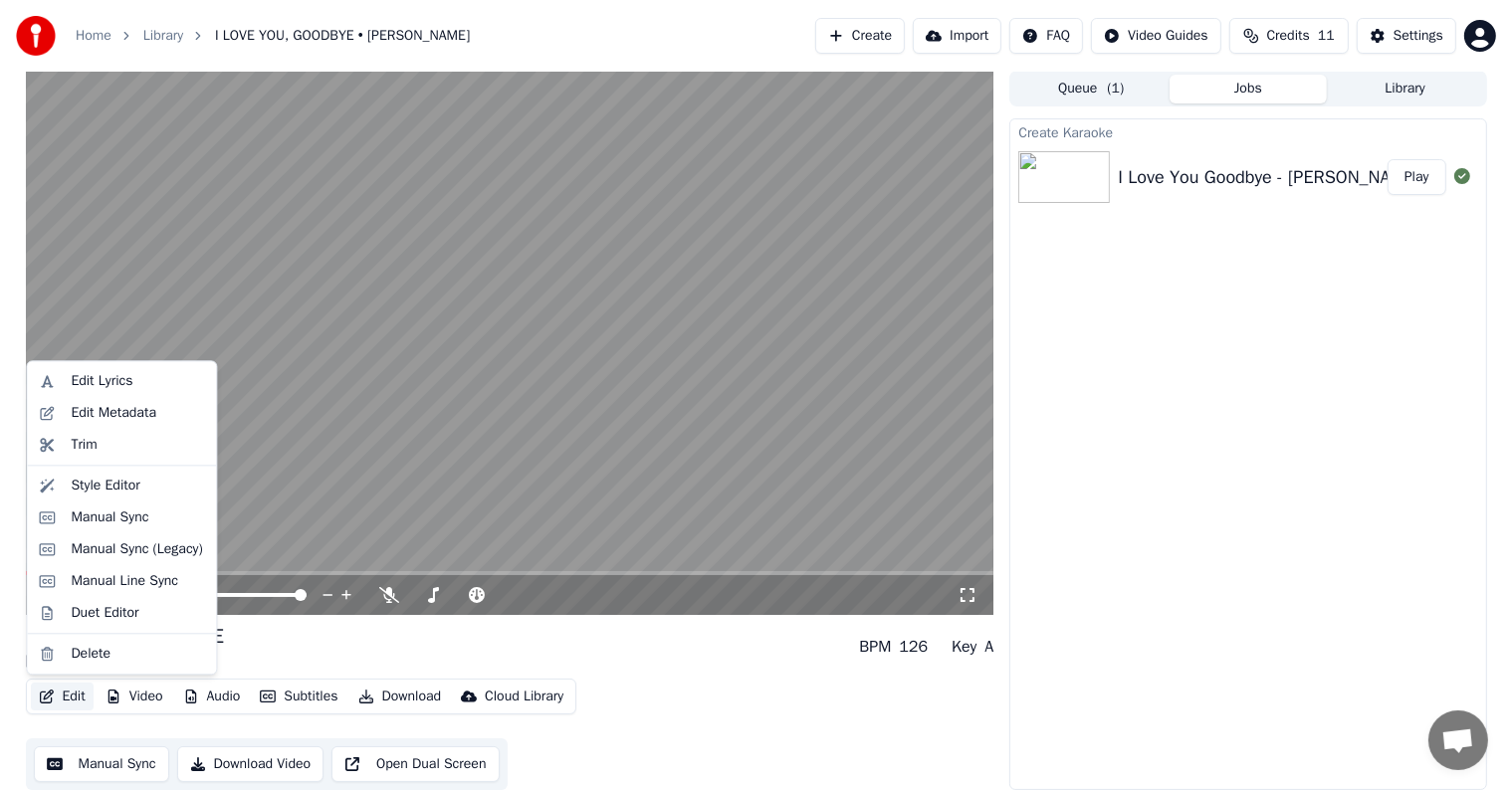 click 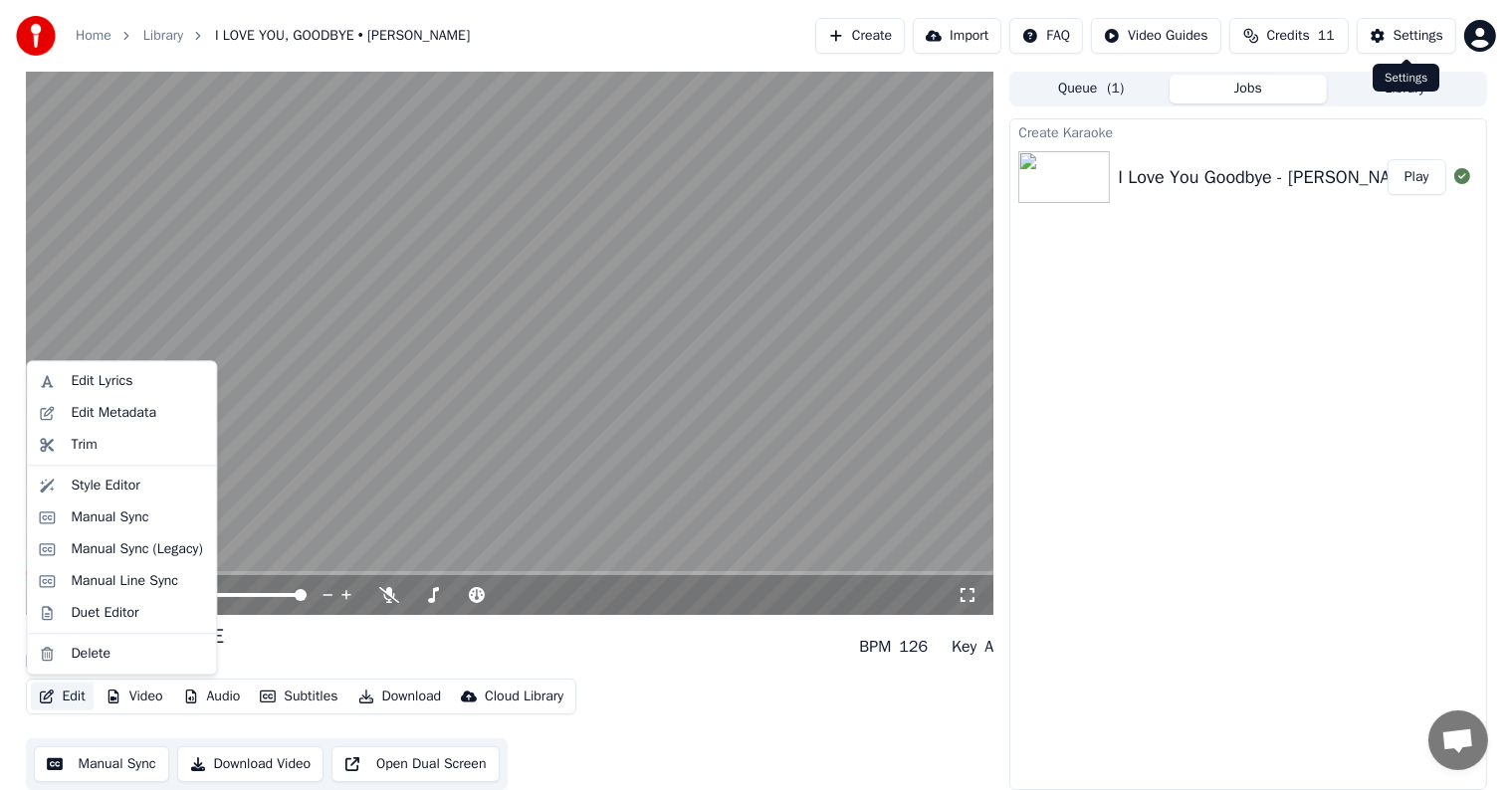click on "Settings" at bounding box center [1418, 36] 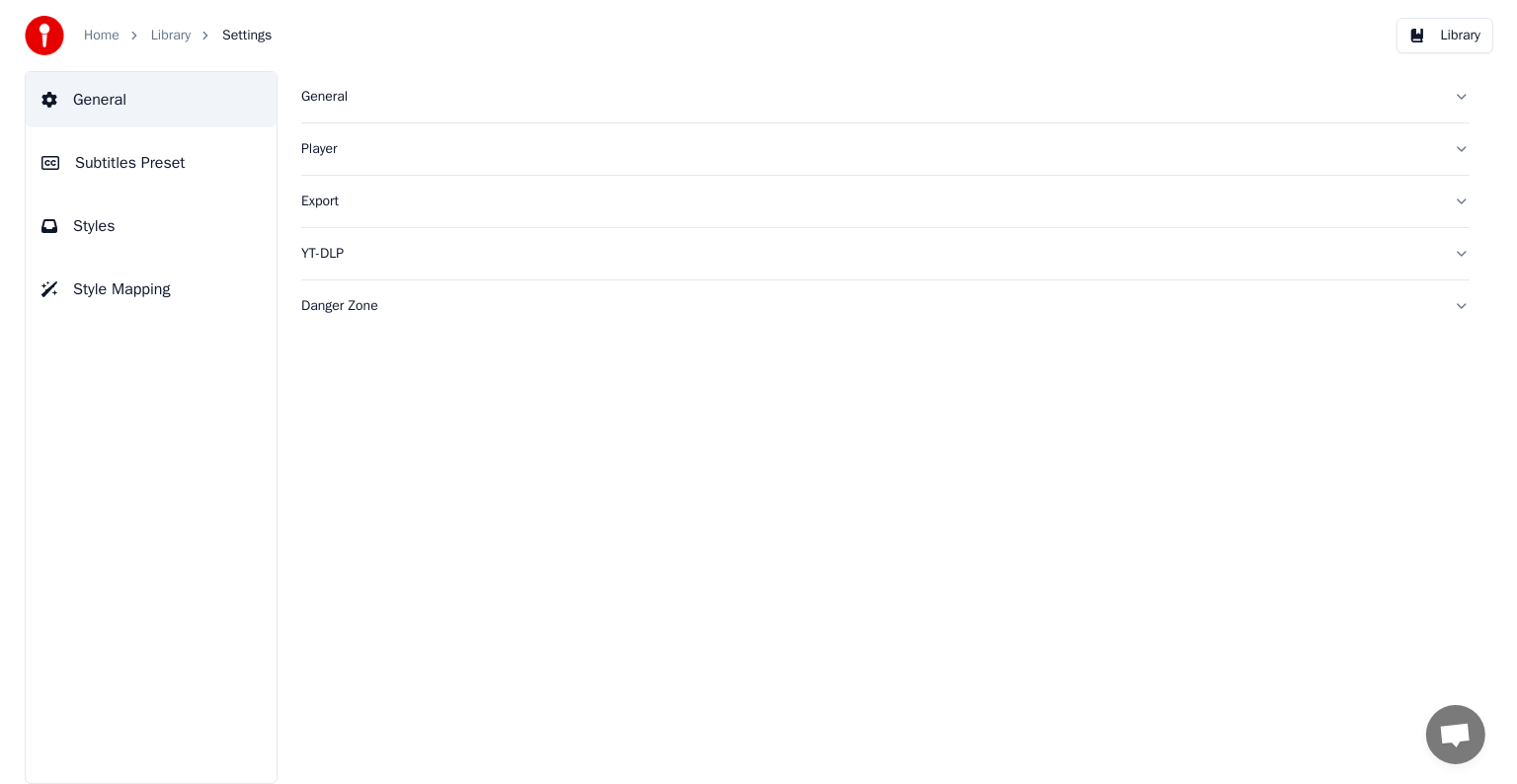 scroll, scrollTop: 0, scrollLeft: 0, axis: both 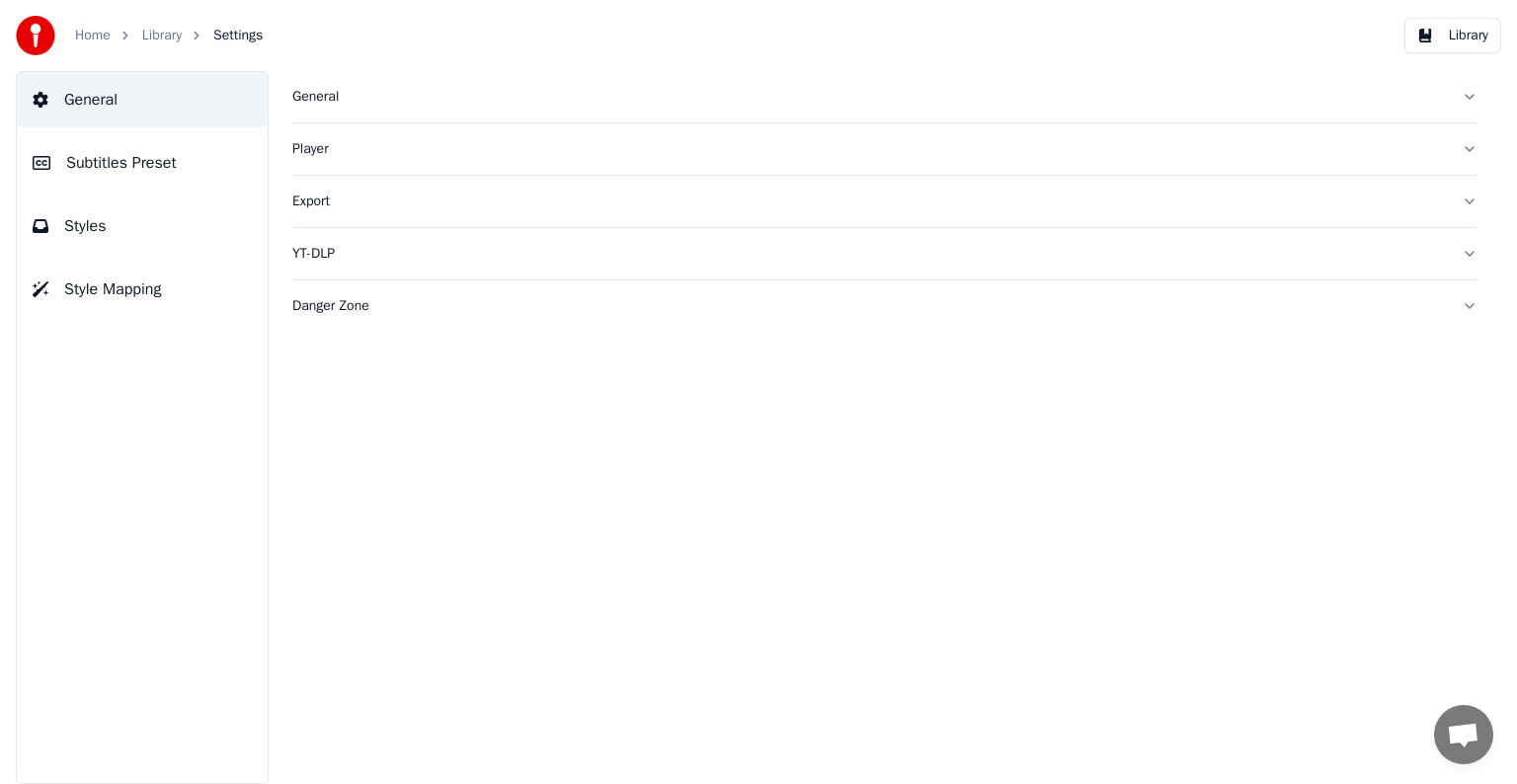 click on "Subtitles Preset" at bounding box center (121, 163) 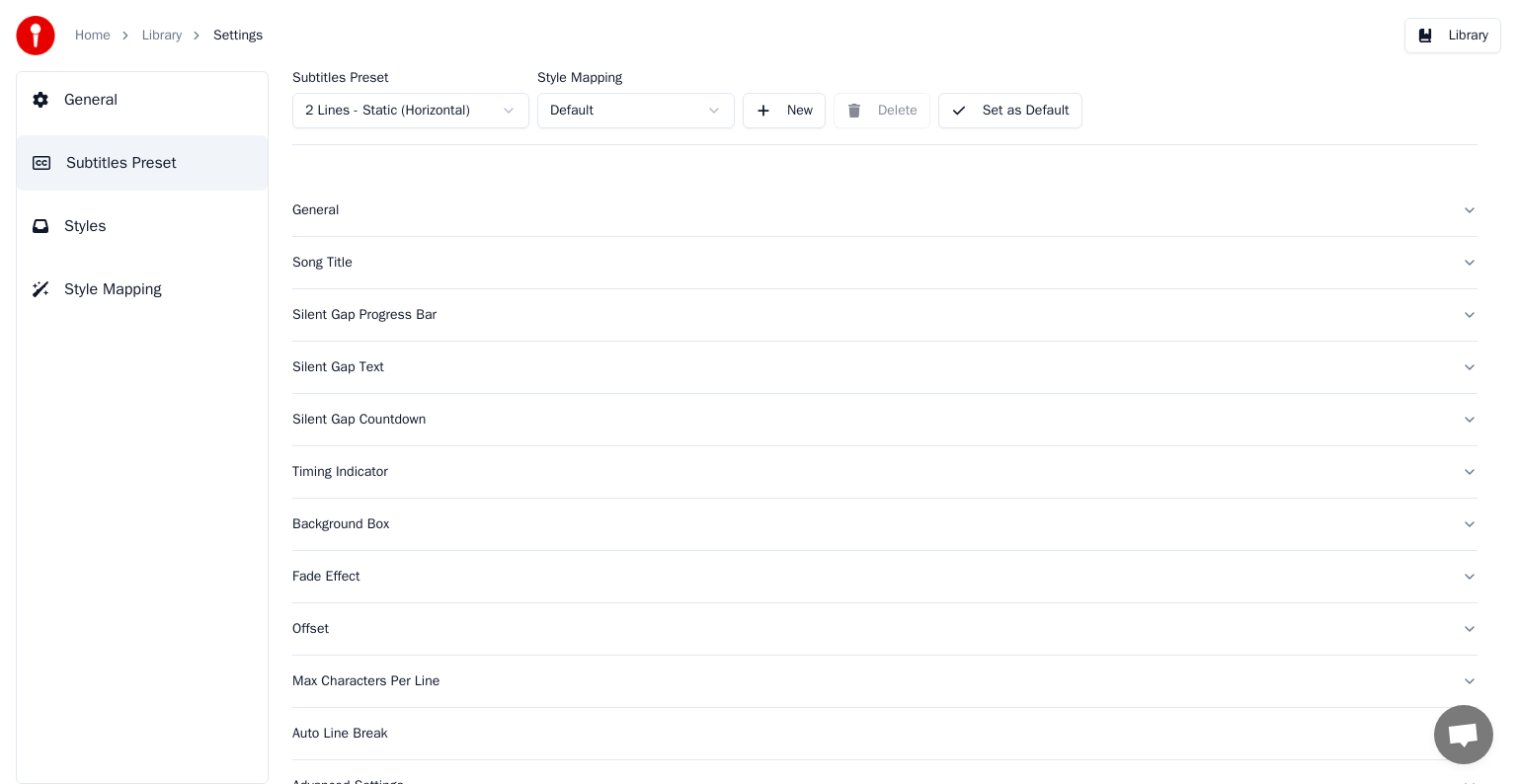 click on "Home Library Settings Library General Subtitles Preset Styles Style Mapping Subtitles Preset 2 Lines - Static (Horizontal) Style Mapping Default New Delete Set as Default General Song Title Silent Gap Progress Bar Silent Gap Text Silent Gap Countdown Timing Indicator Background Box Fade Effect Offset Max Characters Per Line Auto Line Break Advanced Settings" at bounding box center (758, 392) 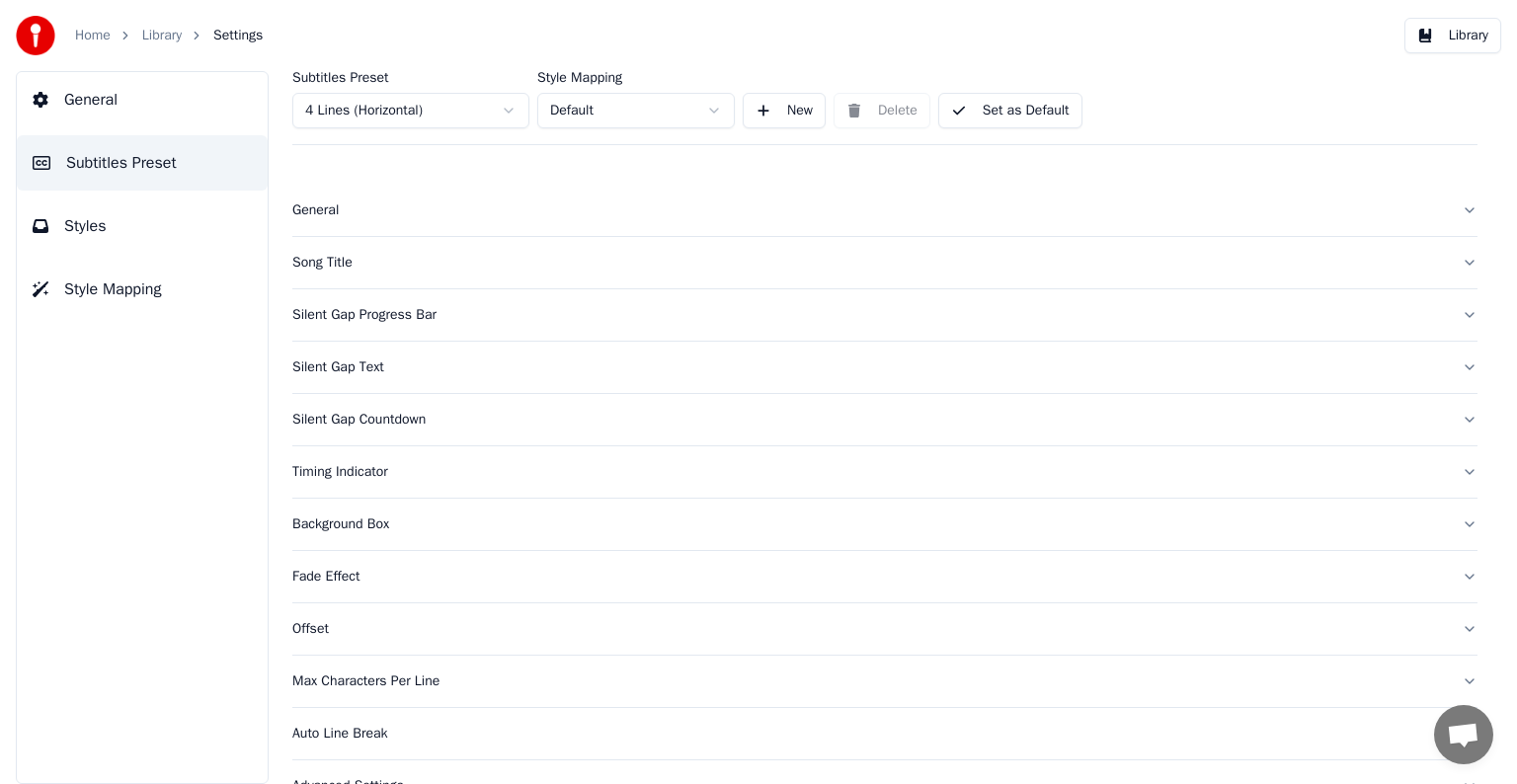 click on "Song Title" at bounding box center [869, 263] 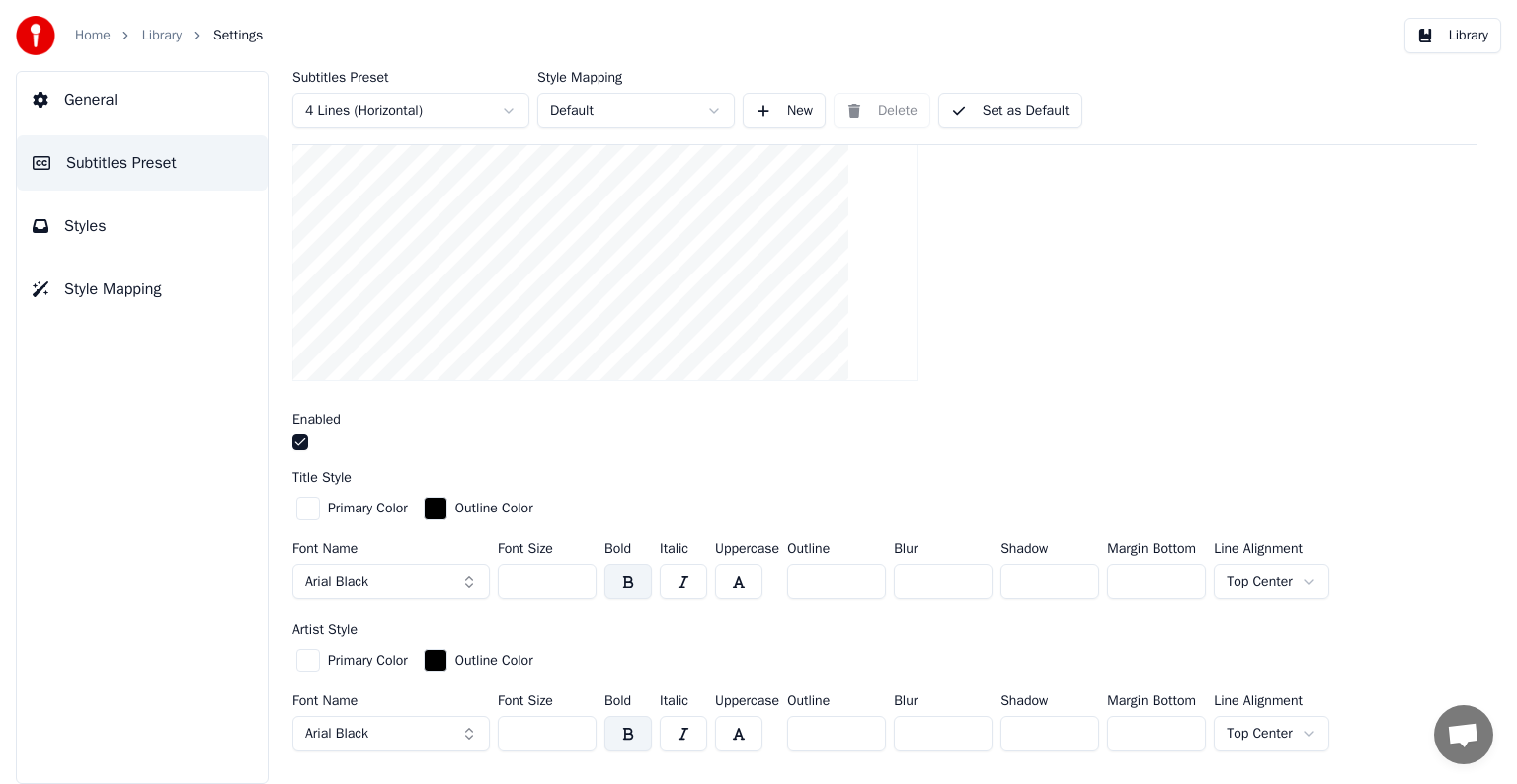 scroll, scrollTop: 395, scrollLeft: 0, axis: vertical 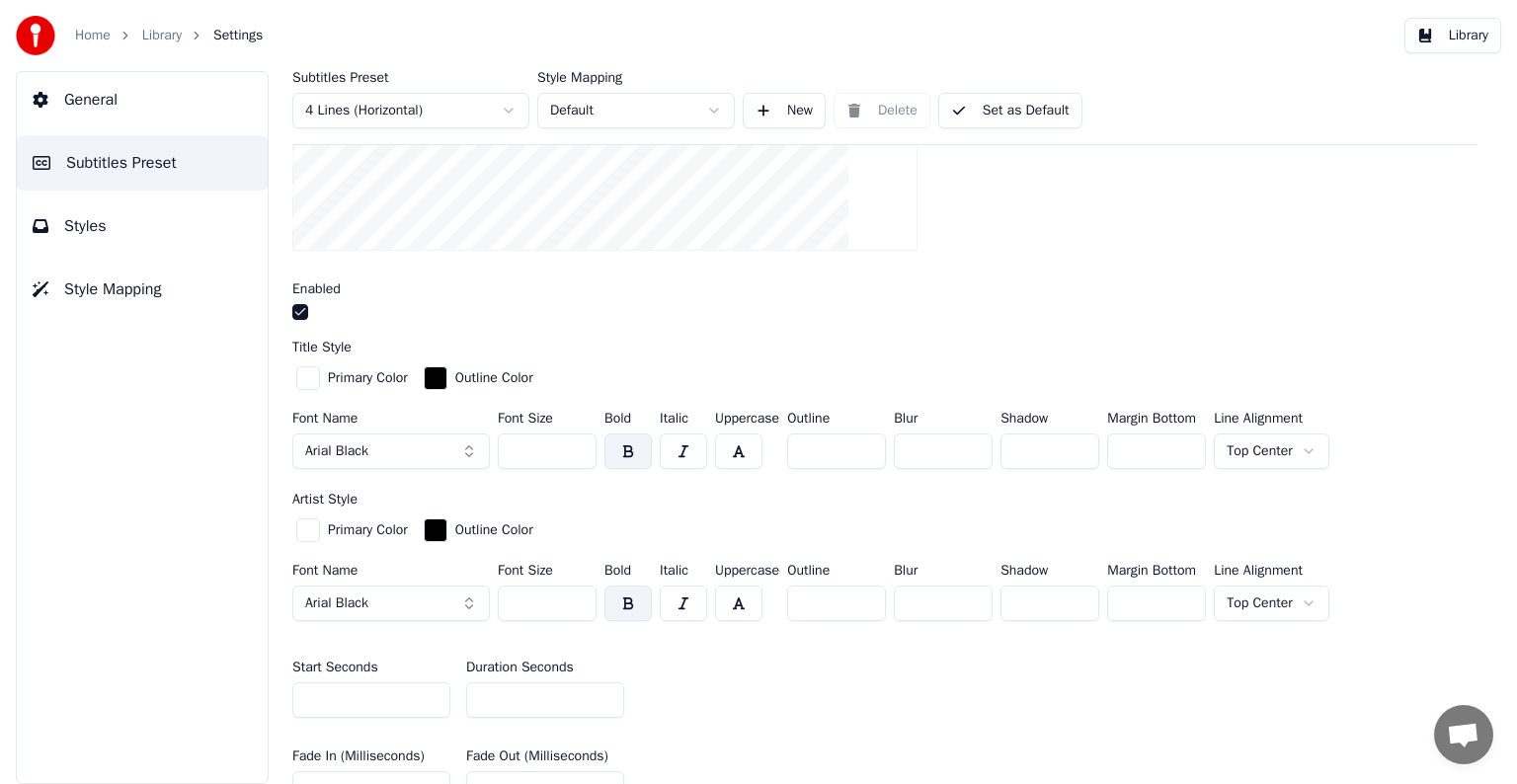 click on "**" at bounding box center (545, 700) 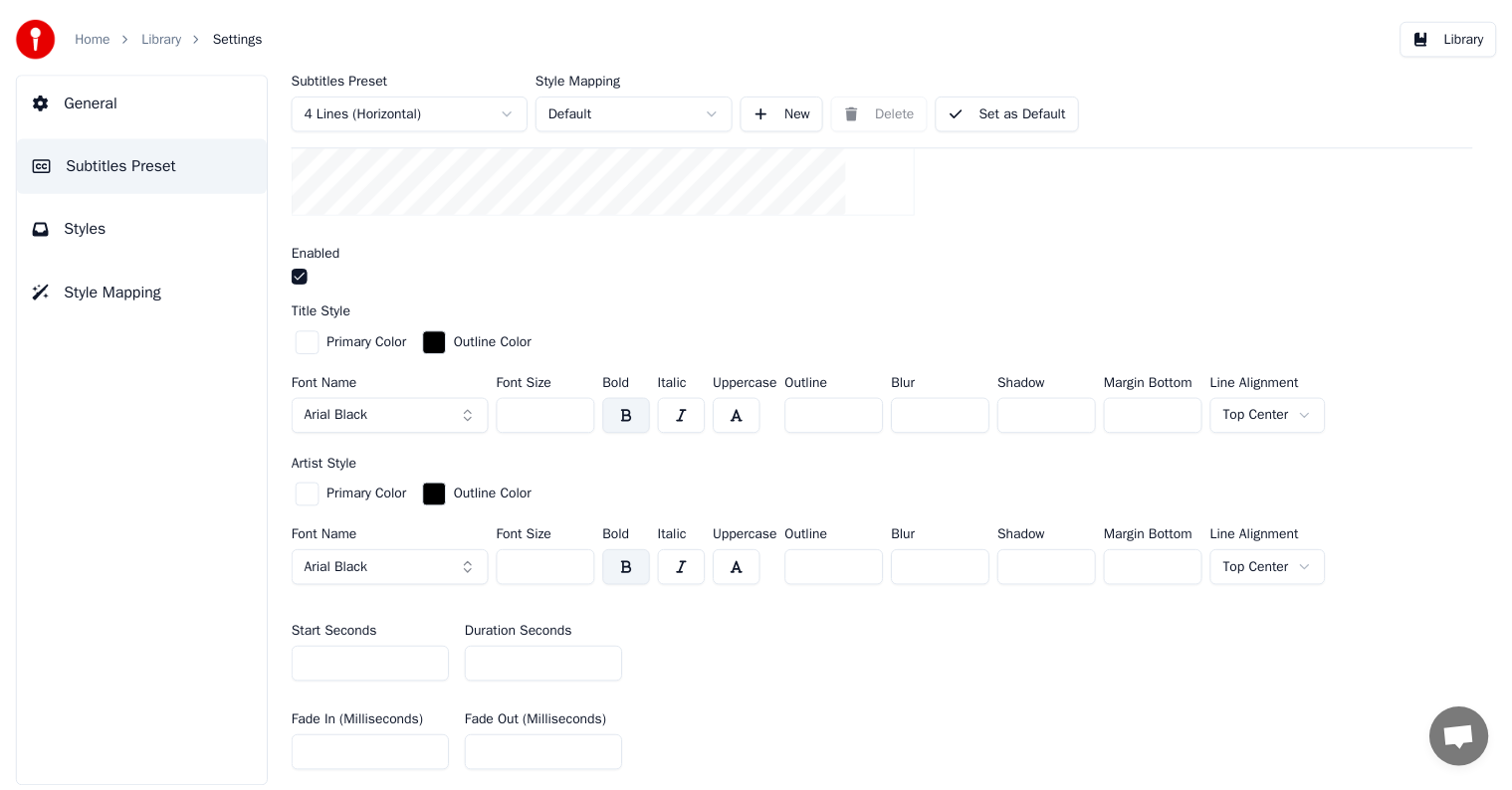 scroll, scrollTop: 138, scrollLeft: 0, axis: vertical 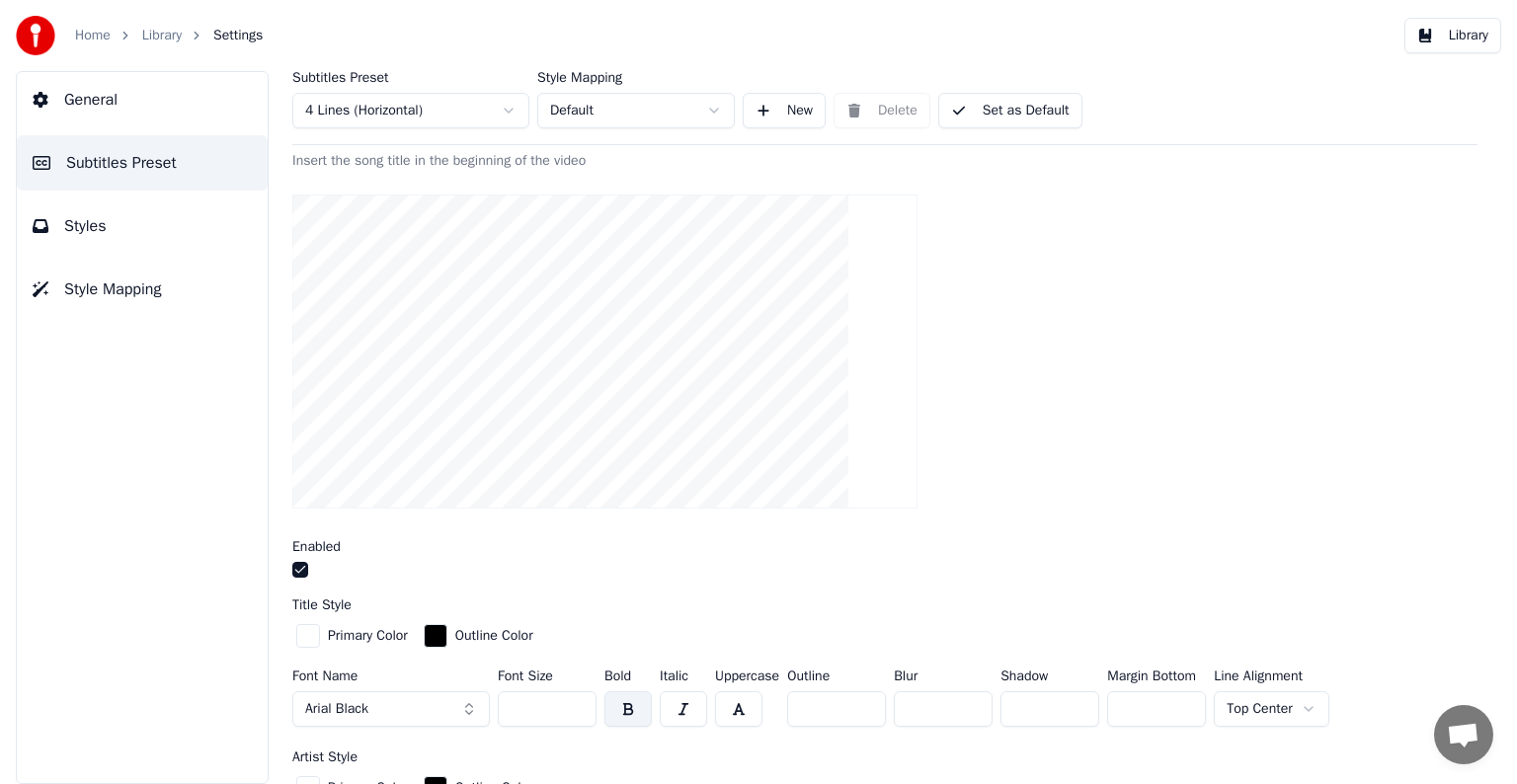 type on "**" 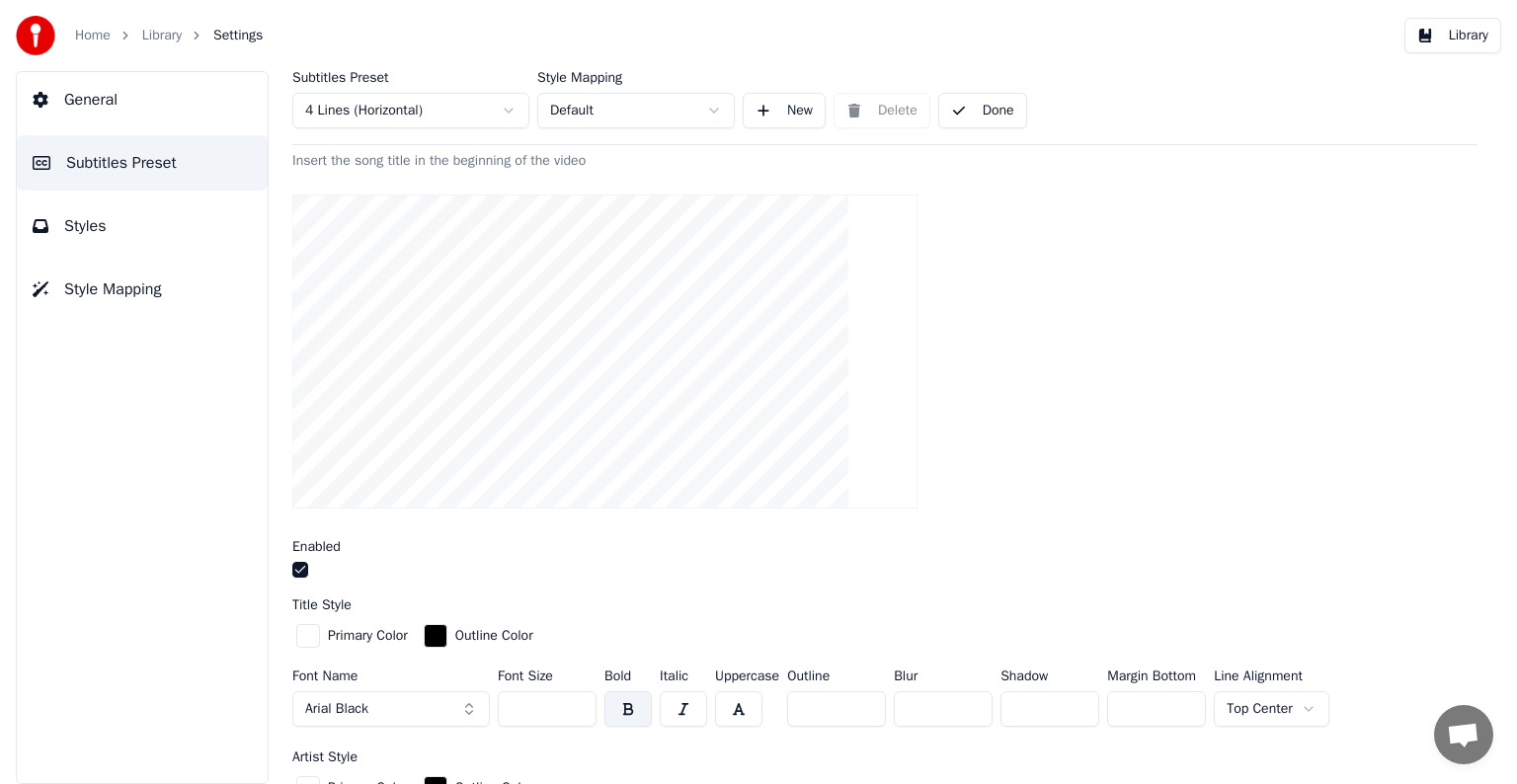 click on "Library" at bounding box center (162, 36) 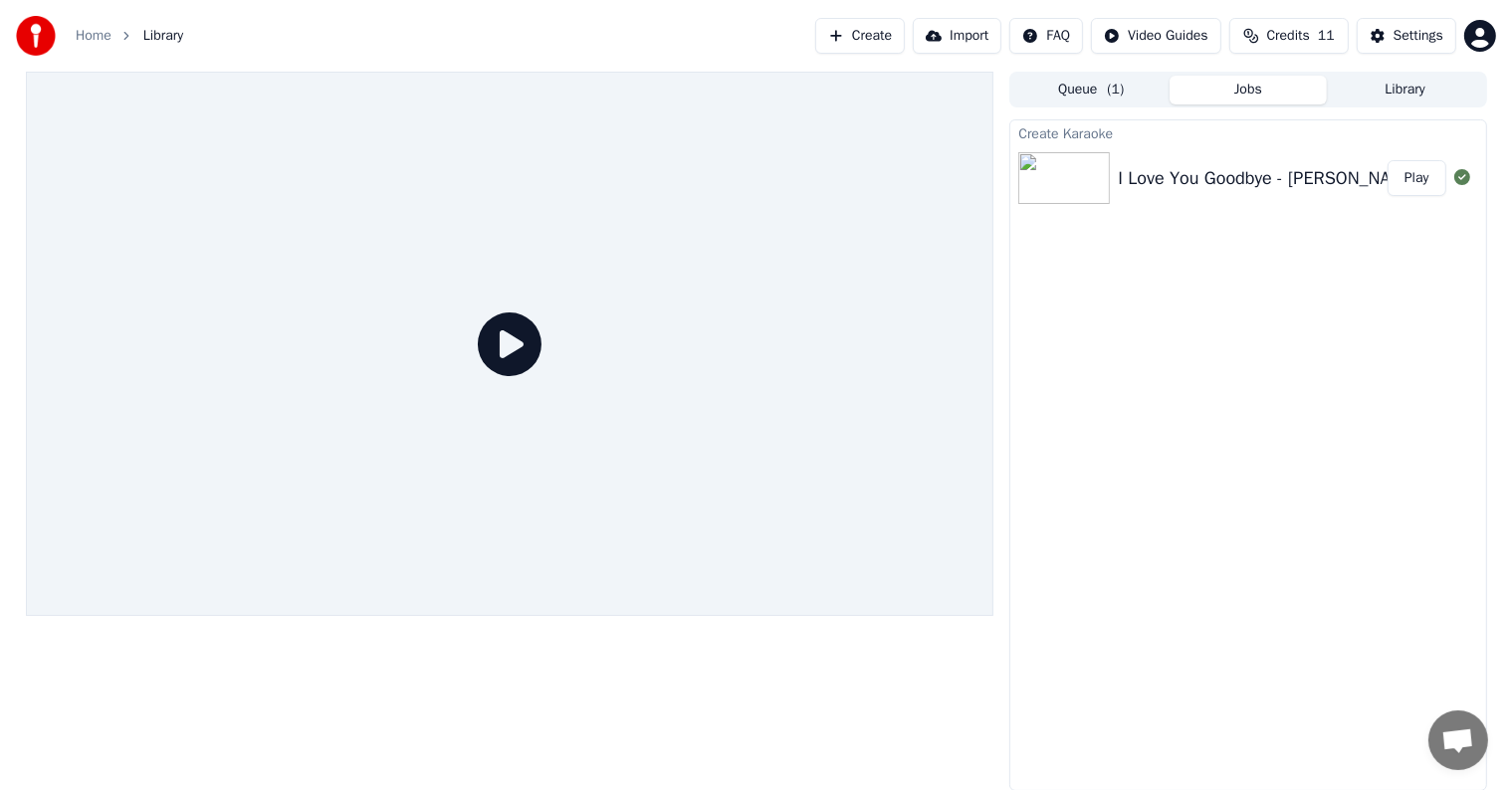 click on "Play" at bounding box center (1416, 178) 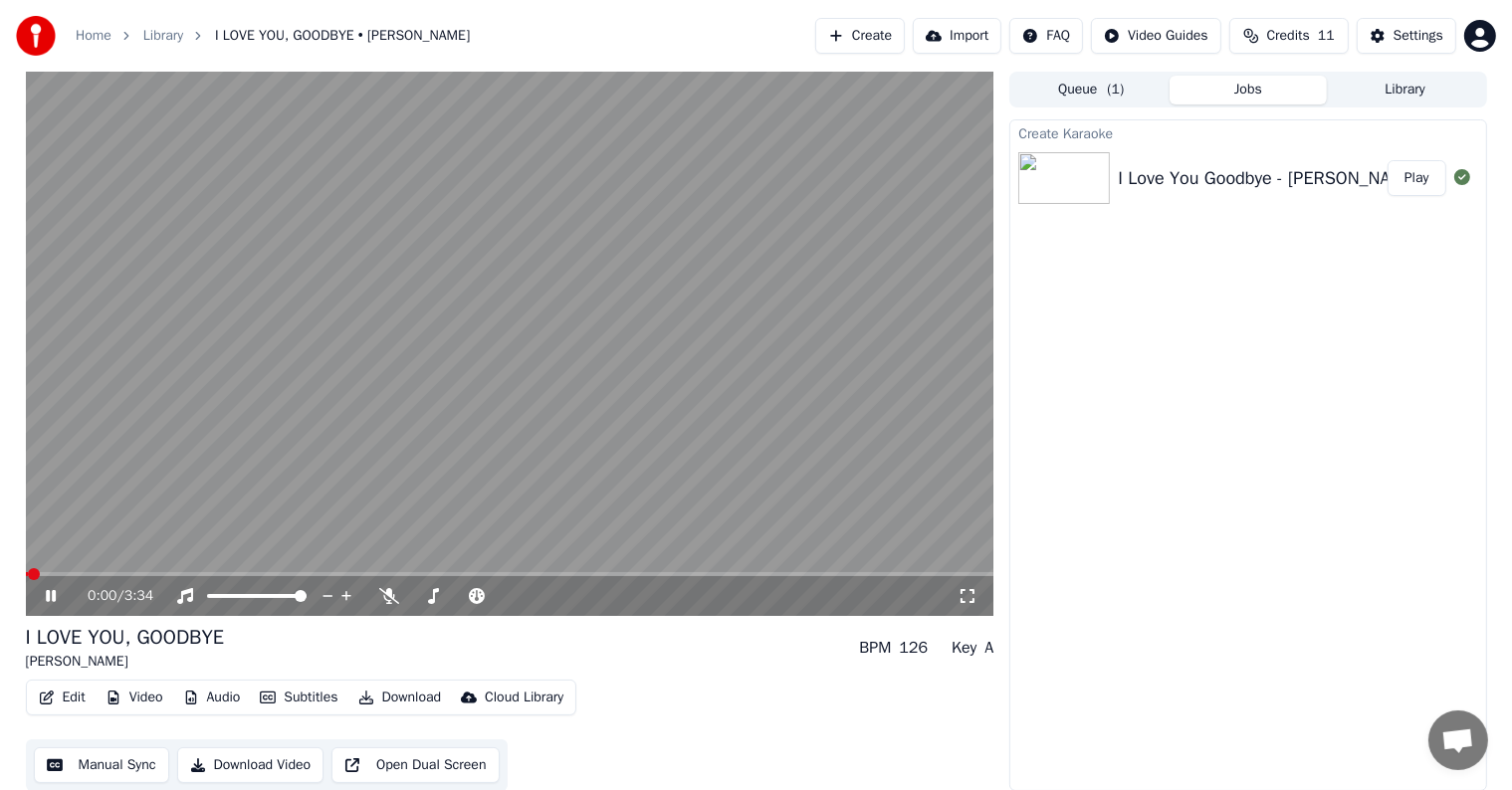 click on "Manual Sync" at bounding box center [102, 765] 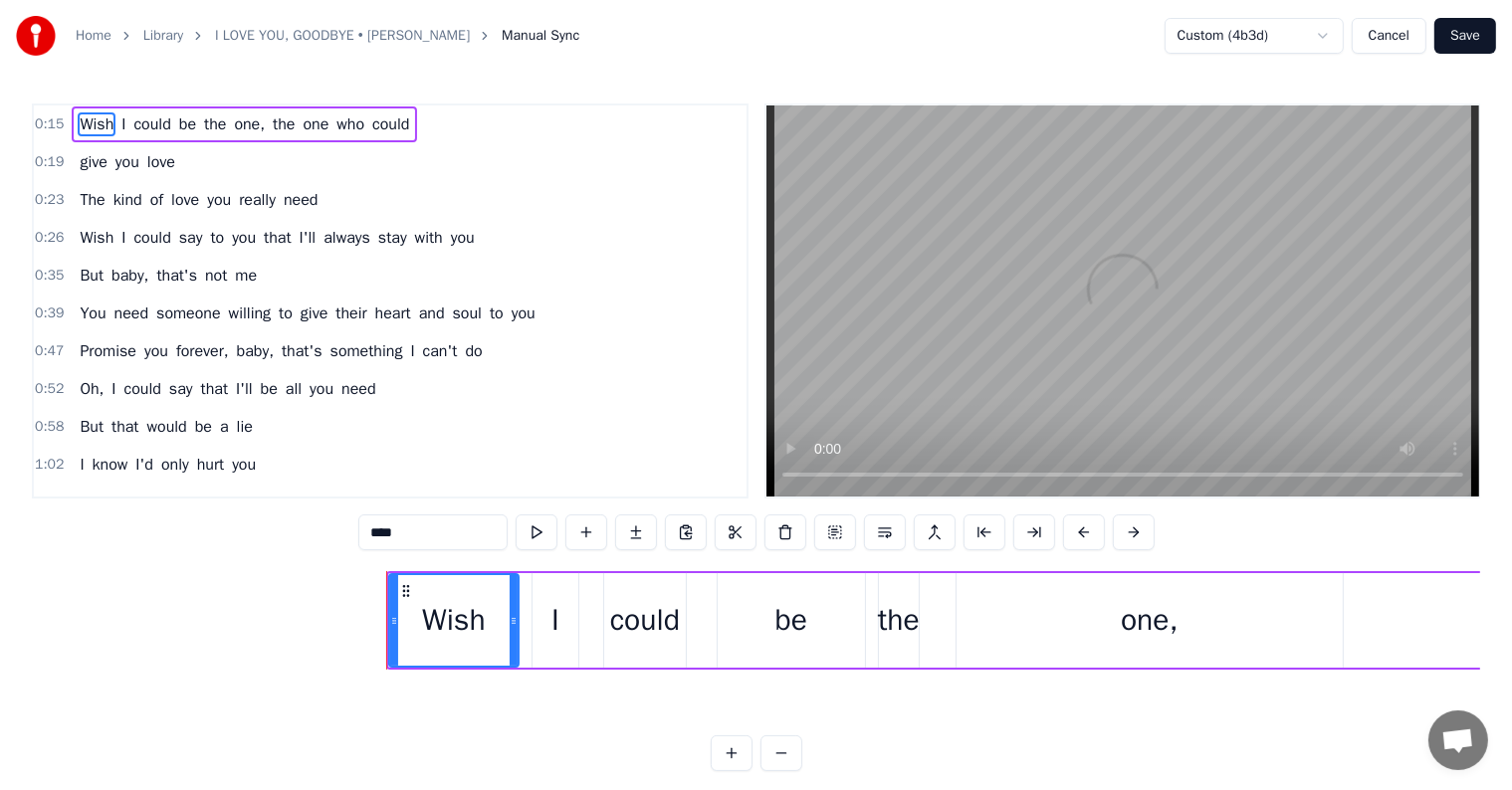 scroll, scrollTop: 0, scrollLeft: 4415, axis: horizontal 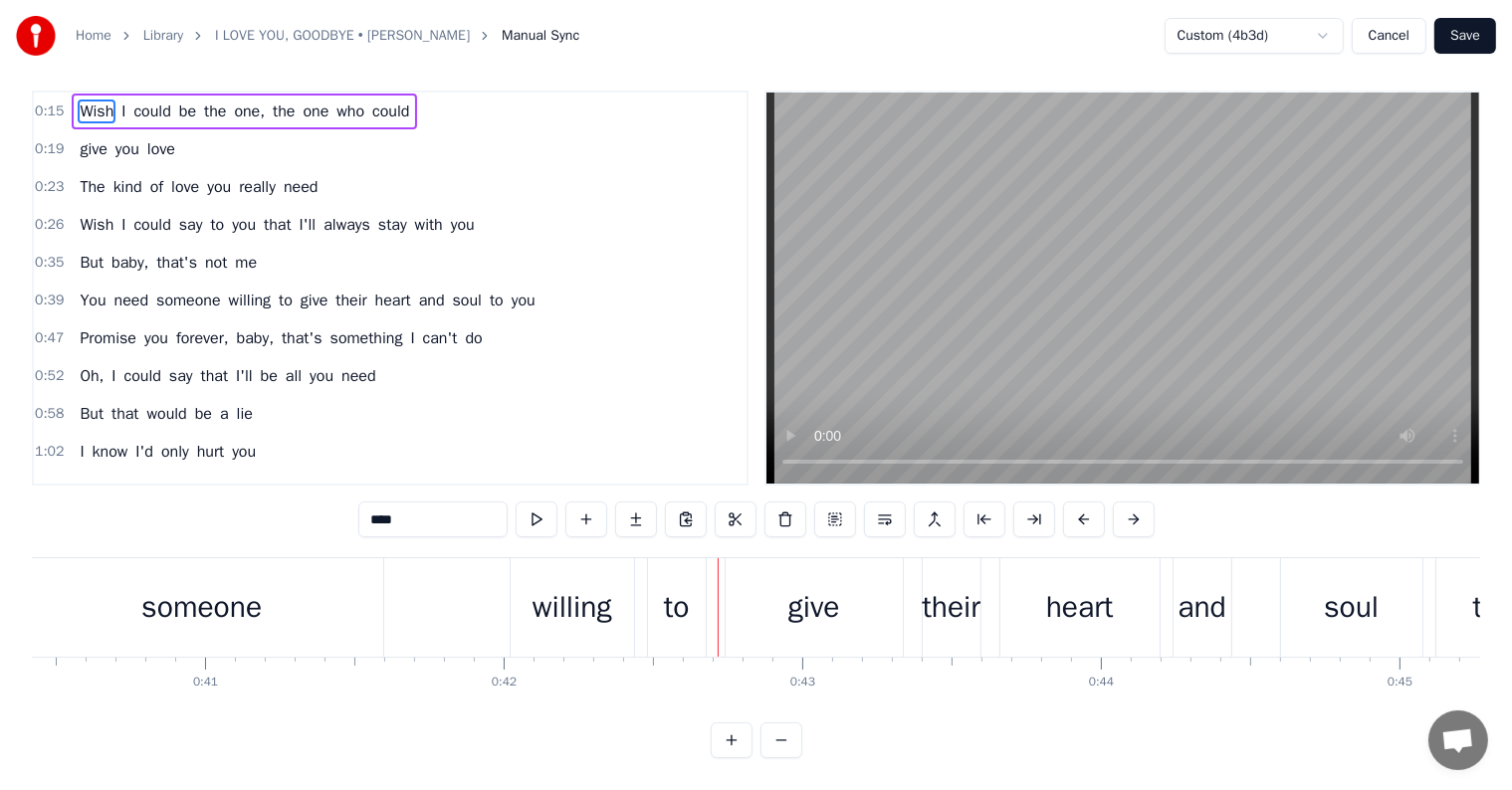 click on "give" at bounding box center (814, 607) 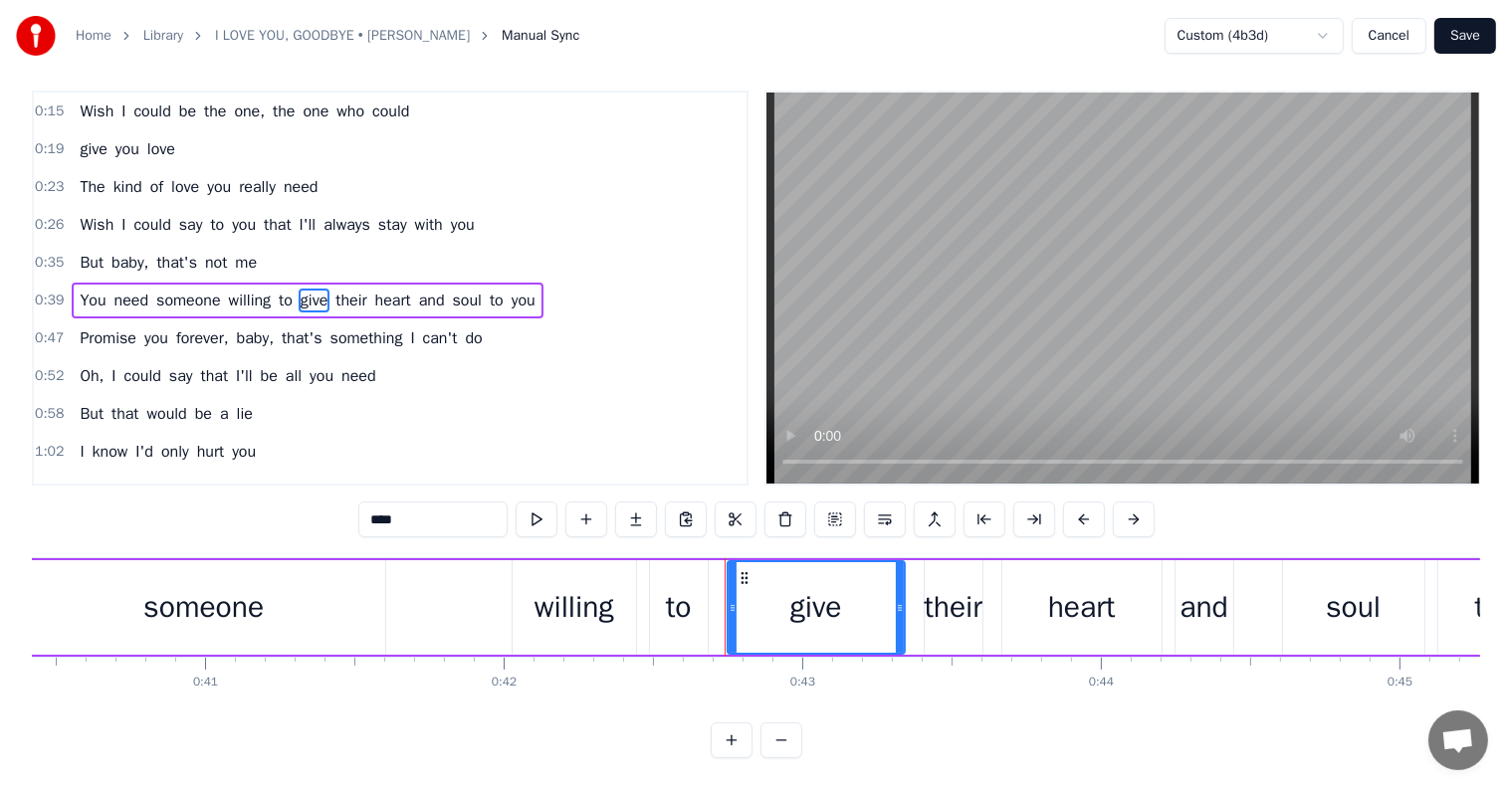 scroll, scrollTop: 0, scrollLeft: 0, axis: both 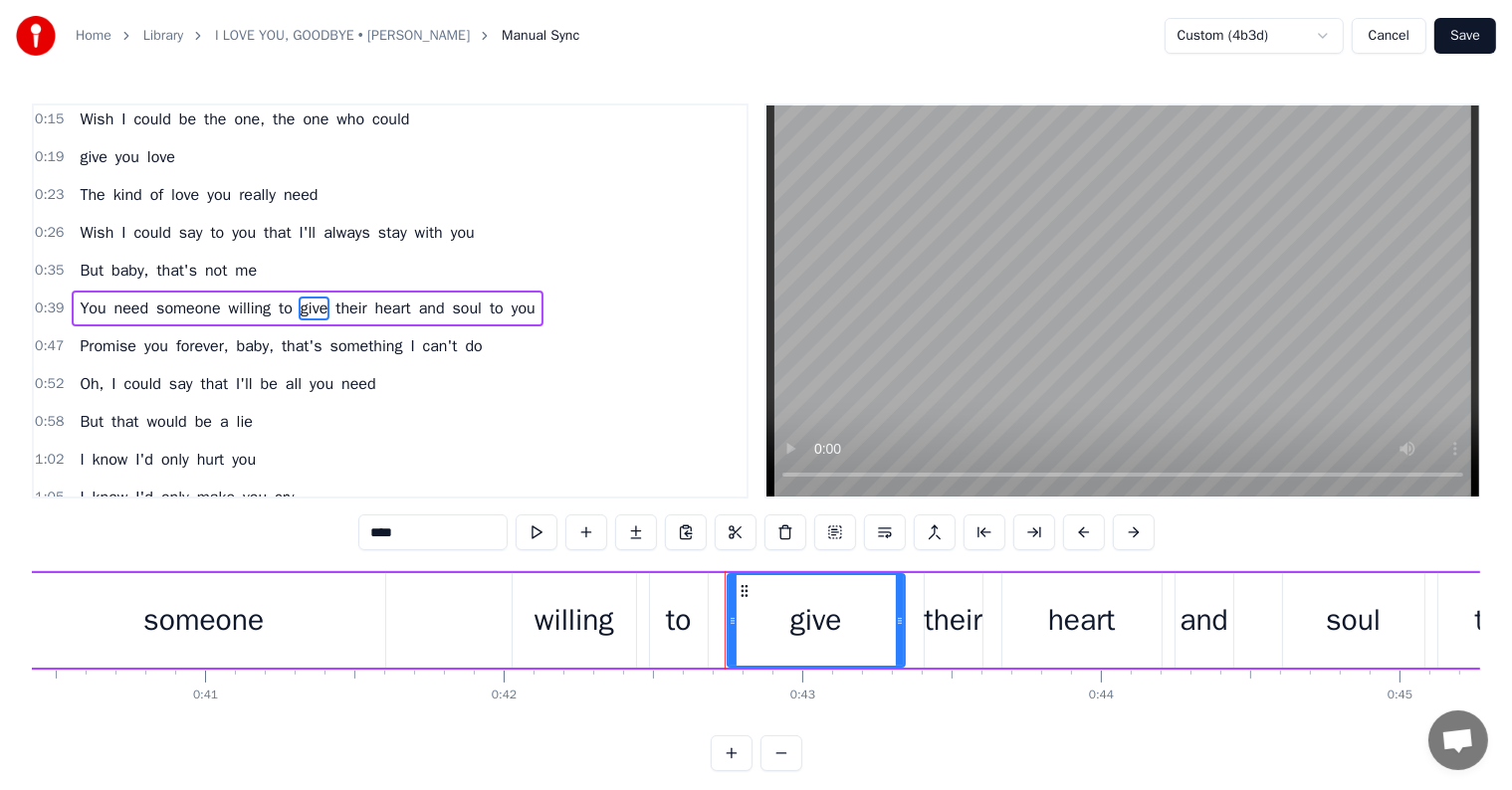 click on "soul" at bounding box center [467, 308] 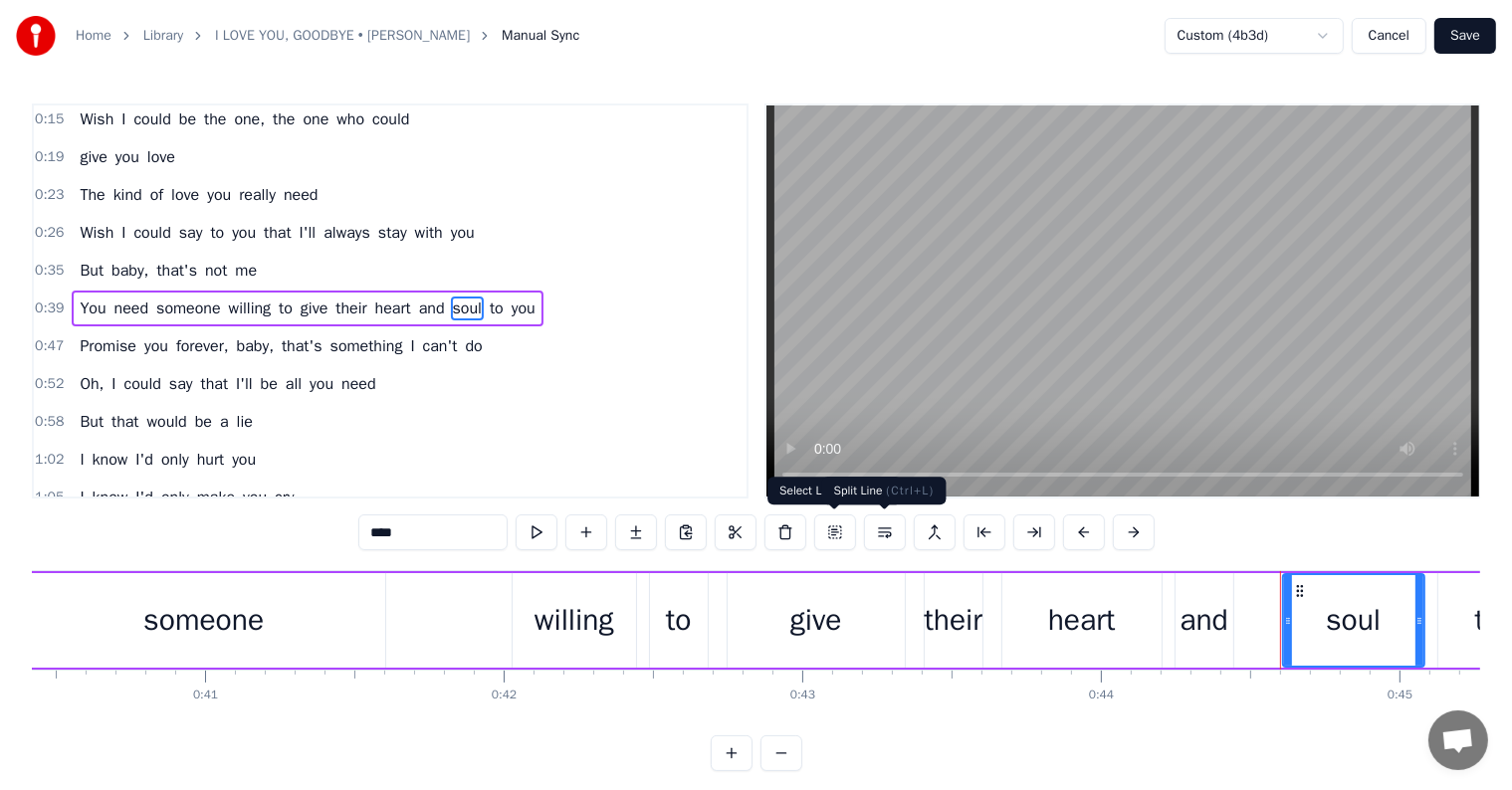 click at bounding box center (885, 532) 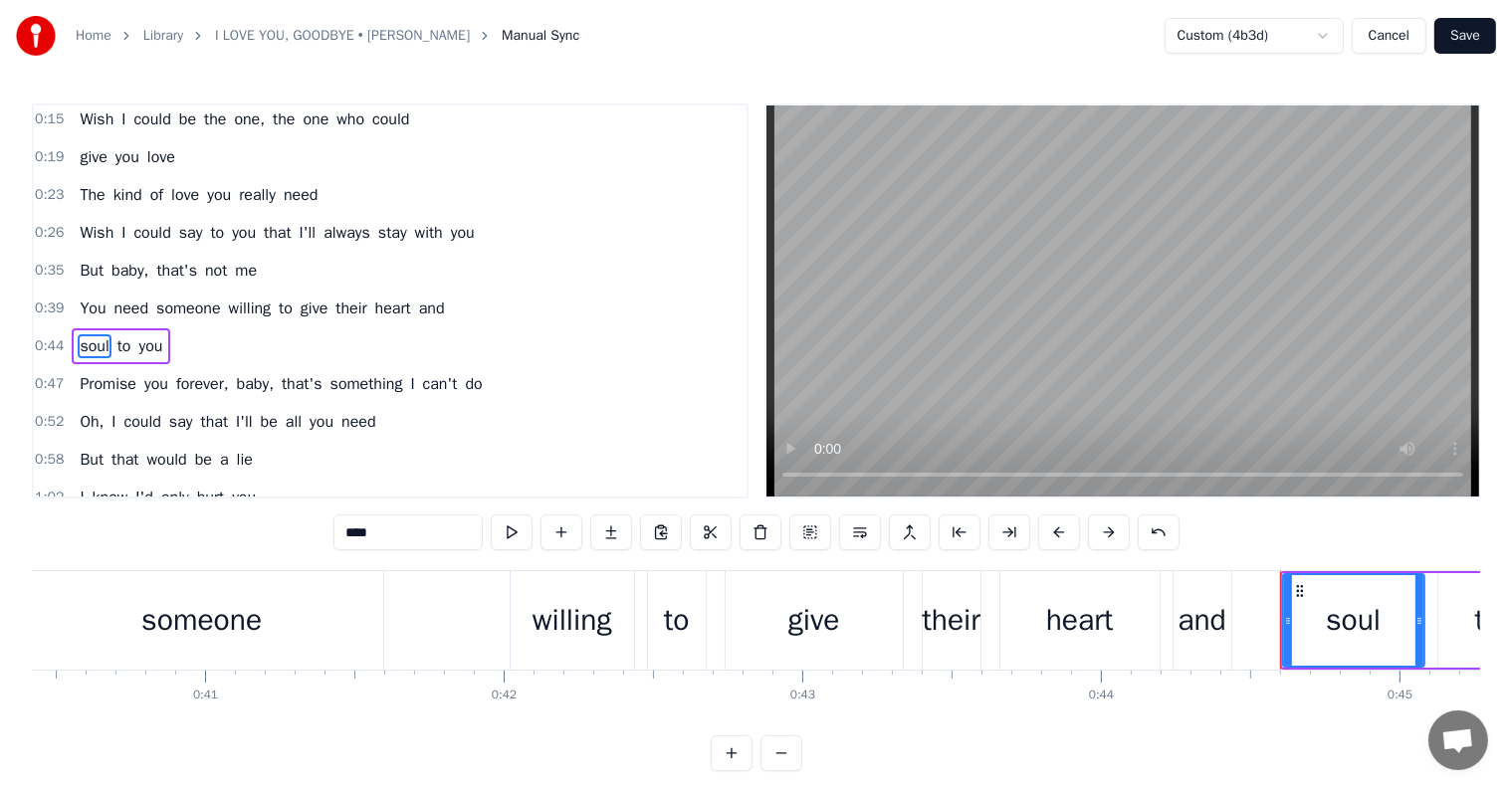 scroll, scrollTop: 42, scrollLeft: 0, axis: vertical 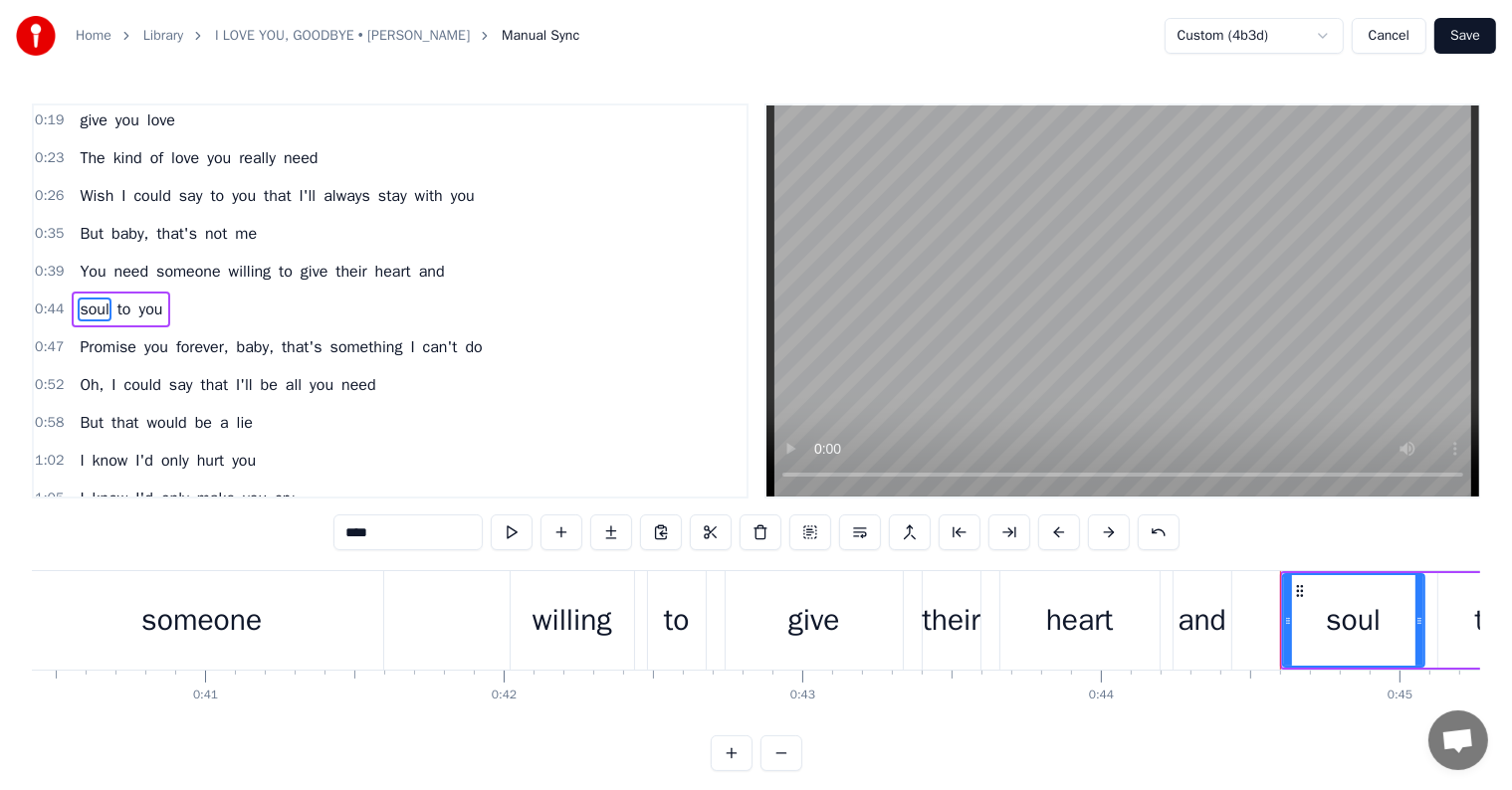click on "You need someone willing to give their heart and" at bounding box center [515, 620] 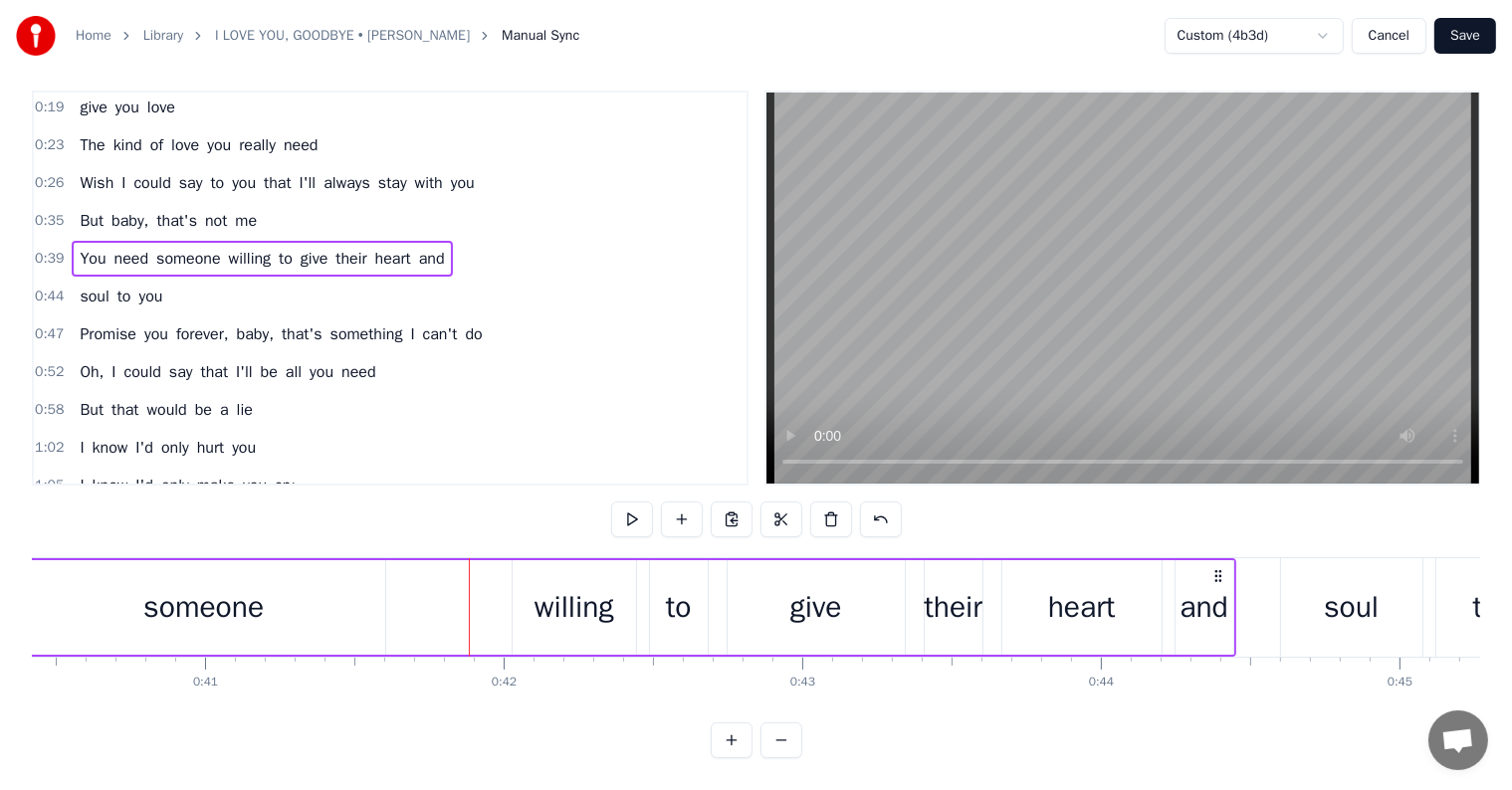 scroll, scrollTop: 30, scrollLeft: 0, axis: vertical 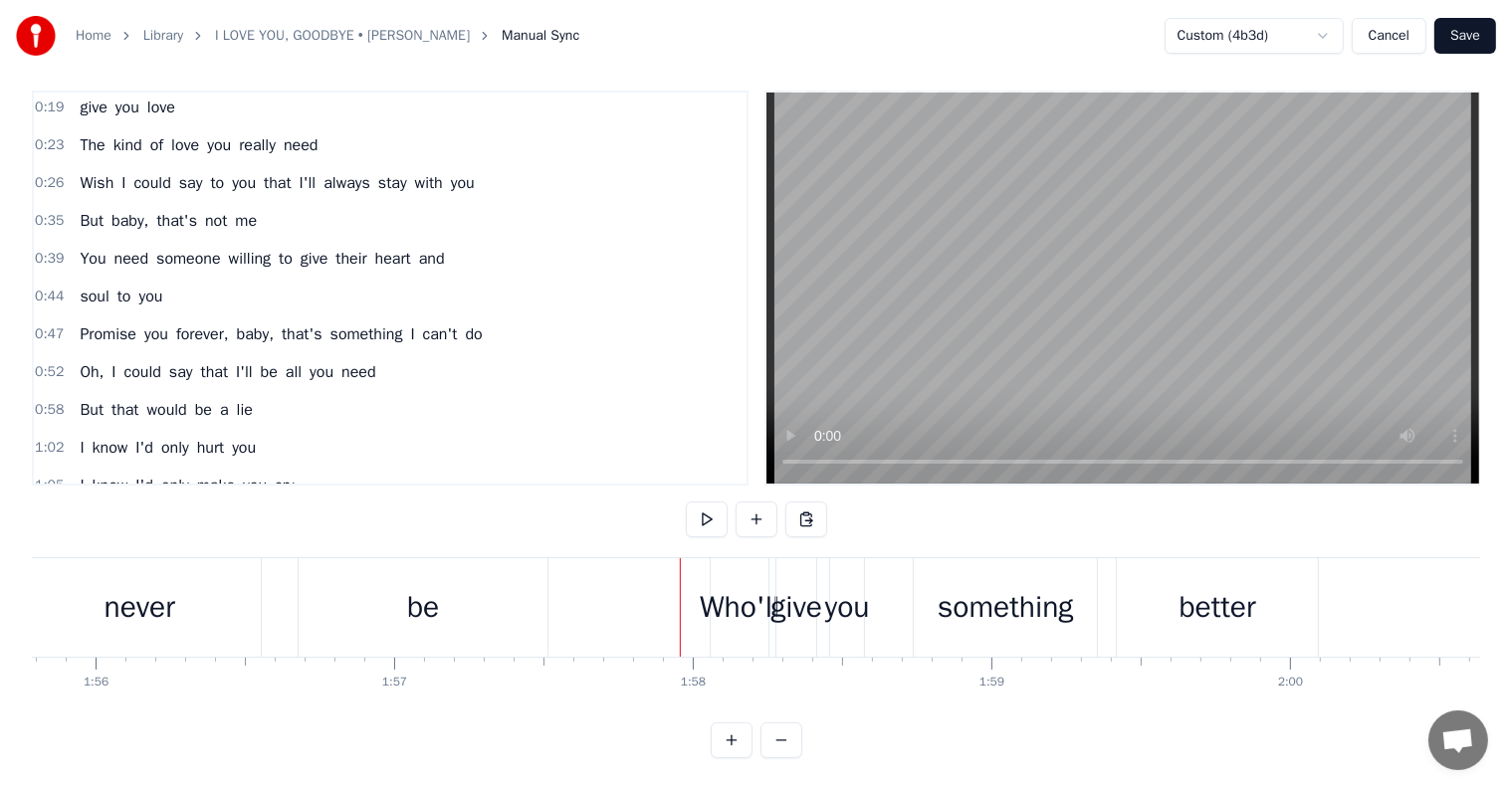 click on "Who'll" at bounding box center (740, 607) 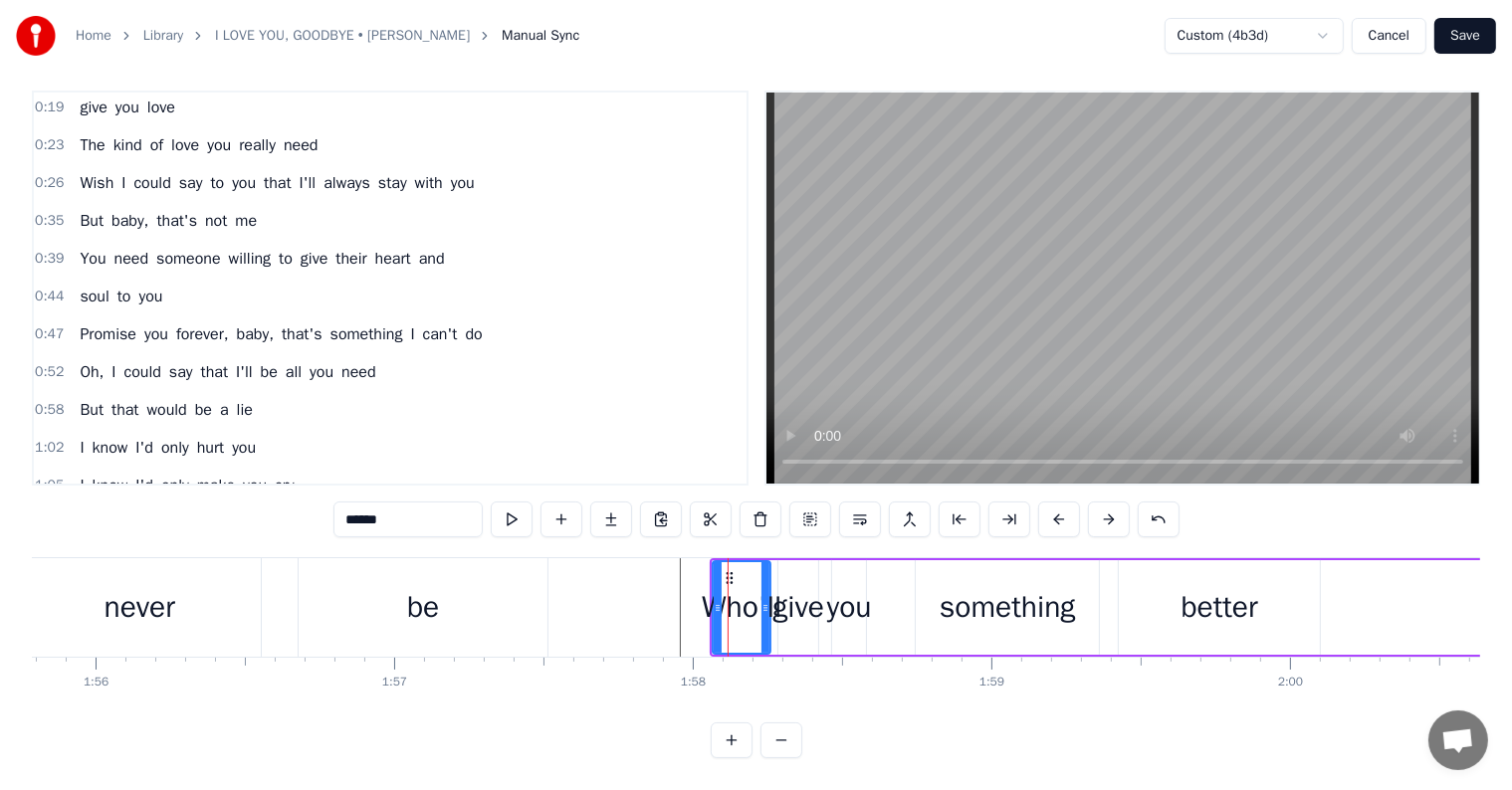 scroll, scrollTop: 0, scrollLeft: 0, axis: both 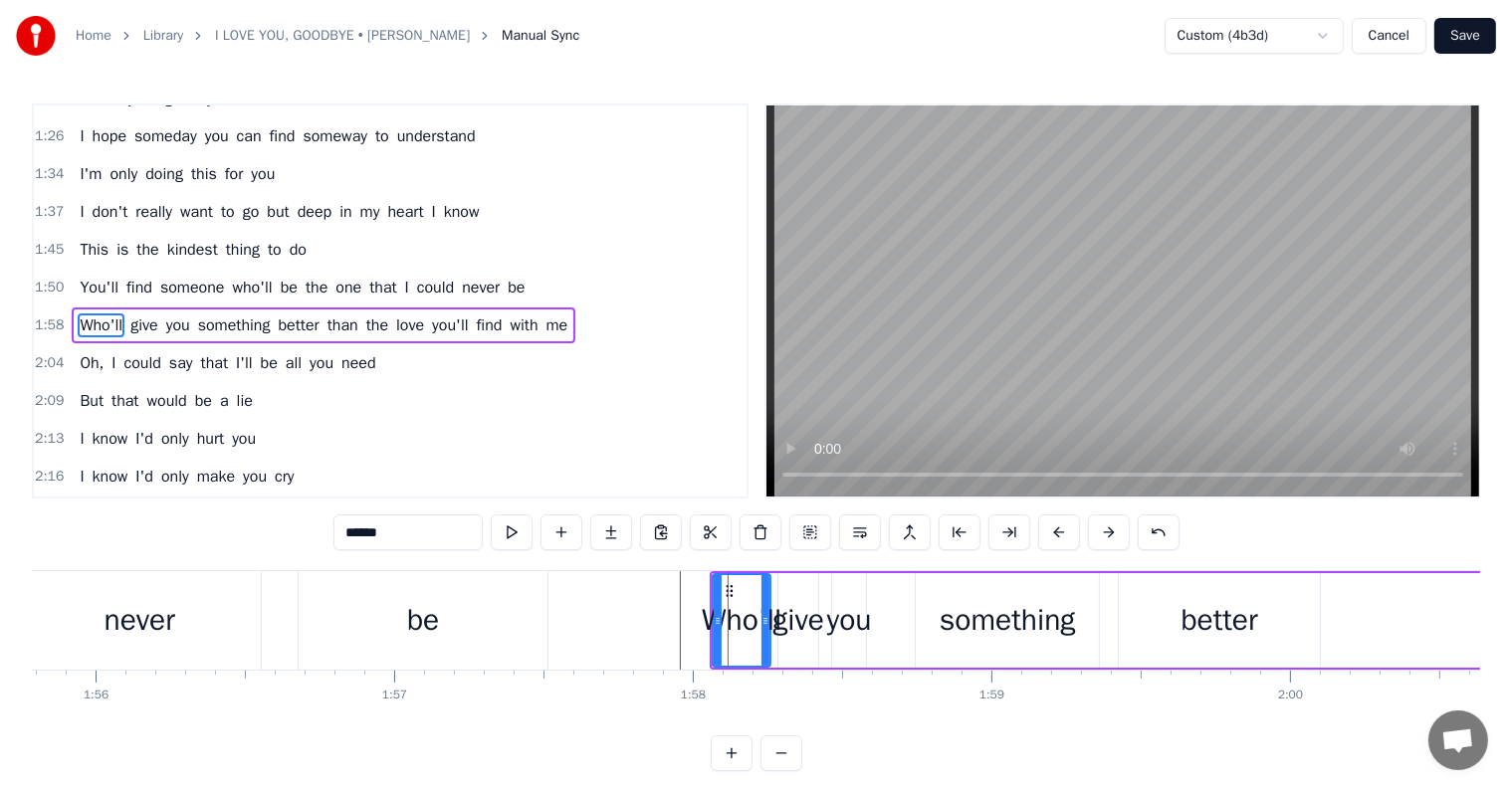 click on "something" at bounding box center (234, 325) 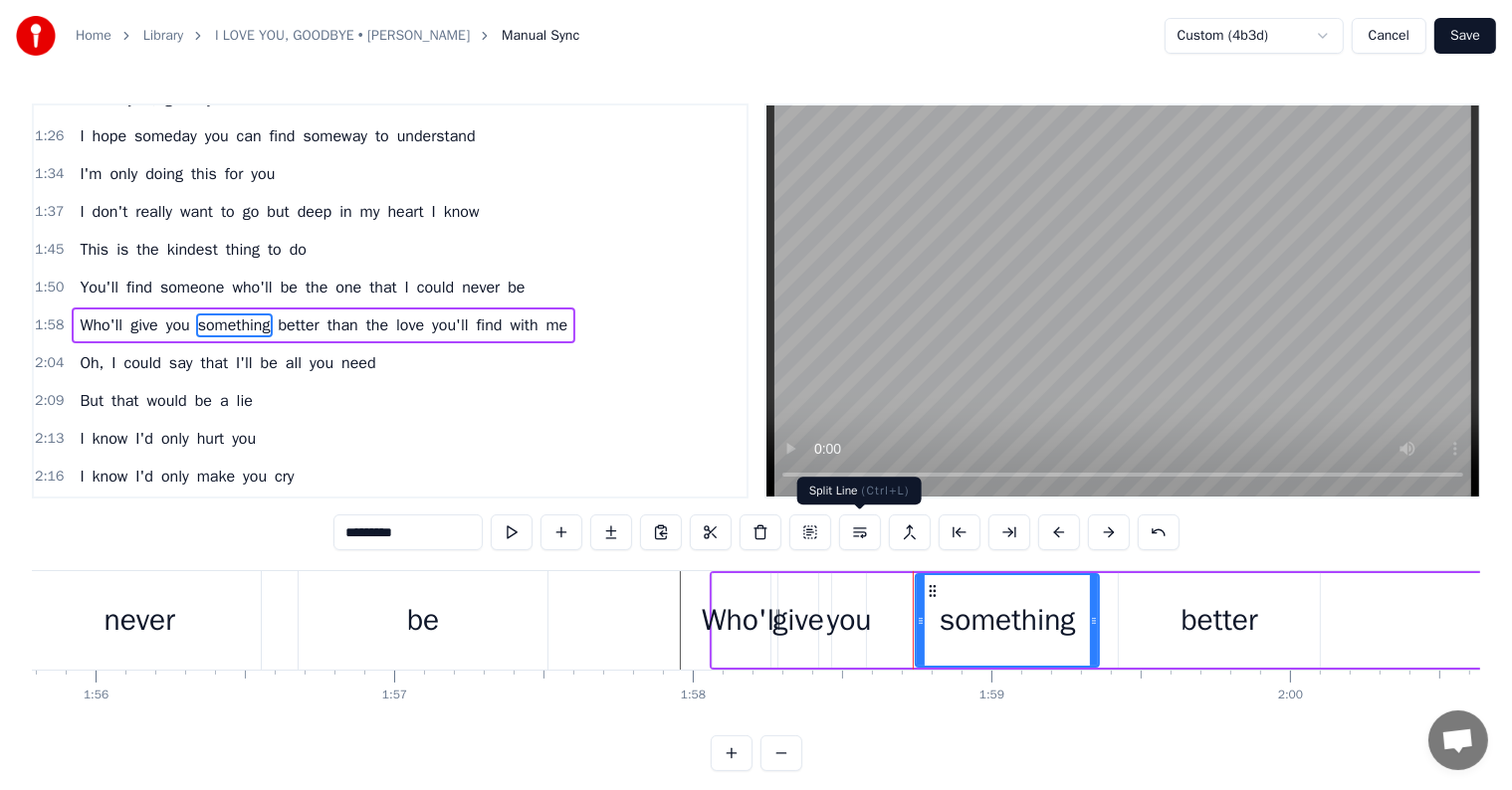 click at bounding box center [860, 532] 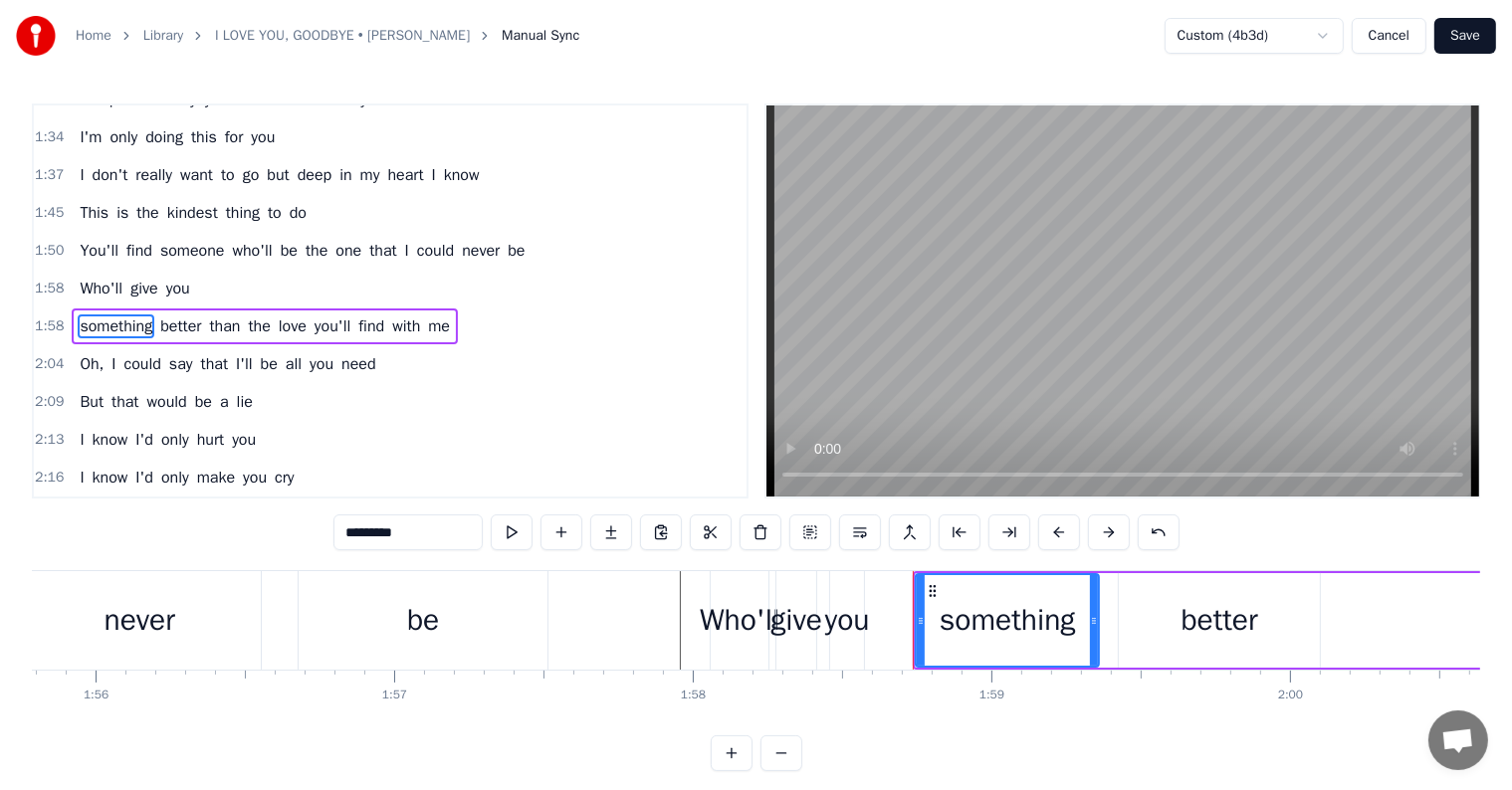 click at bounding box center [-2532, 620] 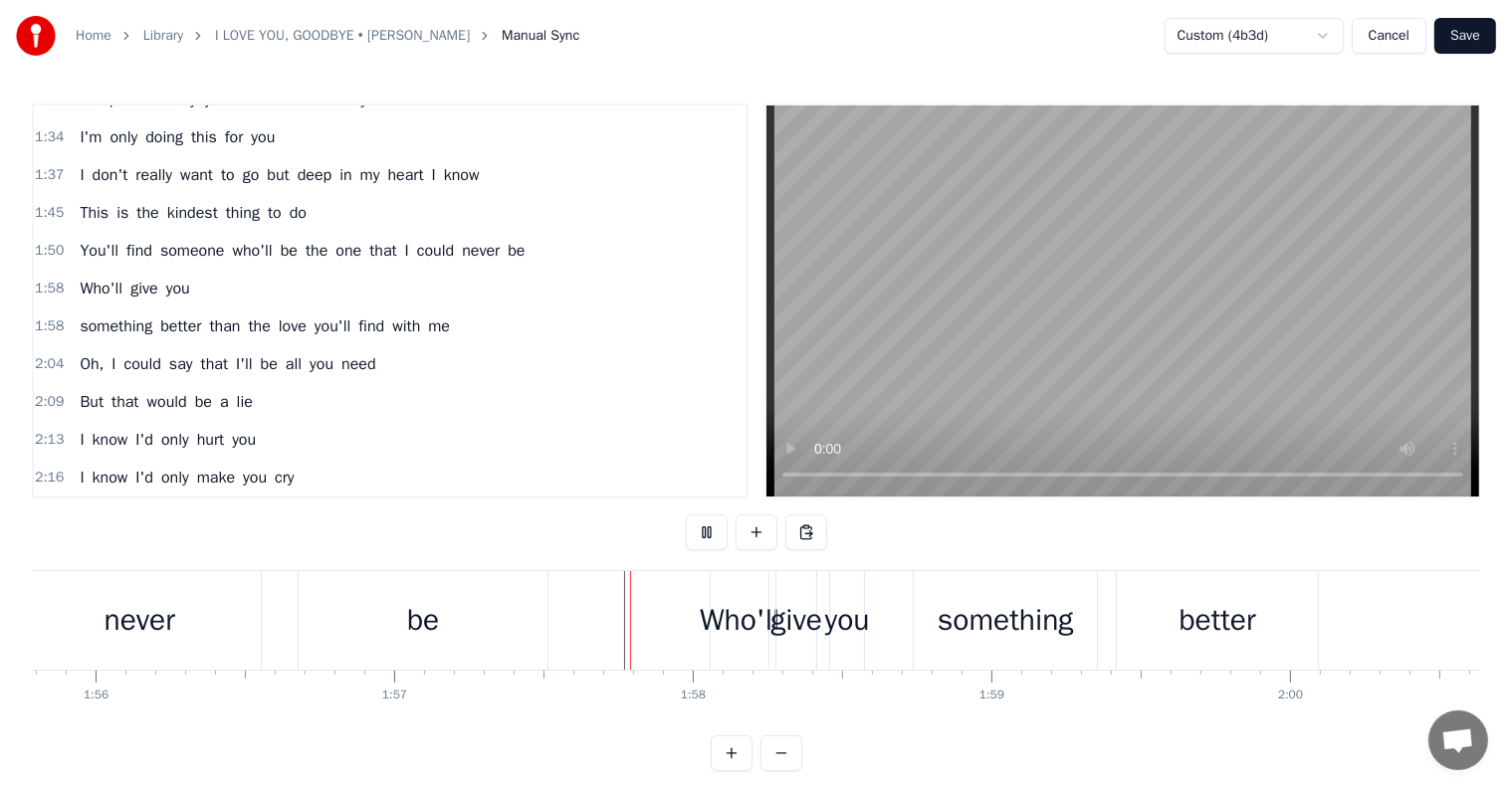 scroll, scrollTop: 30, scrollLeft: 0, axis: vertical 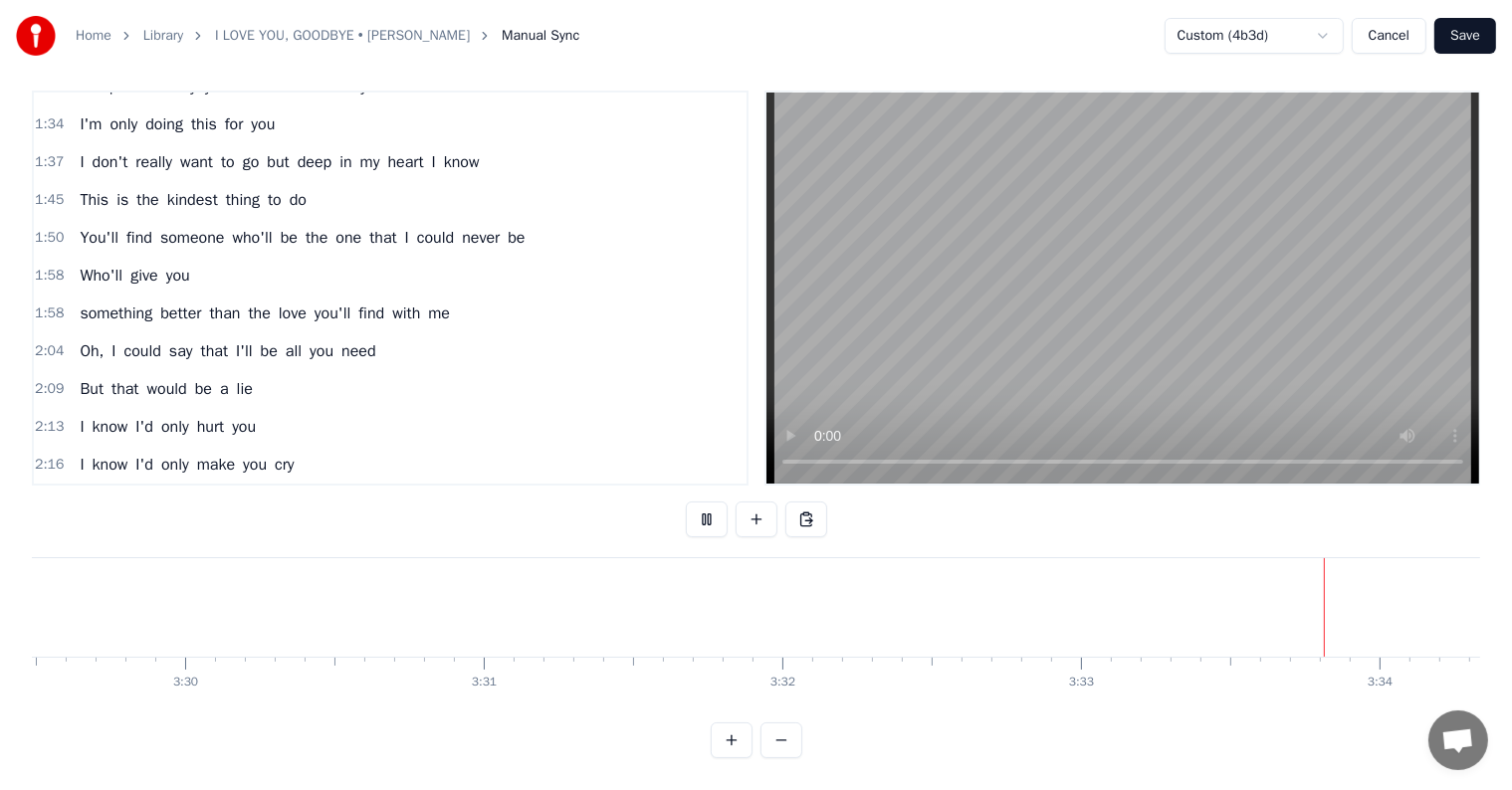 click on "Save" at bounding box center [1465, 36] 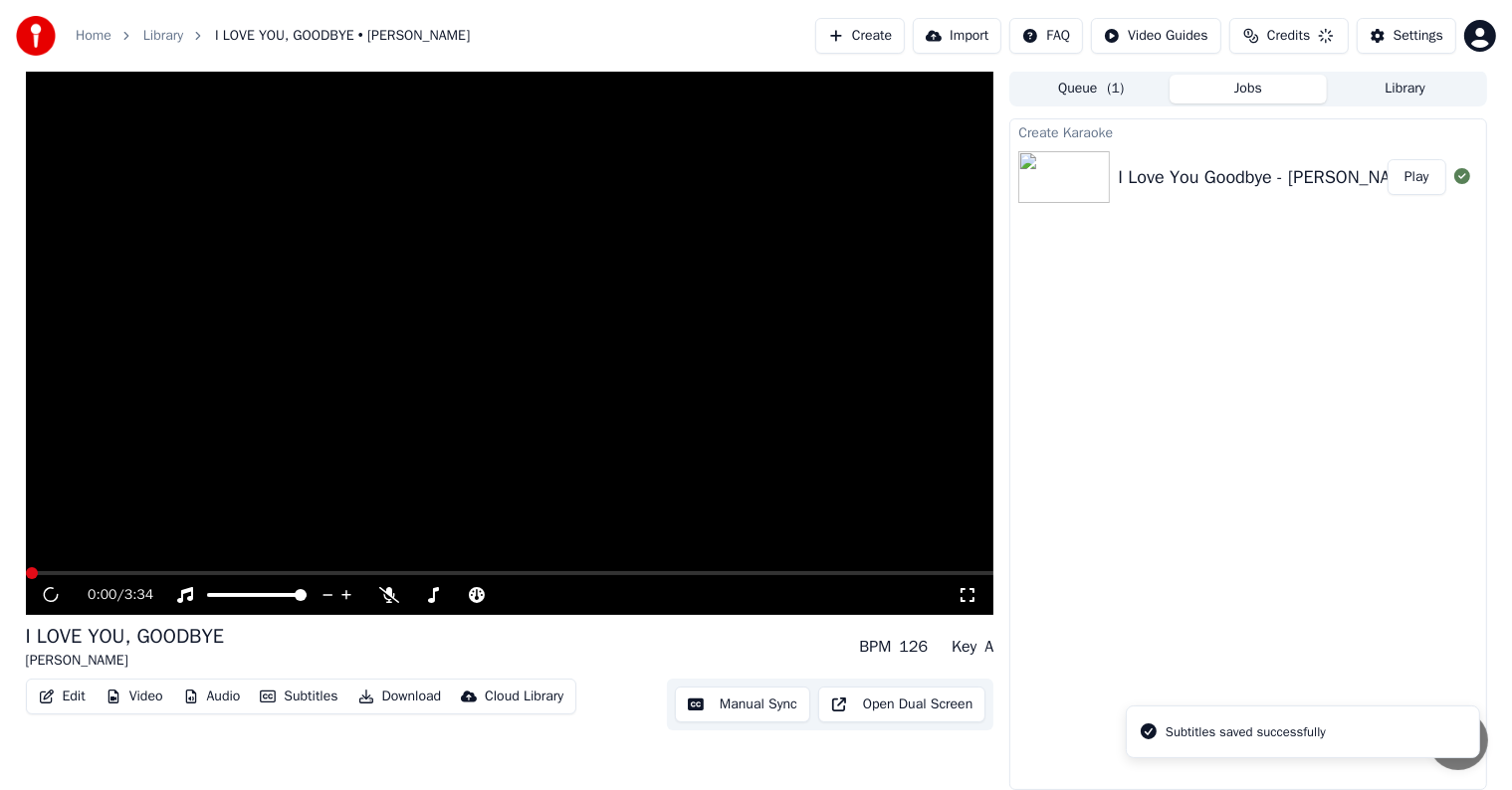 scroll, scrollTop: 1, scrollLeft: 0, axis: vertical 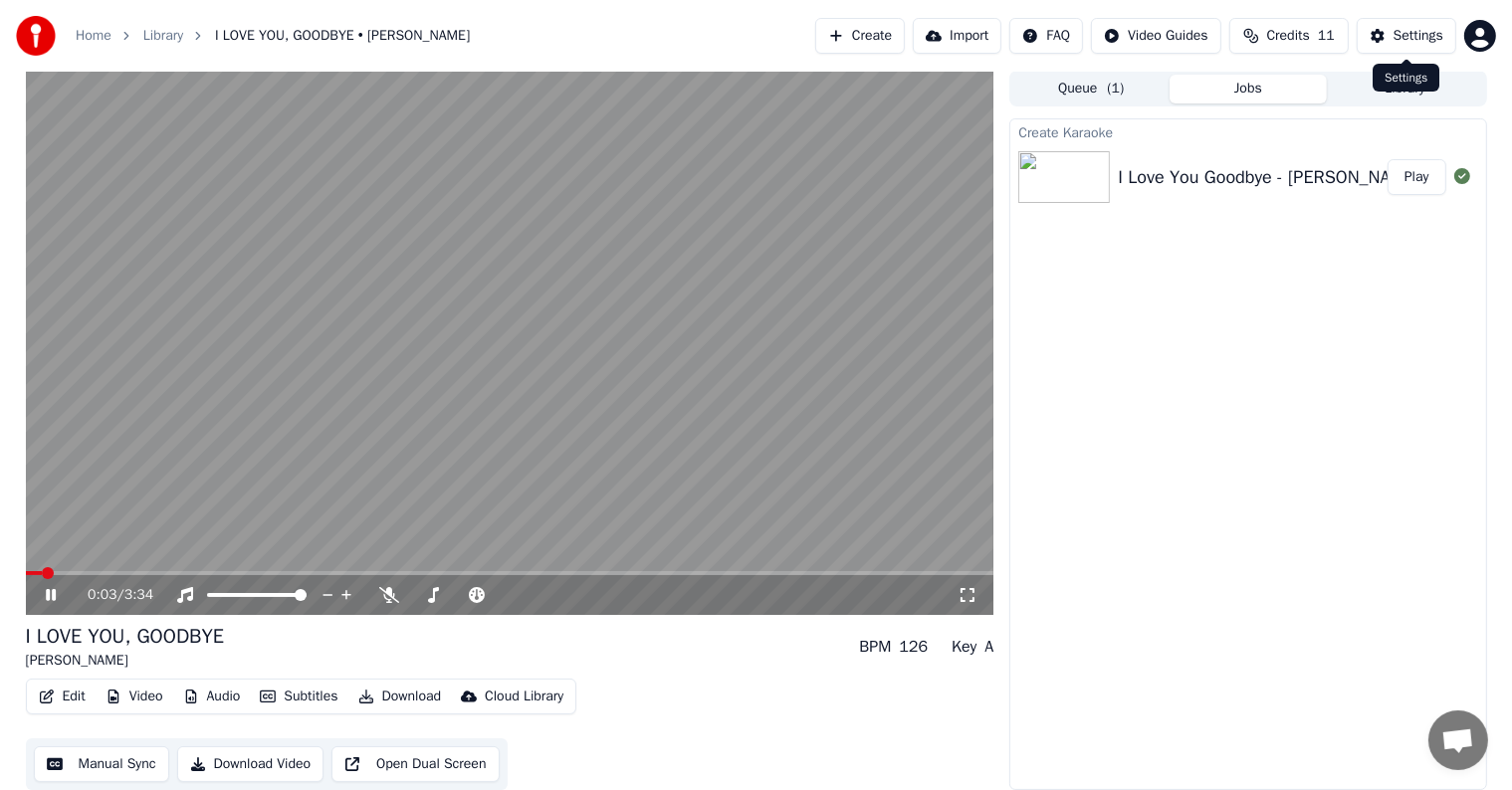 click on "Settings" at bounding box center [1418, 36] 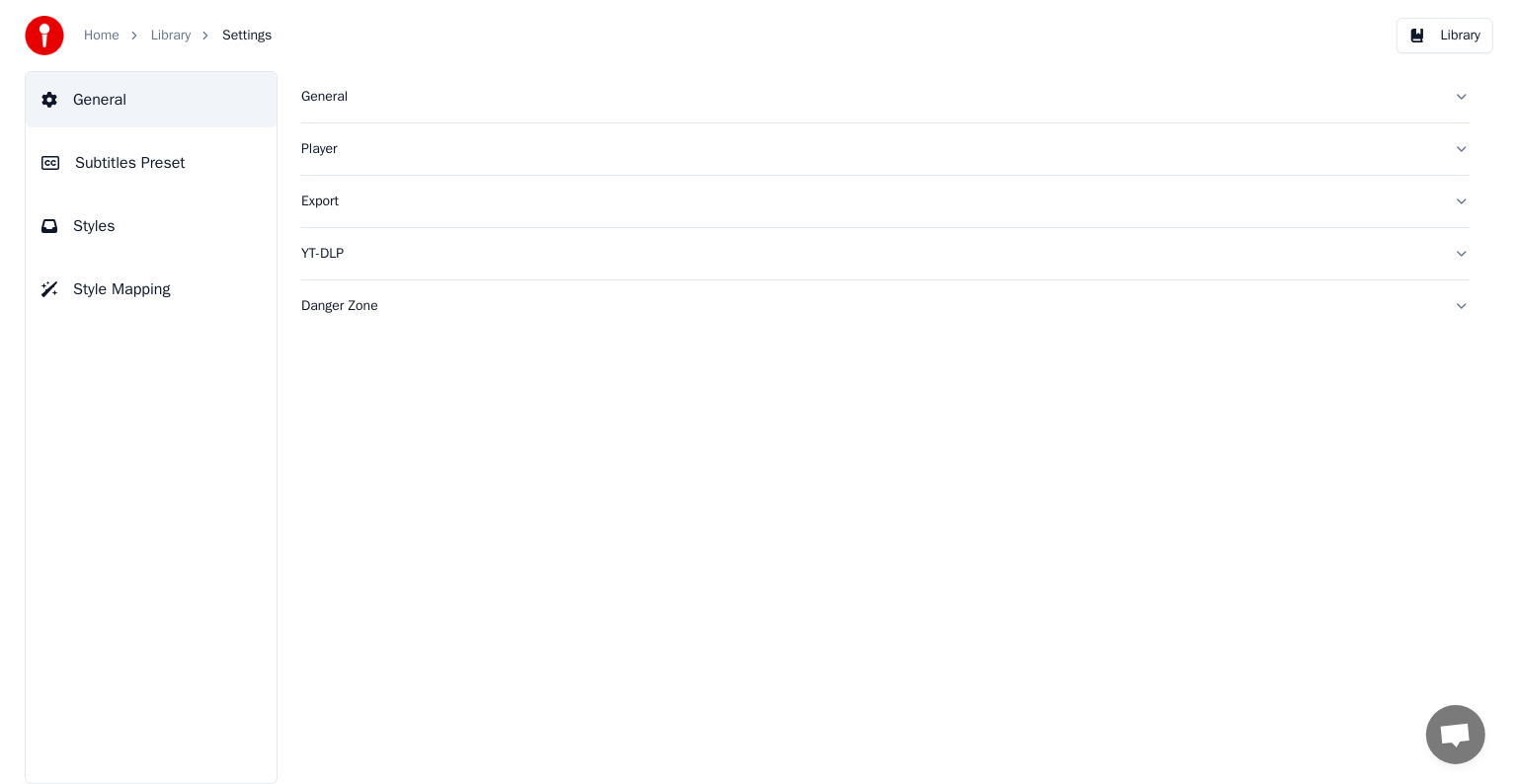 scroll, scrollTop: 0, scrollLeft: 0, axis: both 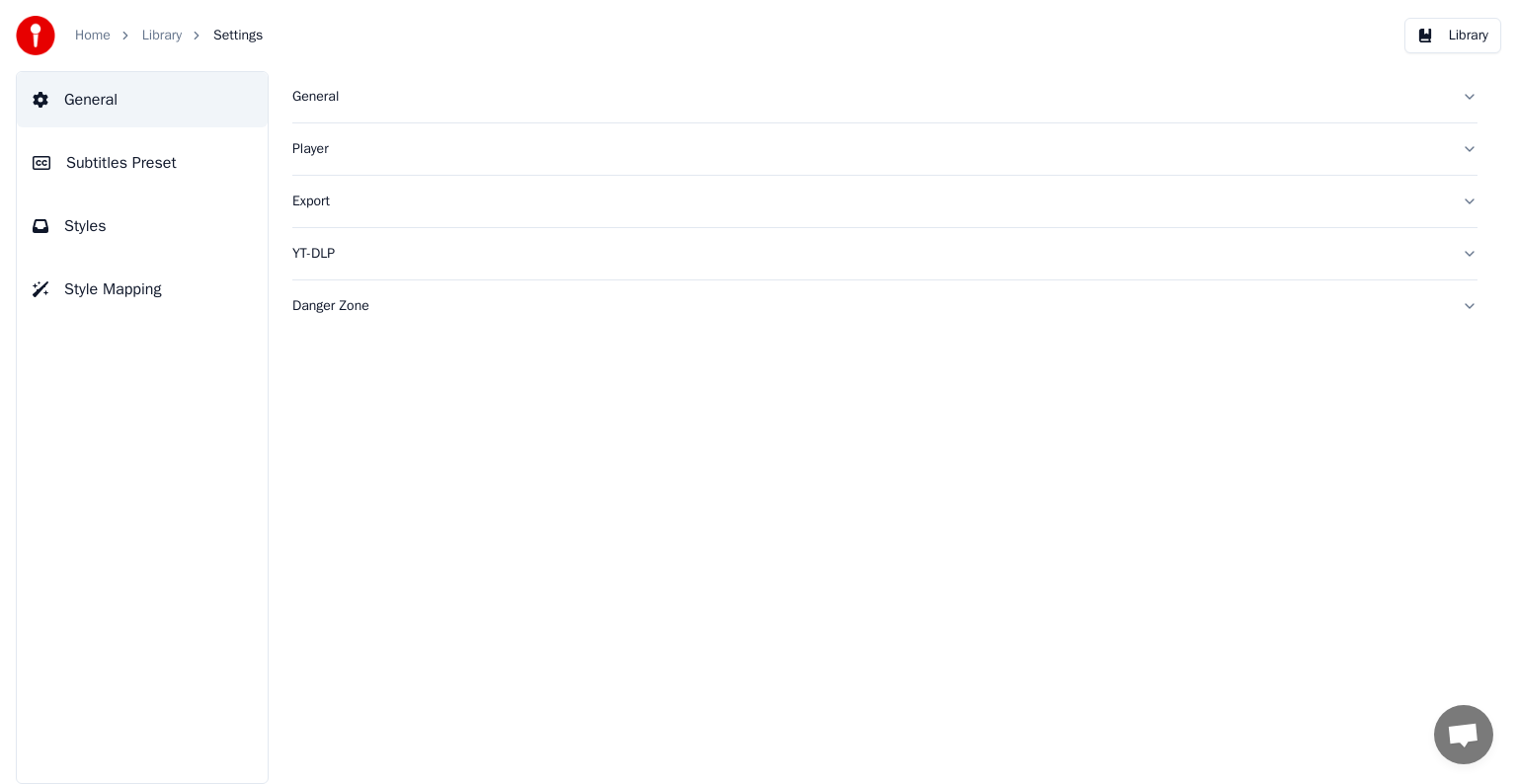click on "Subtitles Preset" at bounding box center [121, 163] 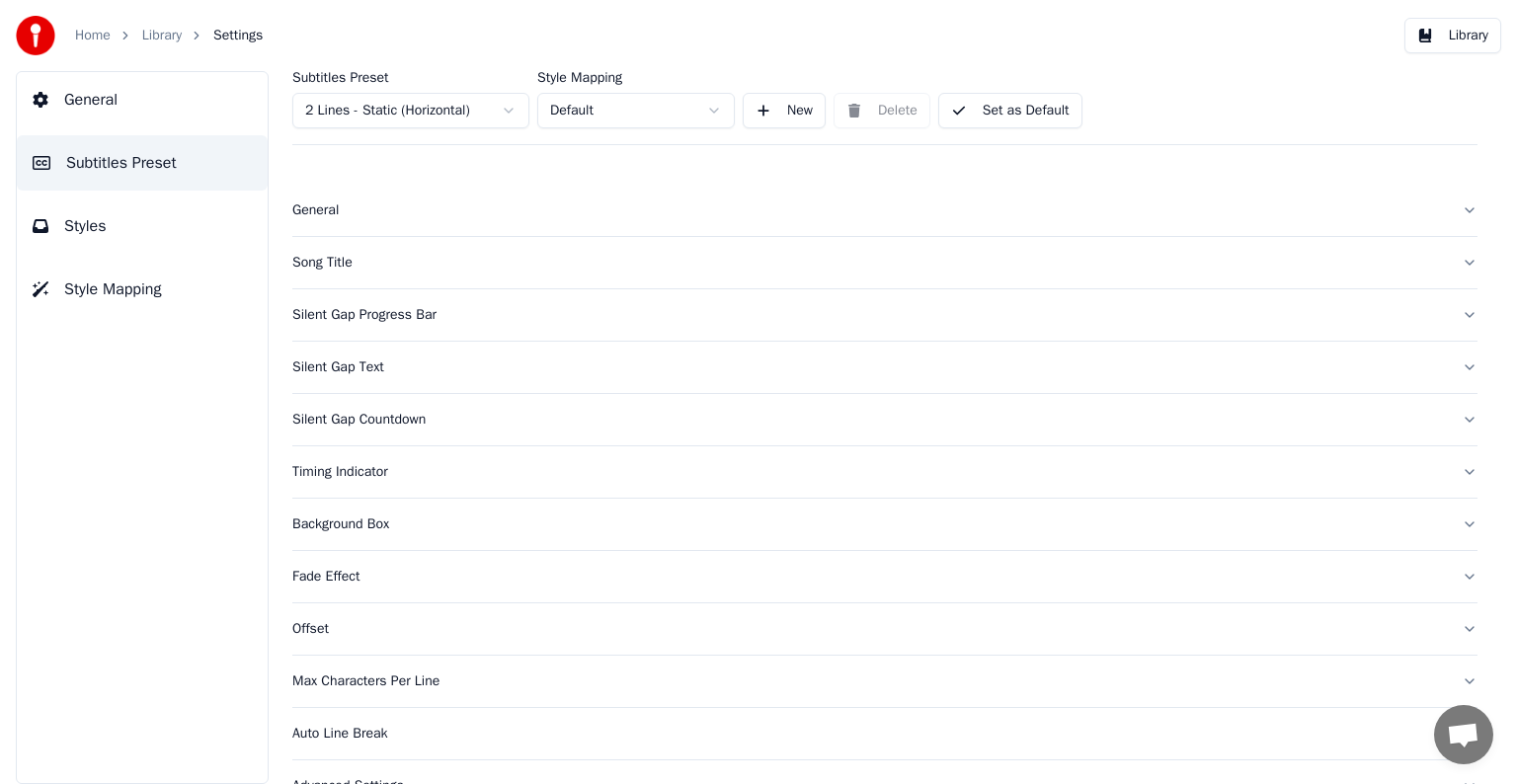 click on "Song Title" at bounding box center (869, 263) 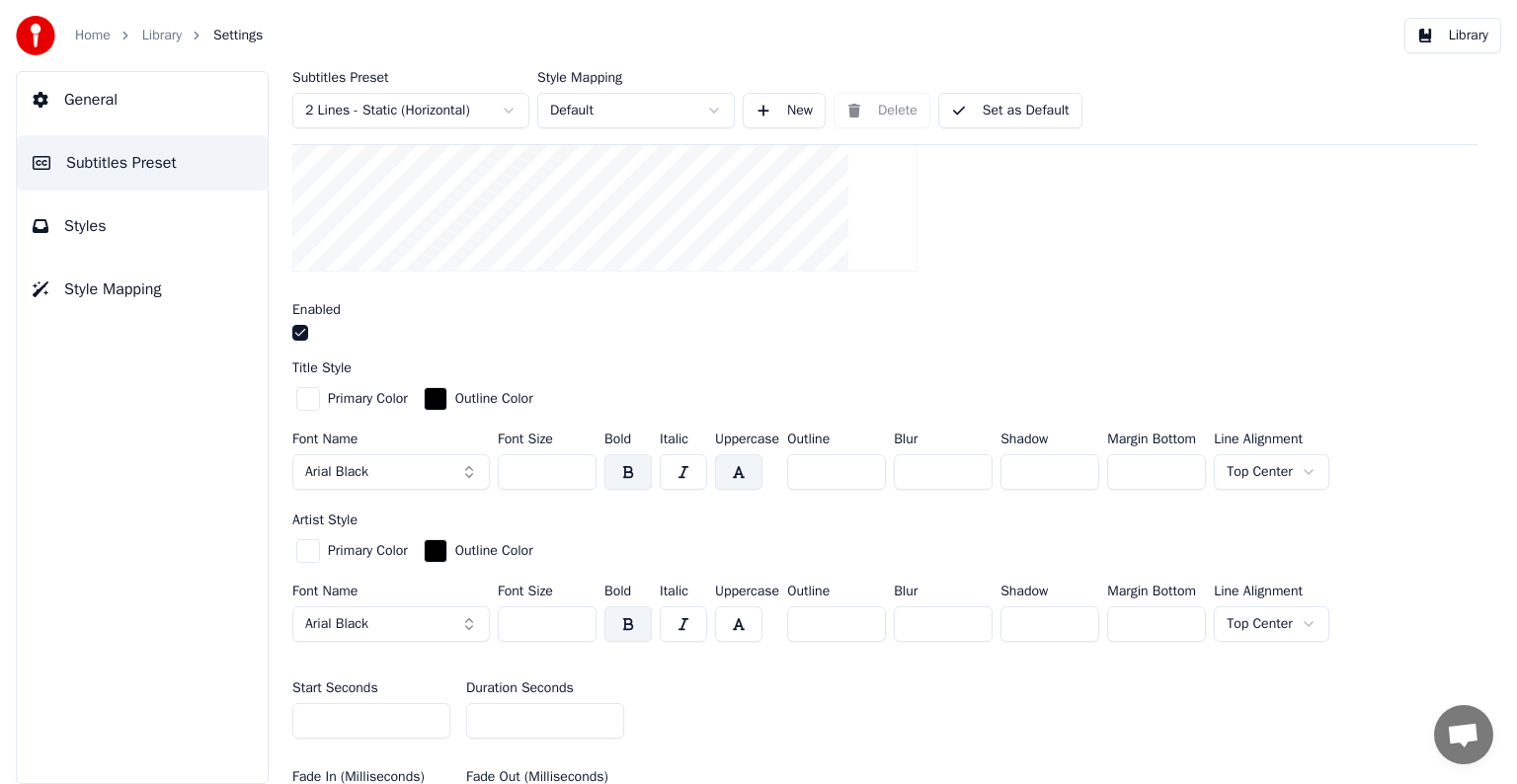 scroll, scrollTop: 494, scrollLeft: 0, axis: vertical 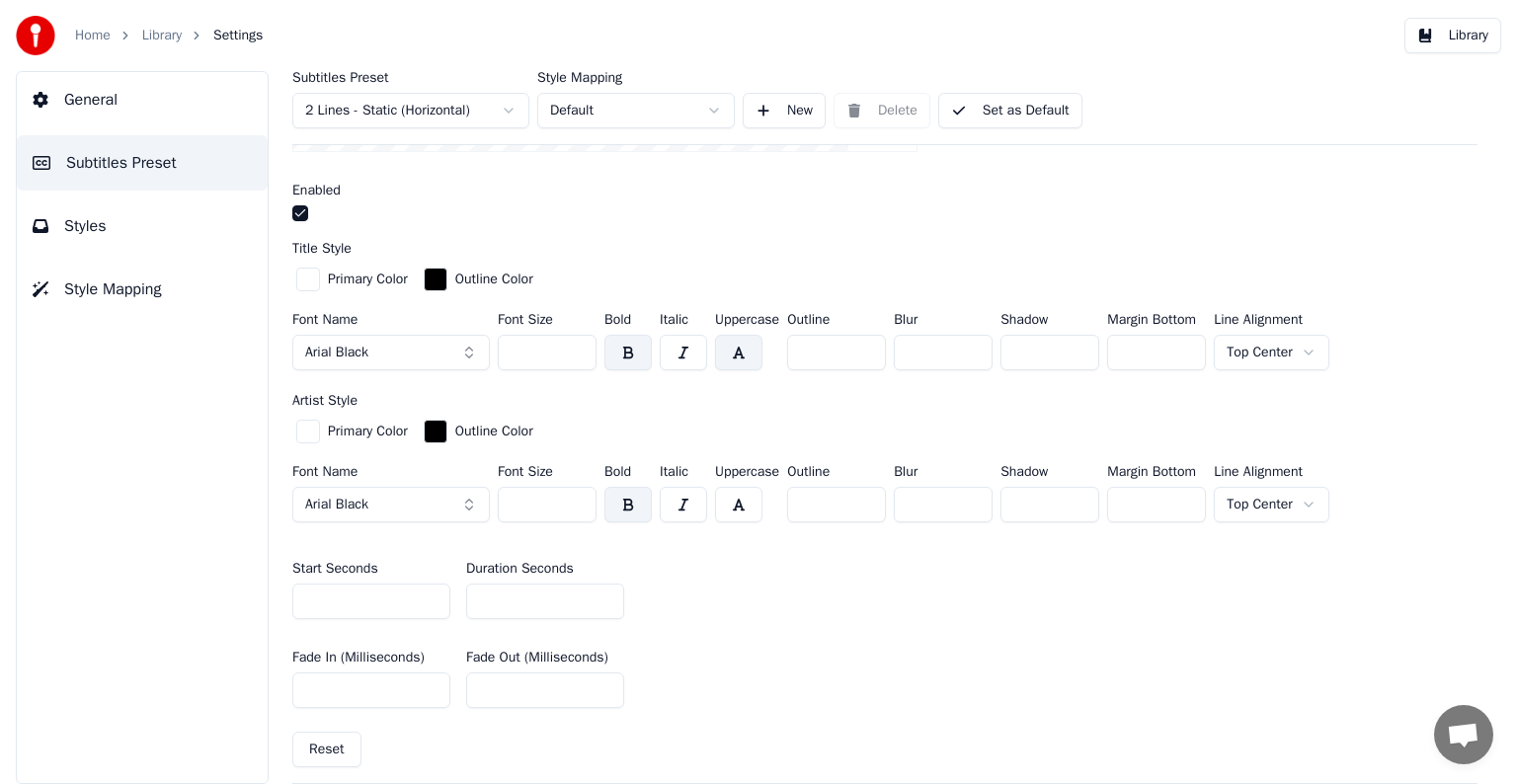 click on "Home Library Settings Library General Subtitles Preset Styles Style Mapping Subtitles Preset 2 Lines - Static (Horizontal) Style Mapping Default New Delete Set as Default General Song Title Insert the song title in the beginning of the video Enabled Title Style Primary Color Outline Color Font Name Arial Black Font Size *** Bold Italic Uppercase Outline * Blur * Shadow * Margin Bottom *** Line Alignment Top Center Artist Style Primary Color Outline Color Font Name Arial Black Font Size *** Bold Italic Uppercase Outline * Blur * Shadow * Margin Bottom *** Line Alignment Top Center Start Seconds * Duration Seconds * Fade In (Milliseconds) *** Fade Out (Milliseconds) **** Reset Silent Gap Progress Bar Silent Gap Text Silent Gap Countdown Timing Indicator Background Box Fade Effect Offset Max Characters Per Line Auto Line Break Advanced Settings" at bounding box center (758, 392) 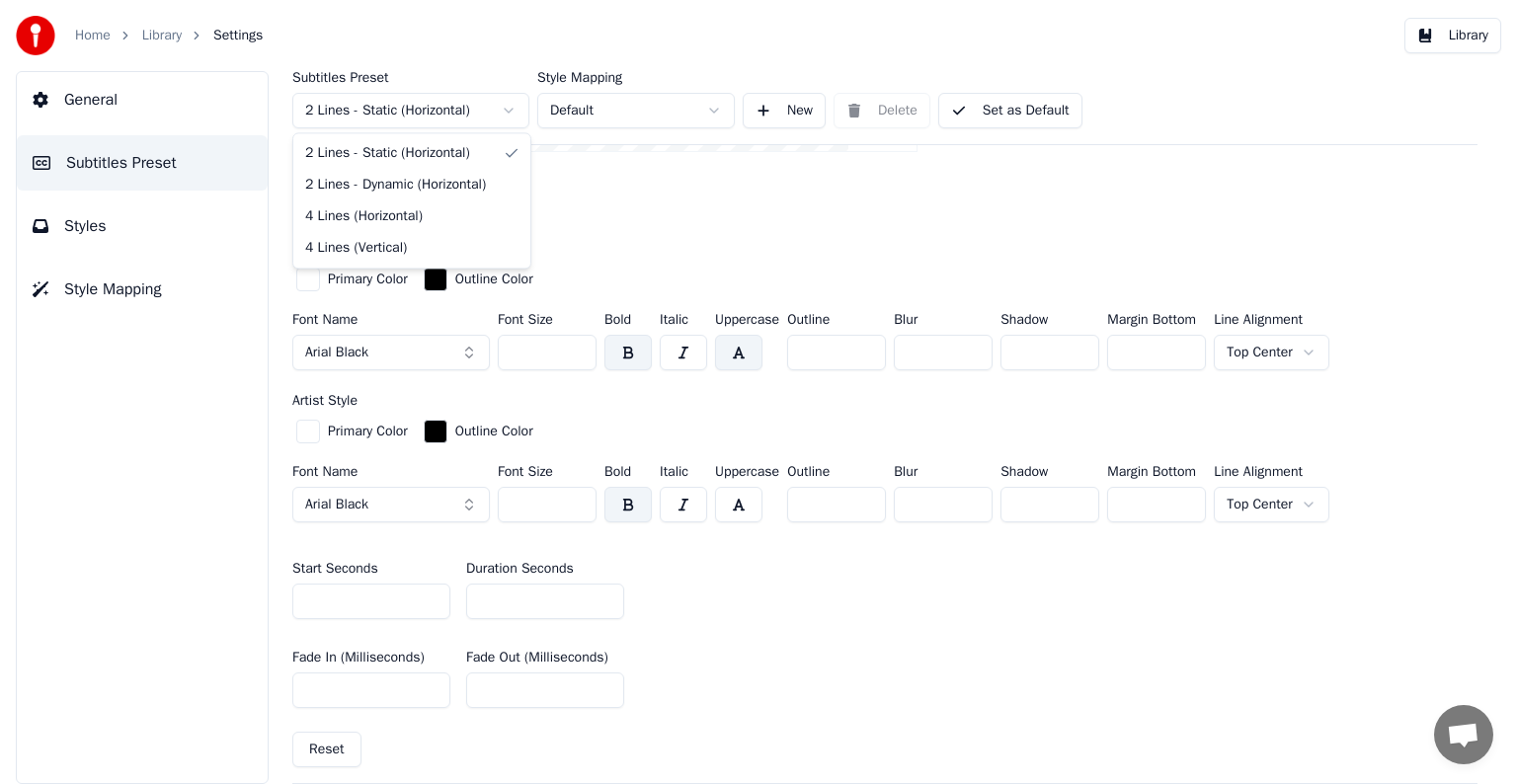 type on "***" 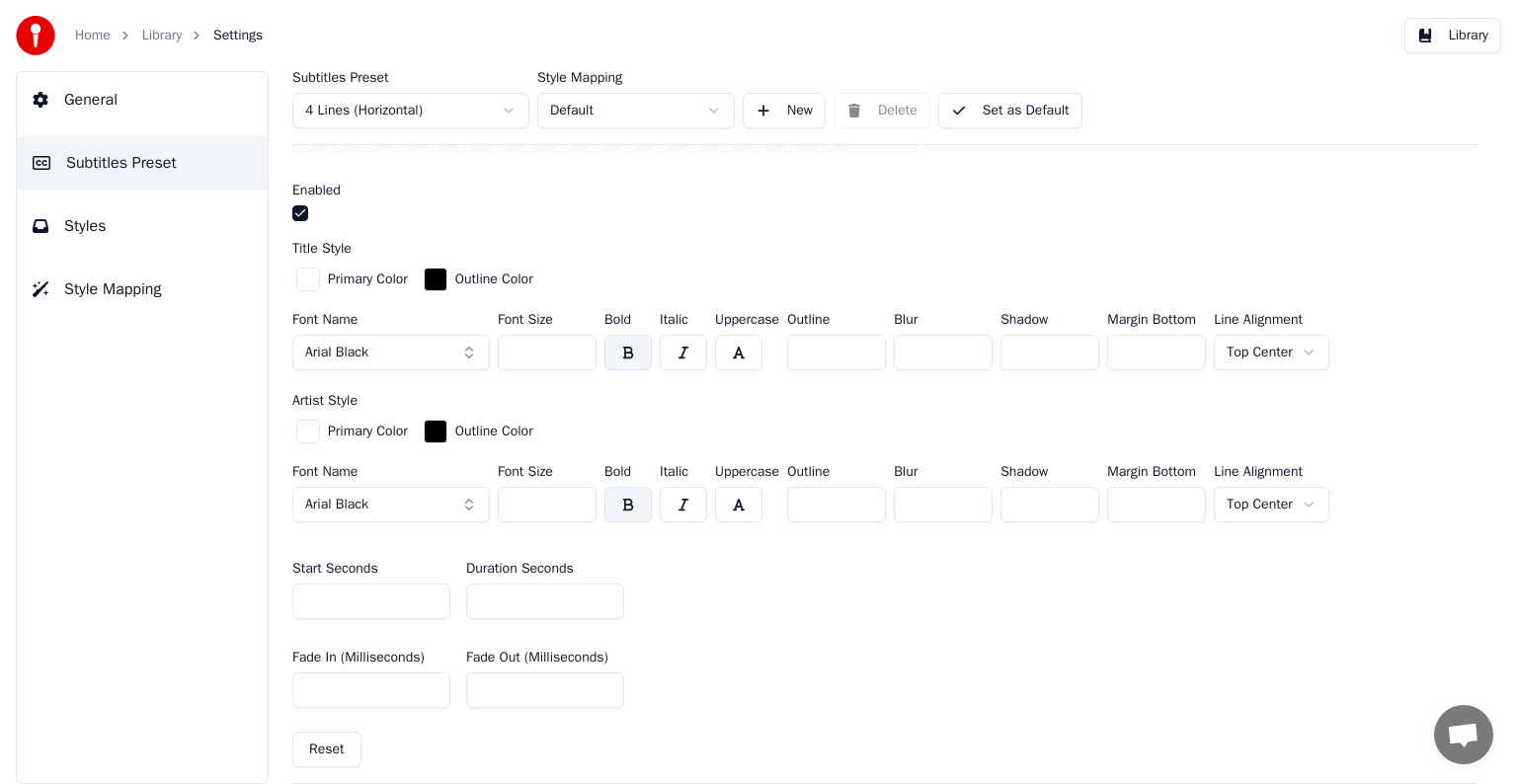 click on "***" at bounding box center (547, 353) 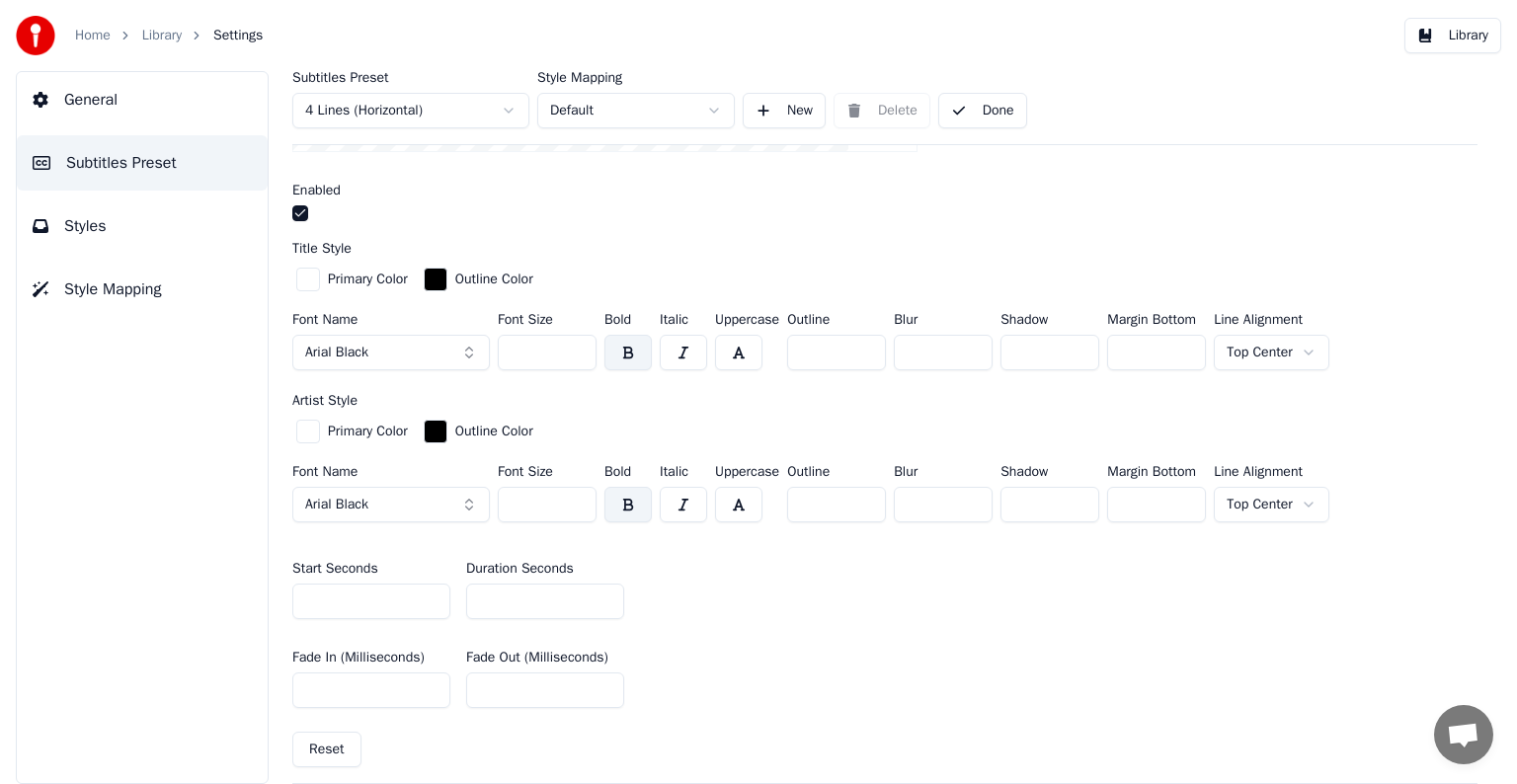 click on "Library" at bounding box center (162, 36) 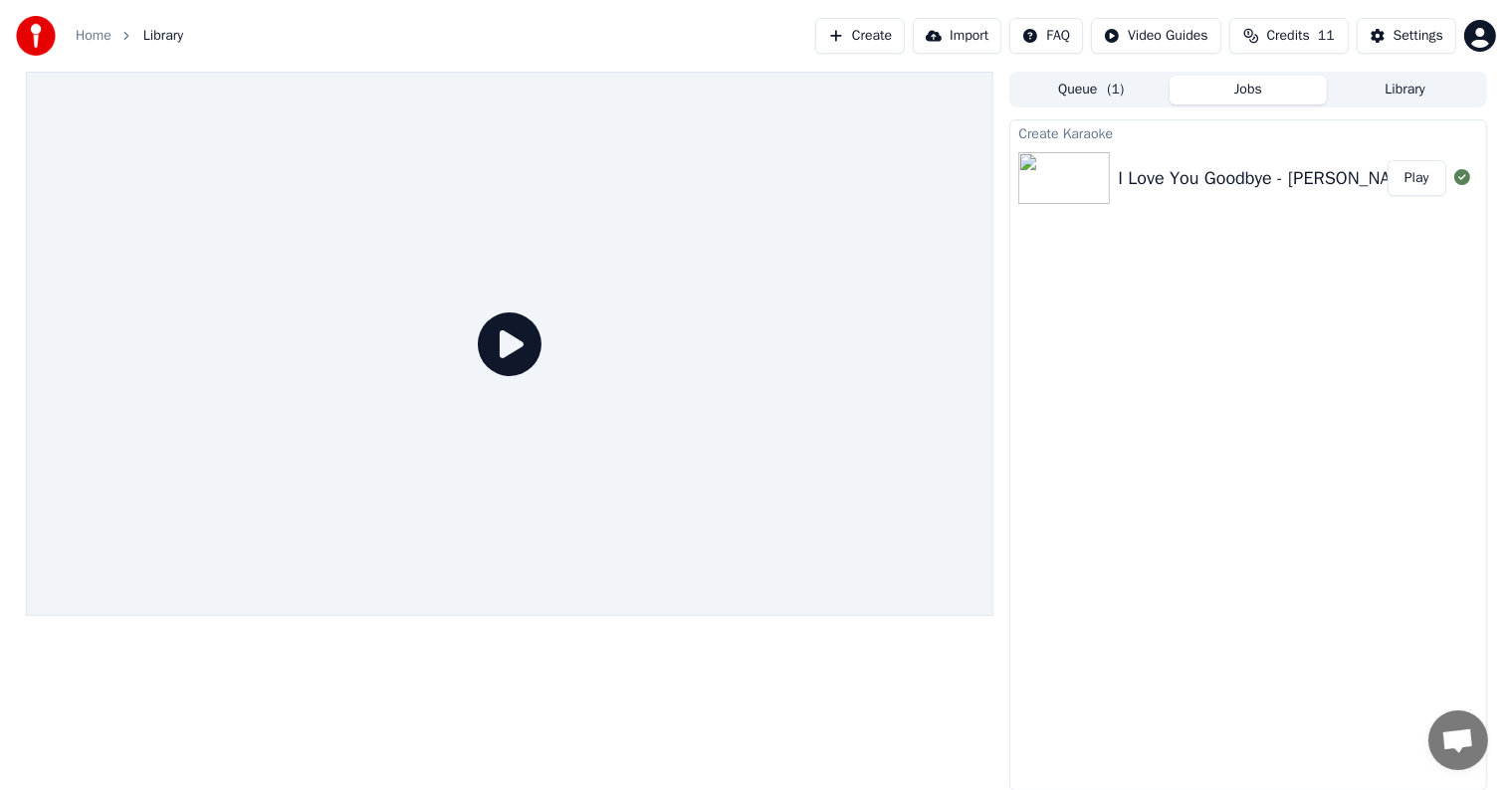 click on "Play" at bounding box center [1416, 178] 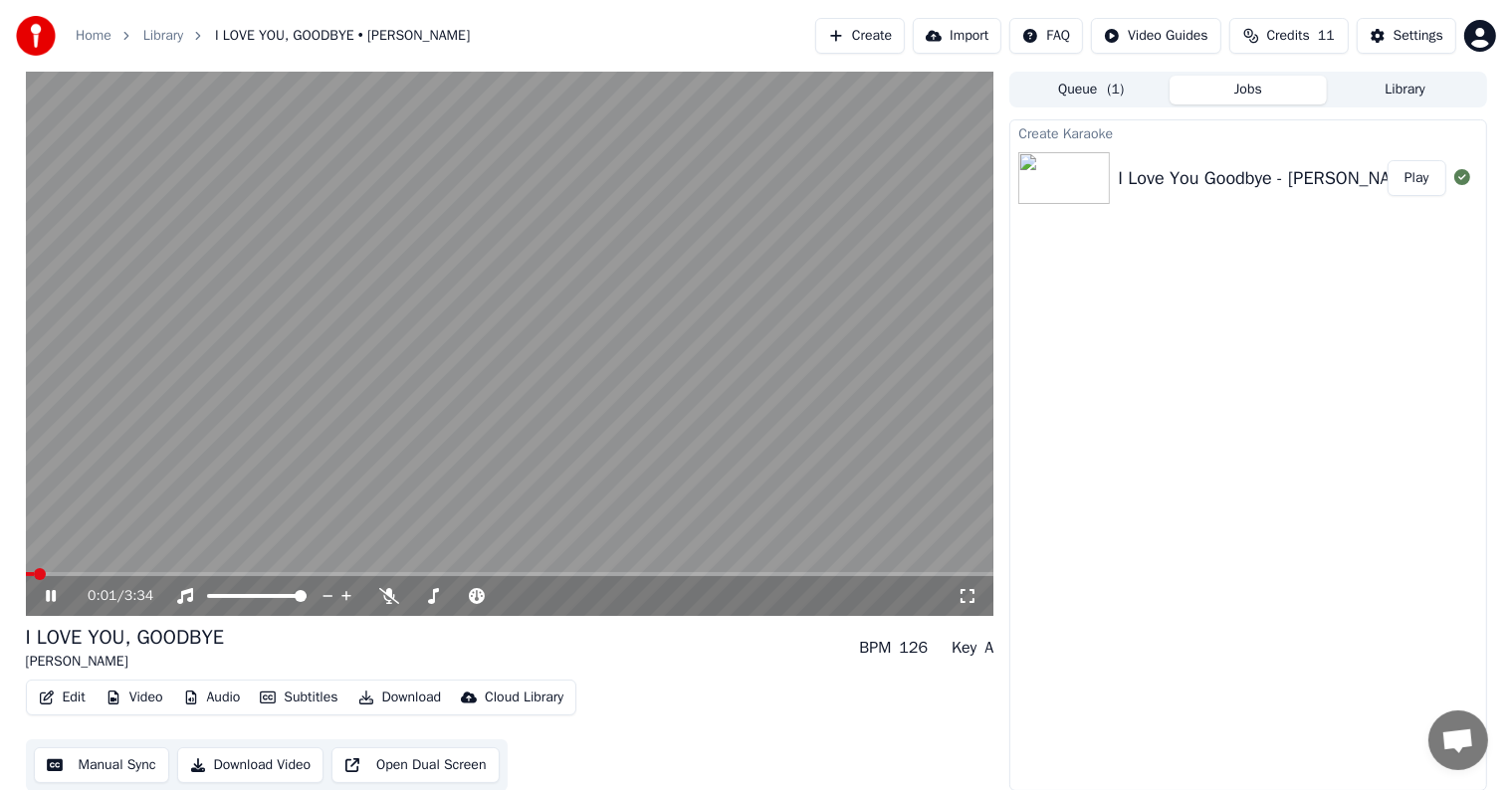 click 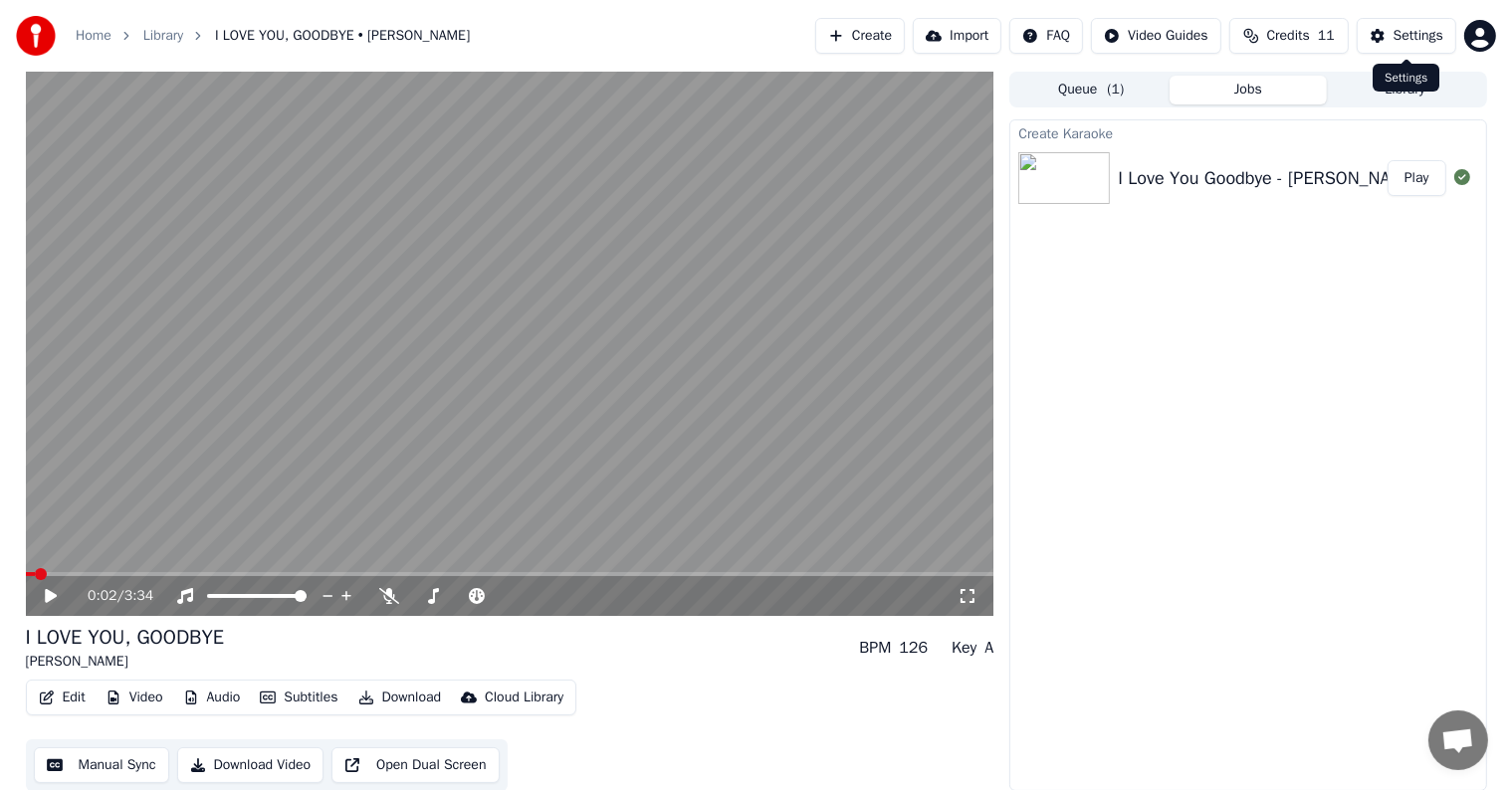 click on "Settings" at bounding box center [1418, 36] 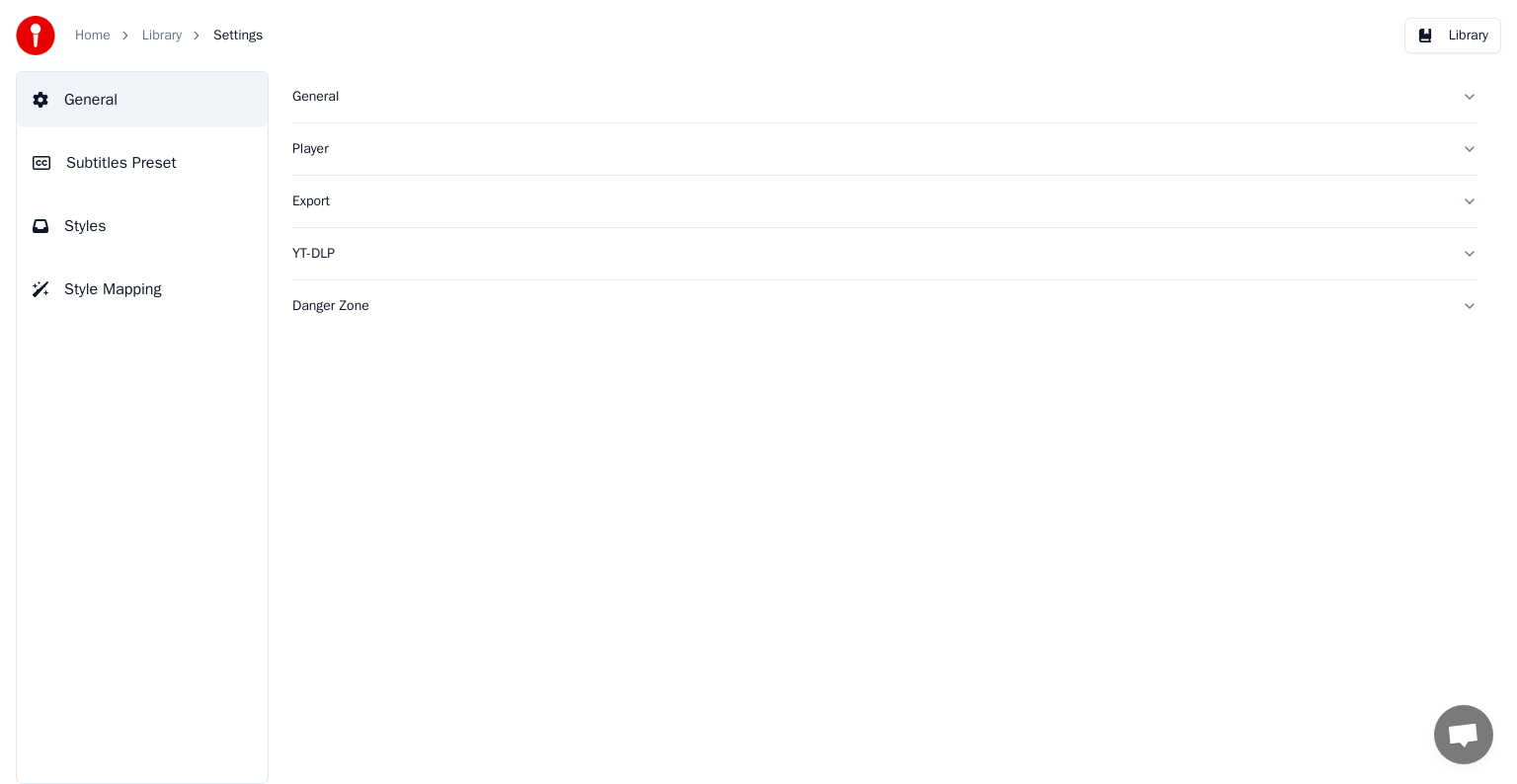 click on "Subtitles Preset" at bounding box center [121, 163] 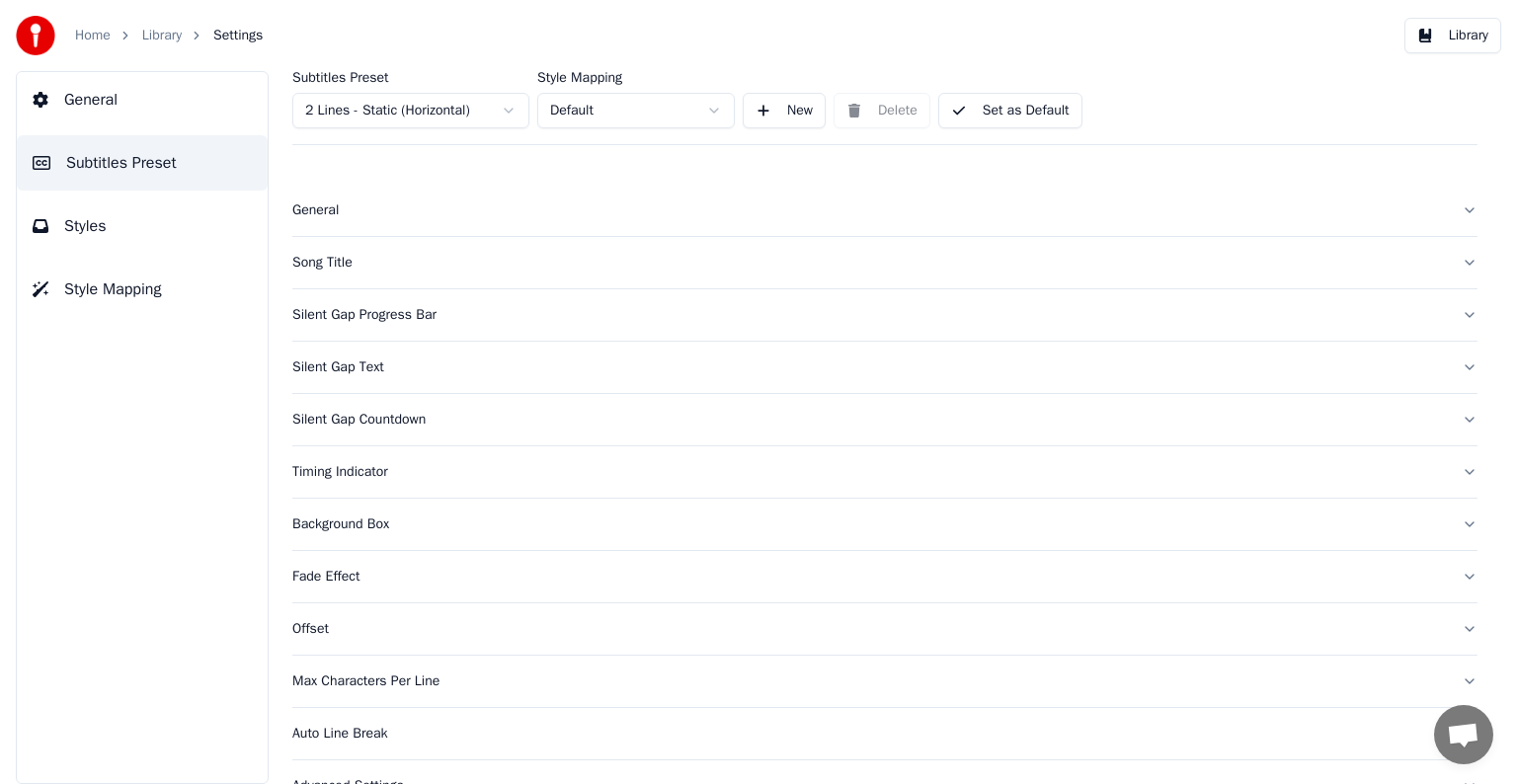 click on "Song Title" at bounding box center (869, 263) 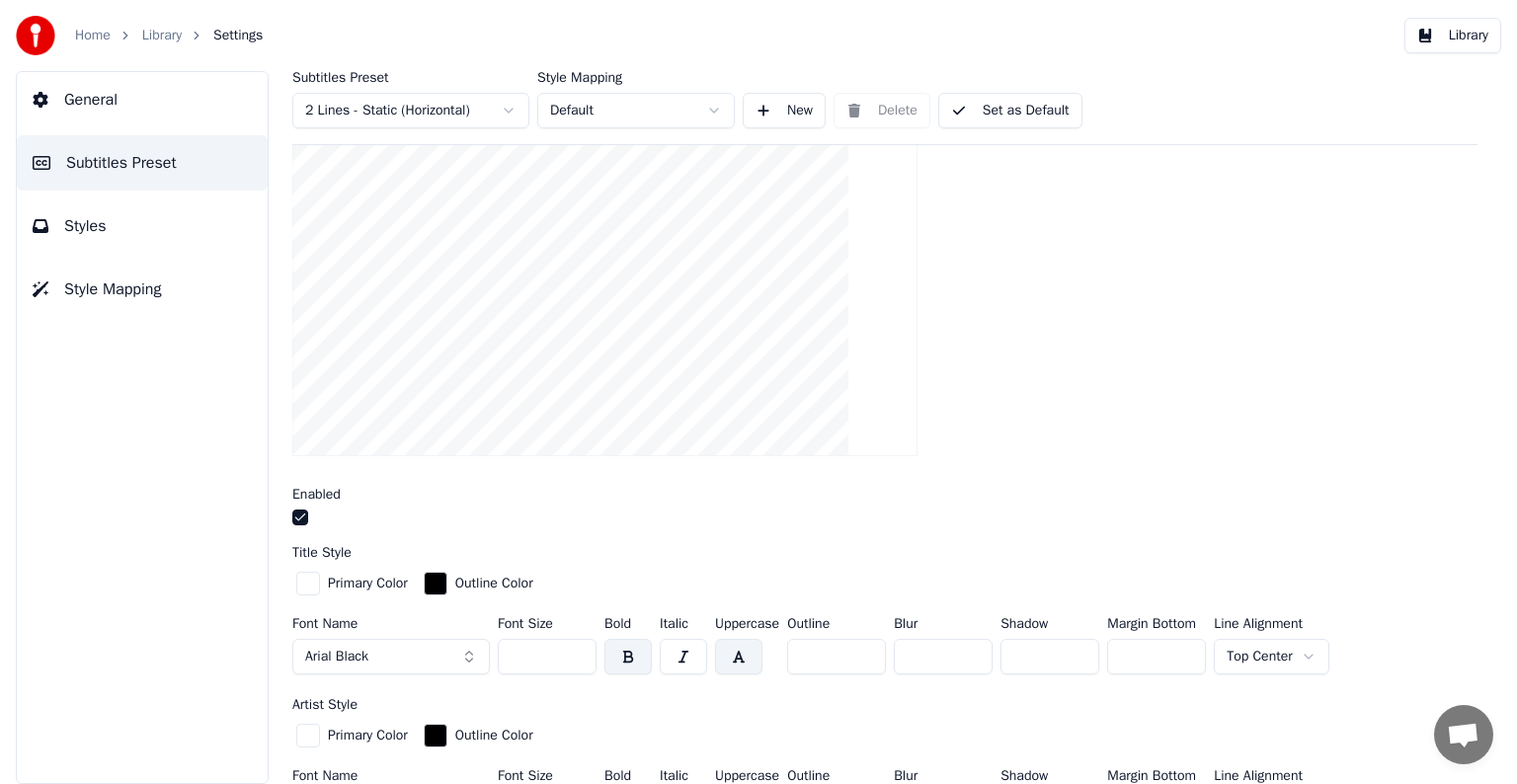 scroll, scrollTop: 296, scrollLeft: 0, axis: vertical 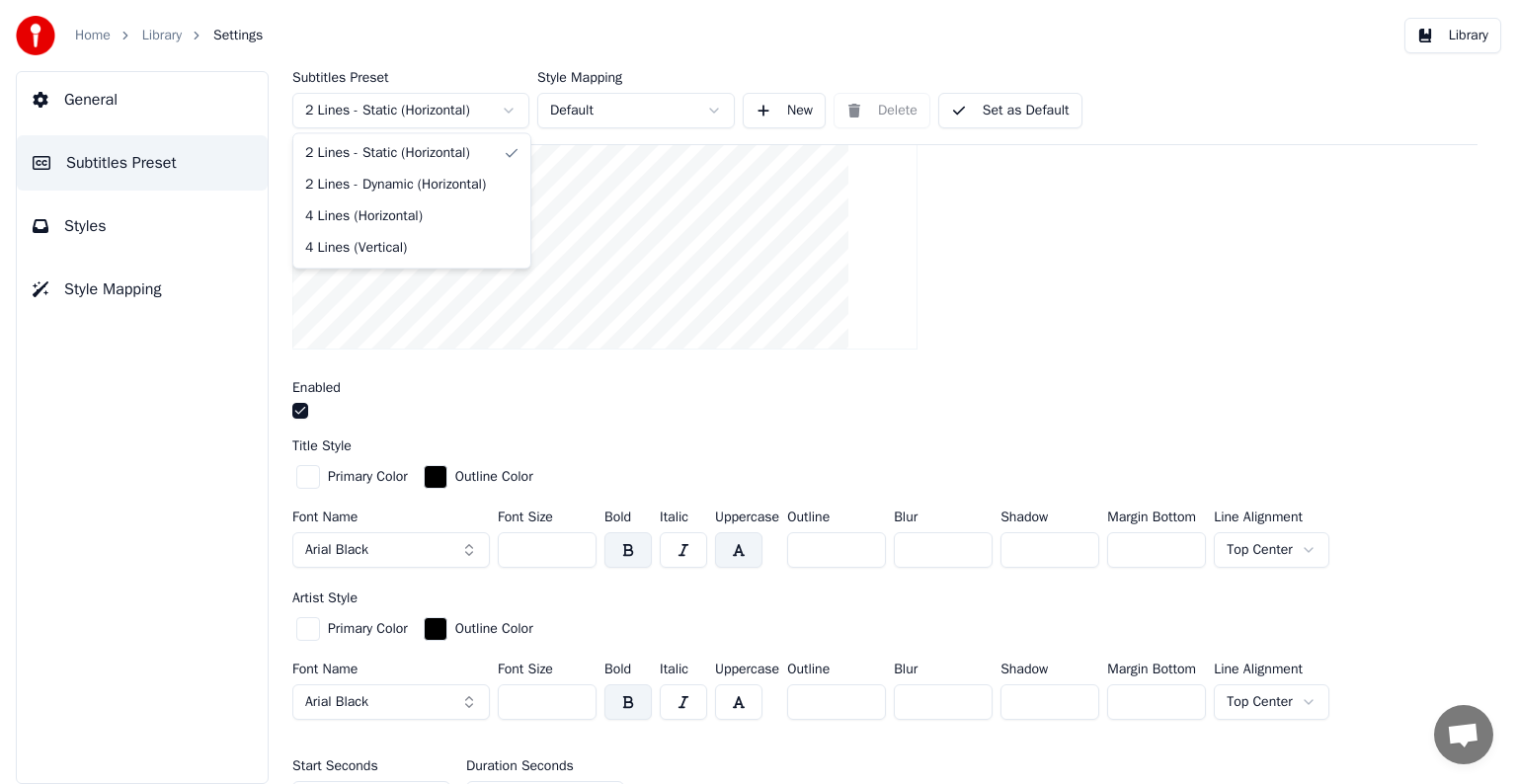 click on "Home Library Settings Library General Subtitles Preset Styles Style Mapping Subtitles Preset 2 Lines - Static (Horizontal) Style Mapping Default New Delete Set as Default General Song Title Insert the song title in the beginning of the video Enabled Title Style Primary Color Outline Color Font Name Arial Black Font Size *** Bold Italic Uppercase Outline * Blur * Shadow * Margin Bottom *** Line Alignment Top Center Artist Style Primary Color Outline Color Font Name Arial Black Font Size *** Bold Italic Uppercase Outline * Blur * Shadow * Margin Bottom *** Line Alignment Top Center Start Seconds * Duration Seconds * Fade In (Milliseconds) *** Fade Out (Milliseconds) **** Reset Silent Gap Progress Bar Silent Gap Text Silent Gap Countdown Timing Indicator Background Box Fade Effect Offset Max Characters Per Line Auto Line Break Advanced Settings 2 Lines - Static (Horizontal) 2 Lines - Dynamic (Horizontal) 4 Lines (Horizontal) 4 Lines (Vertical)" at bounding box center (758, 392) 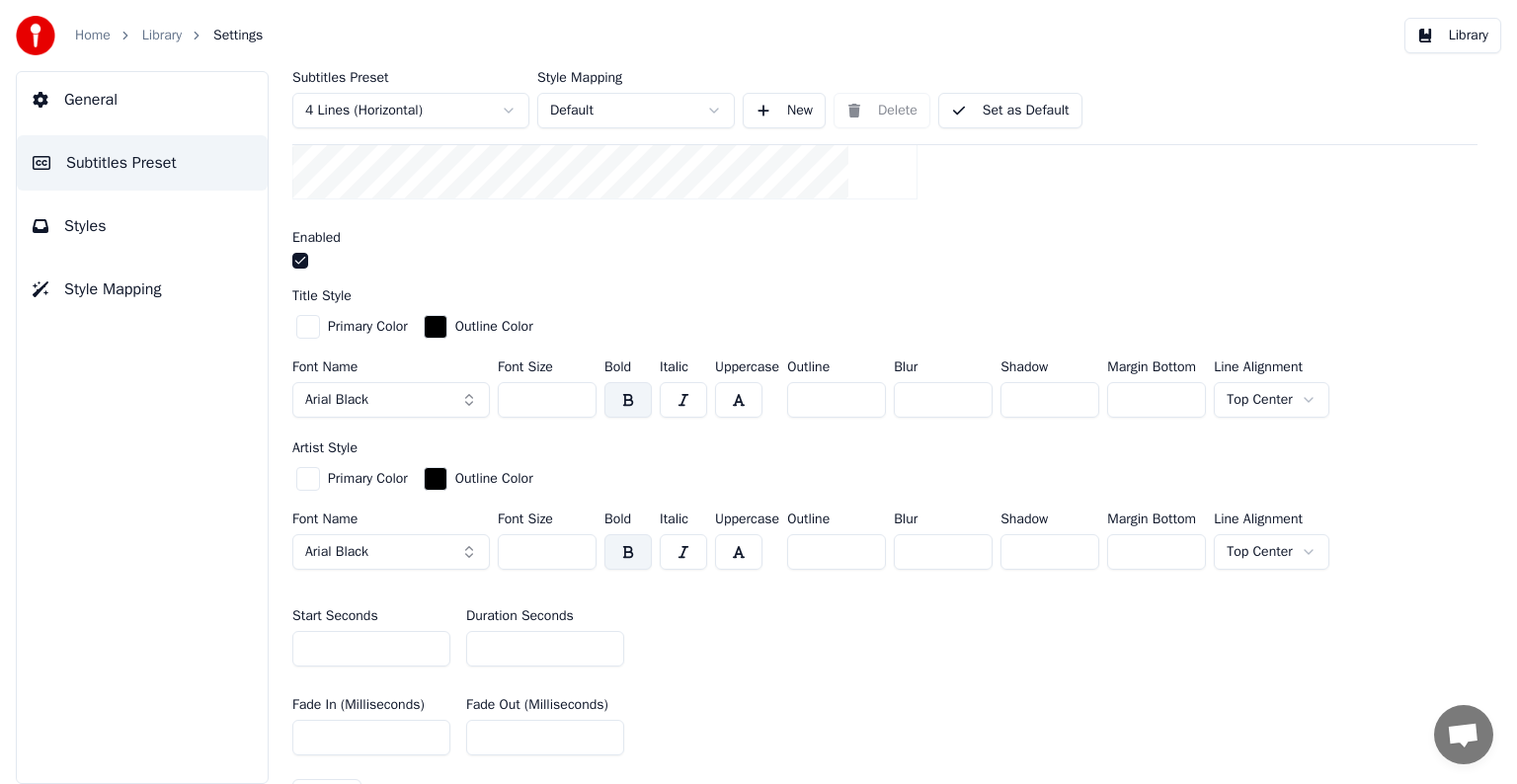 scroll, scrollTop: 691, scrollLeft: 0, axis: vertical 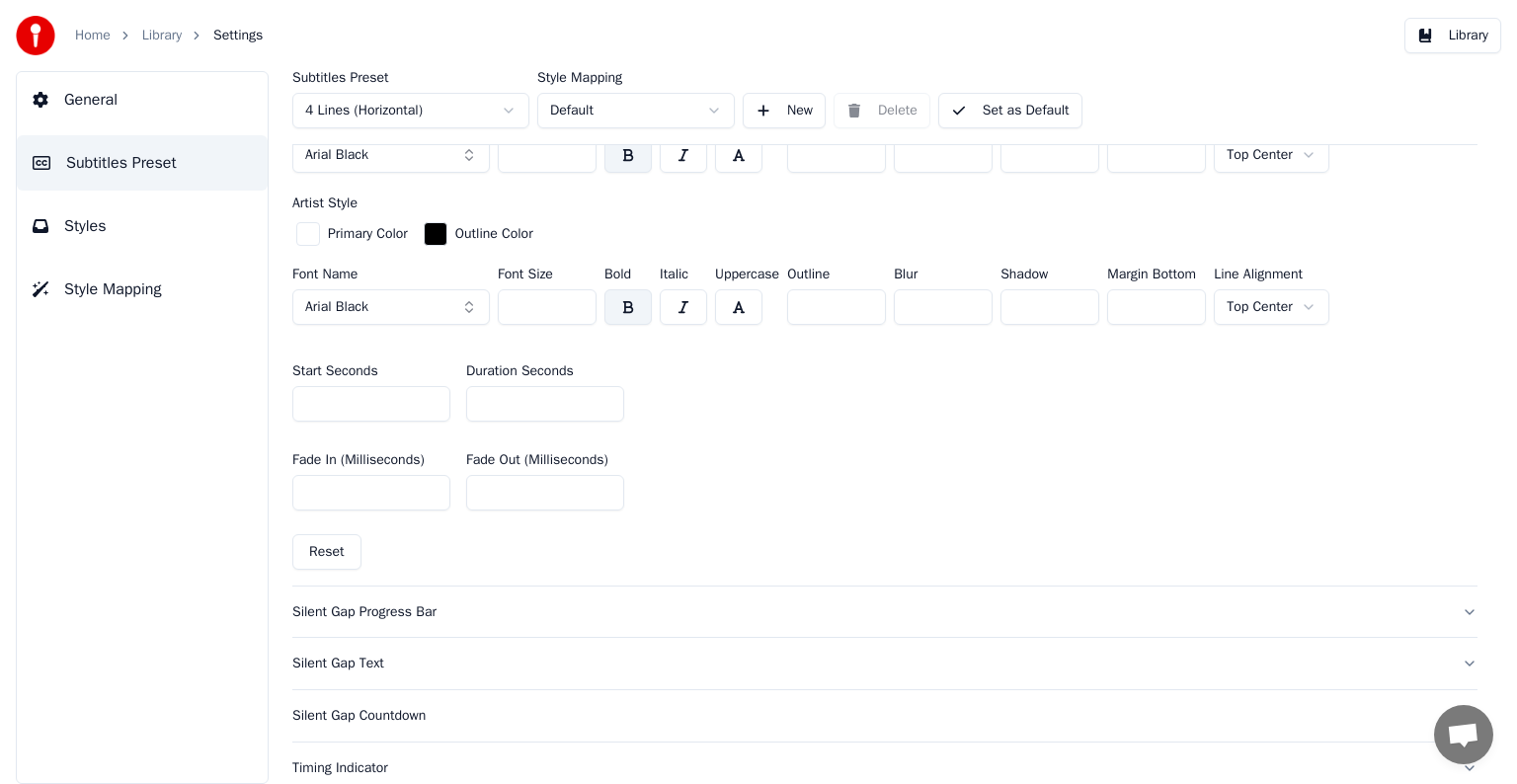 click on "***" at bounding box center (547, 155) 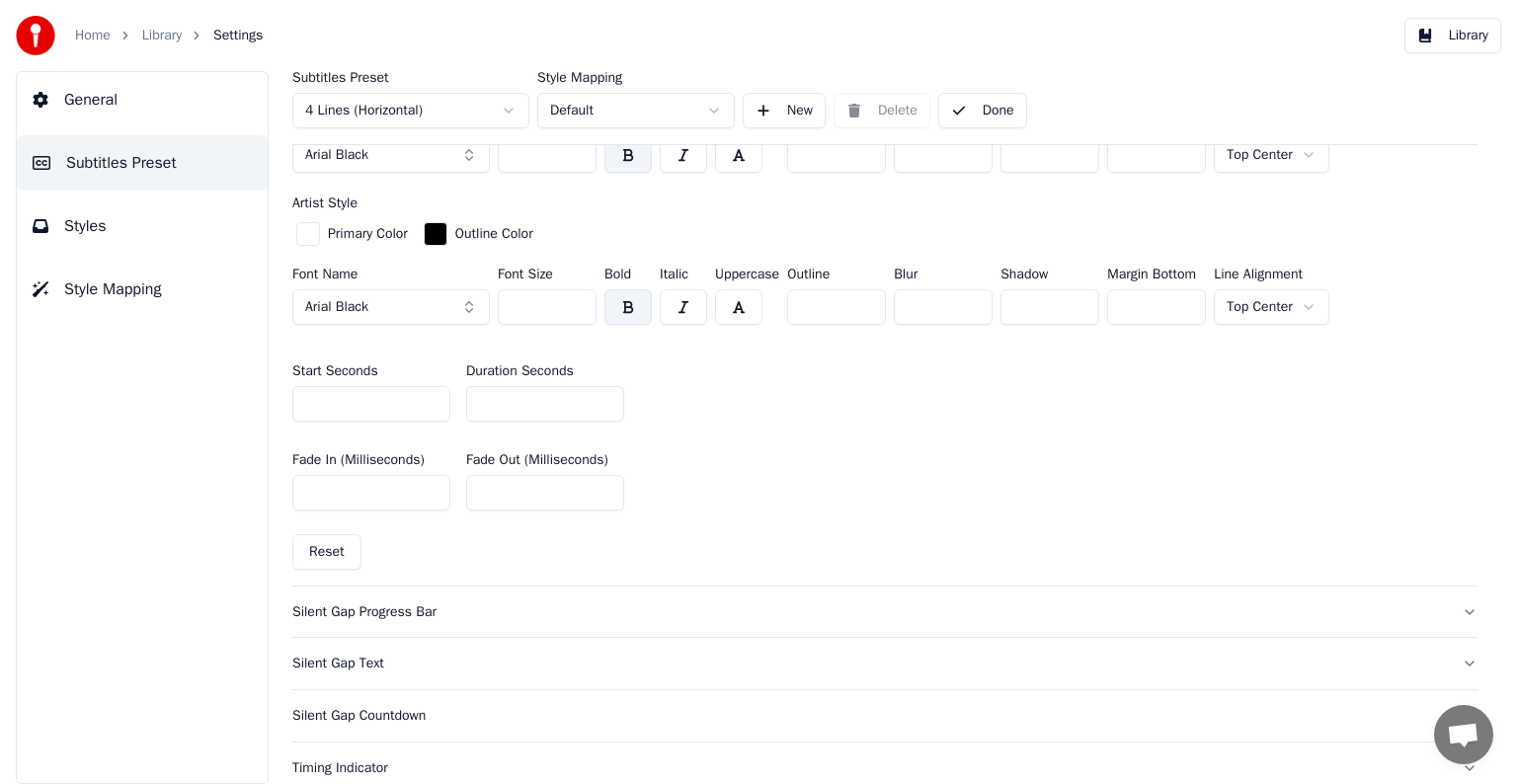 click on "Library" at bounding box center (162, 36) 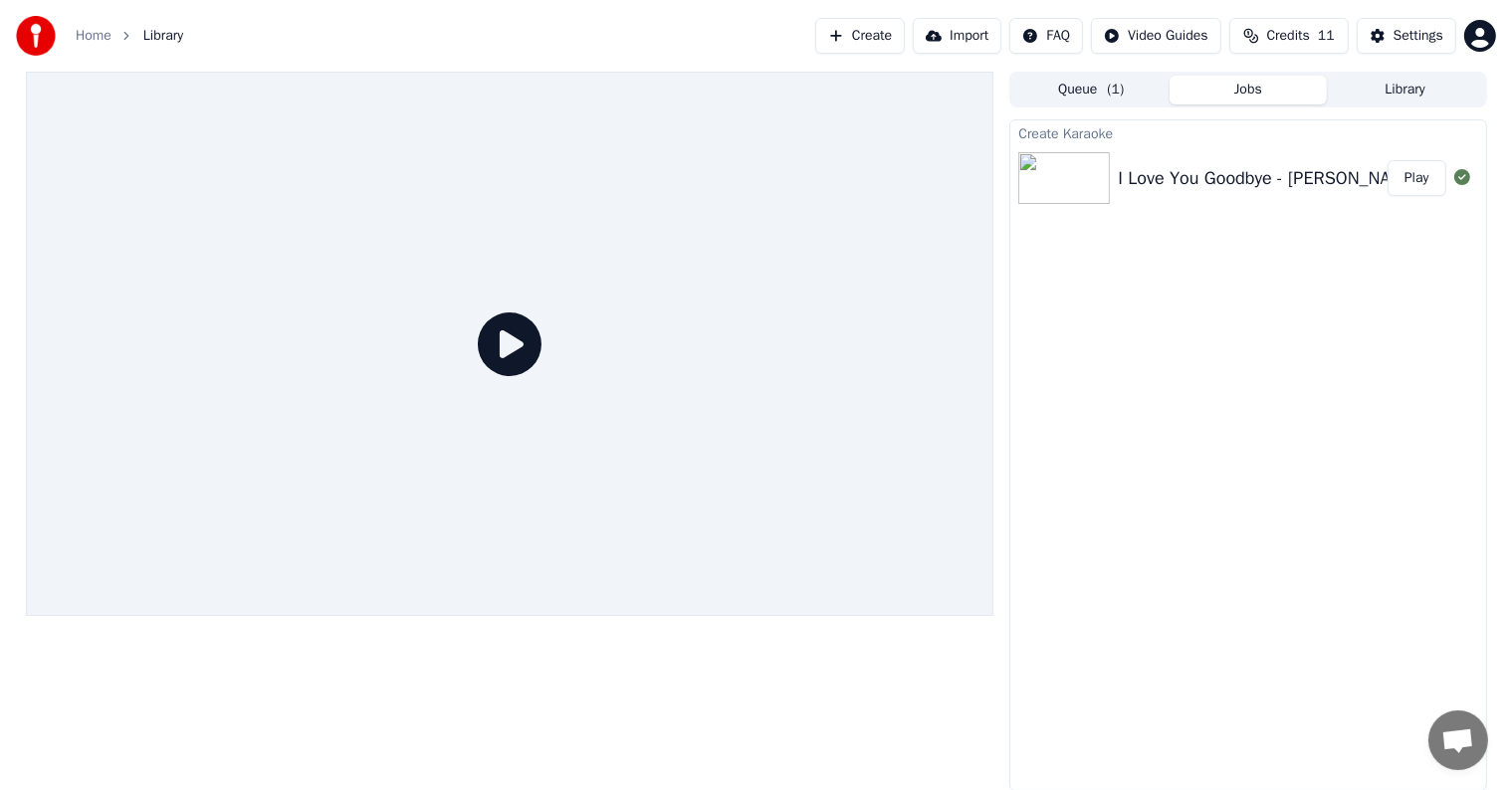 click on "Play" at bounding box center (1416, 178) 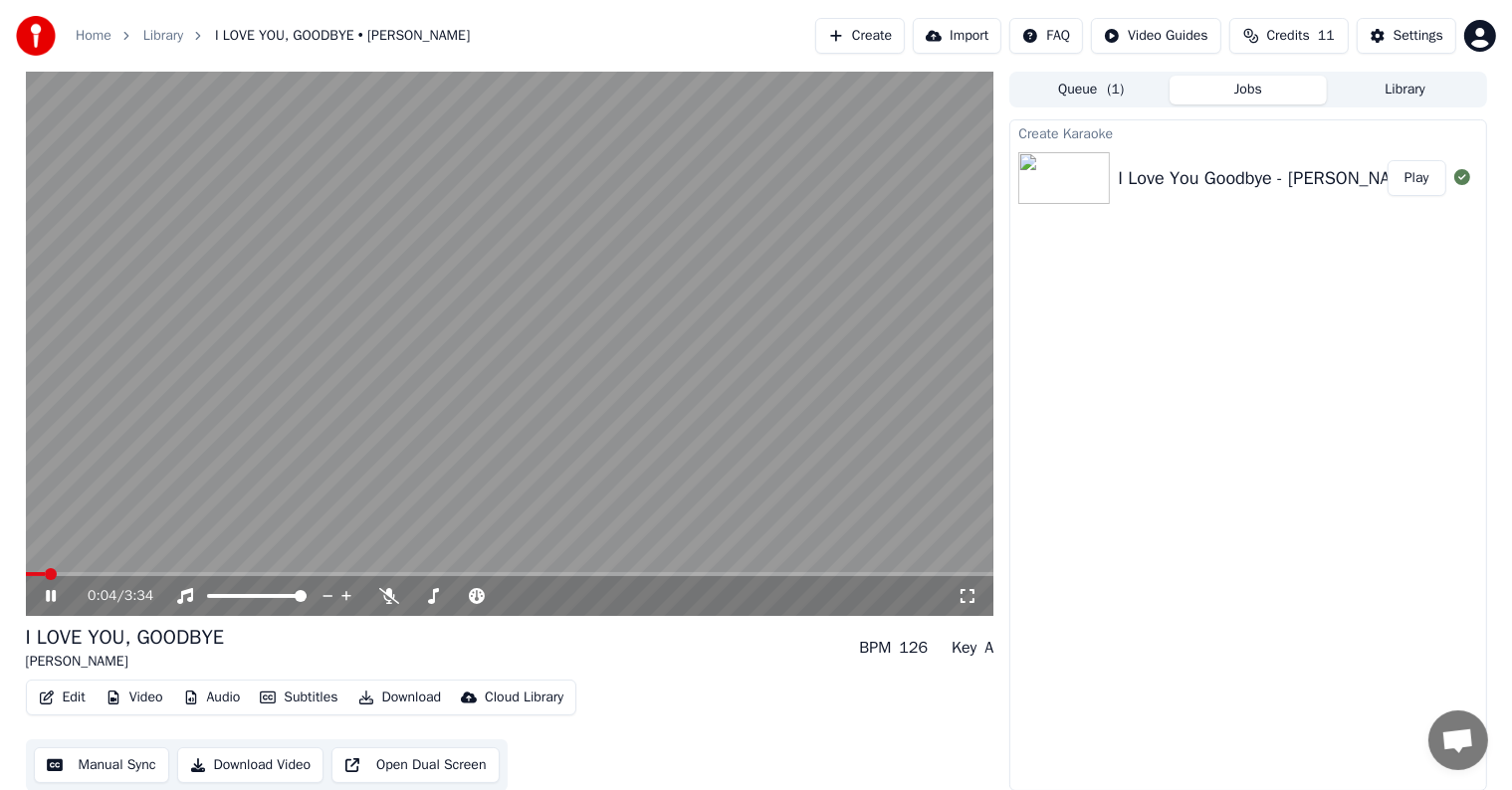 click at bounding box center (510, 343) 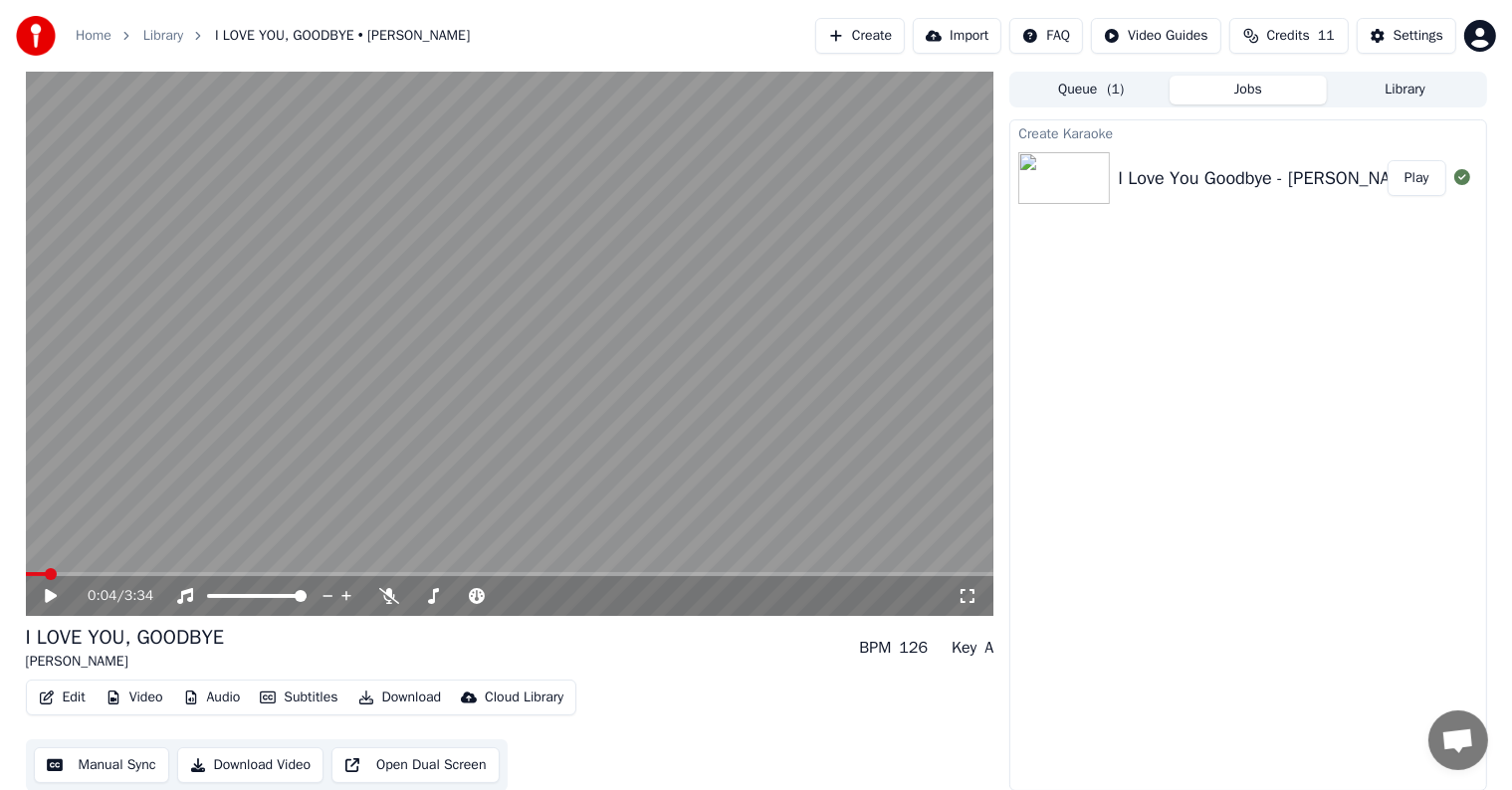 click on "Download" at bounding box center [400, 697] 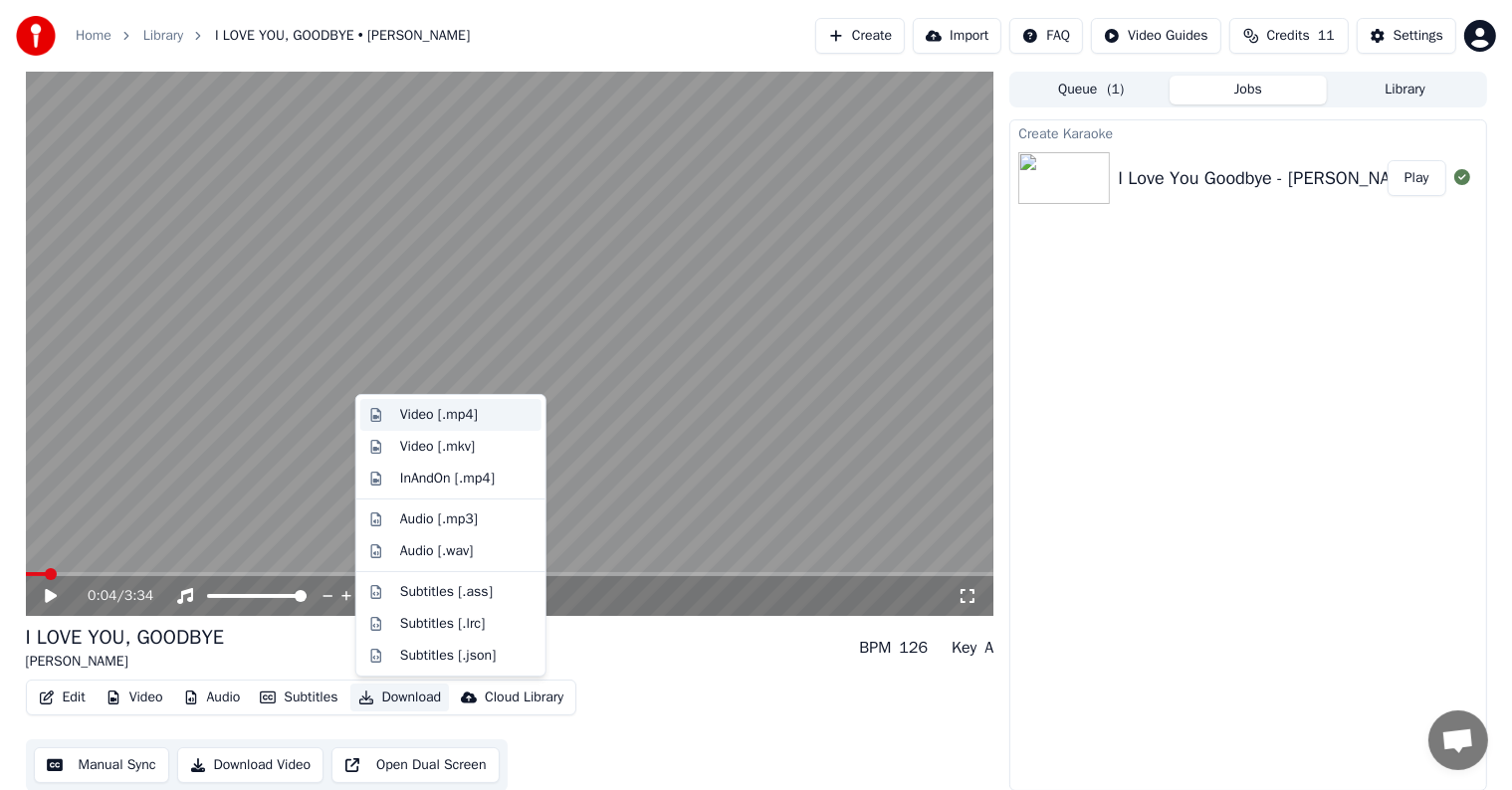 click on "Video [.mp4]" at bounding box center [439, 415] 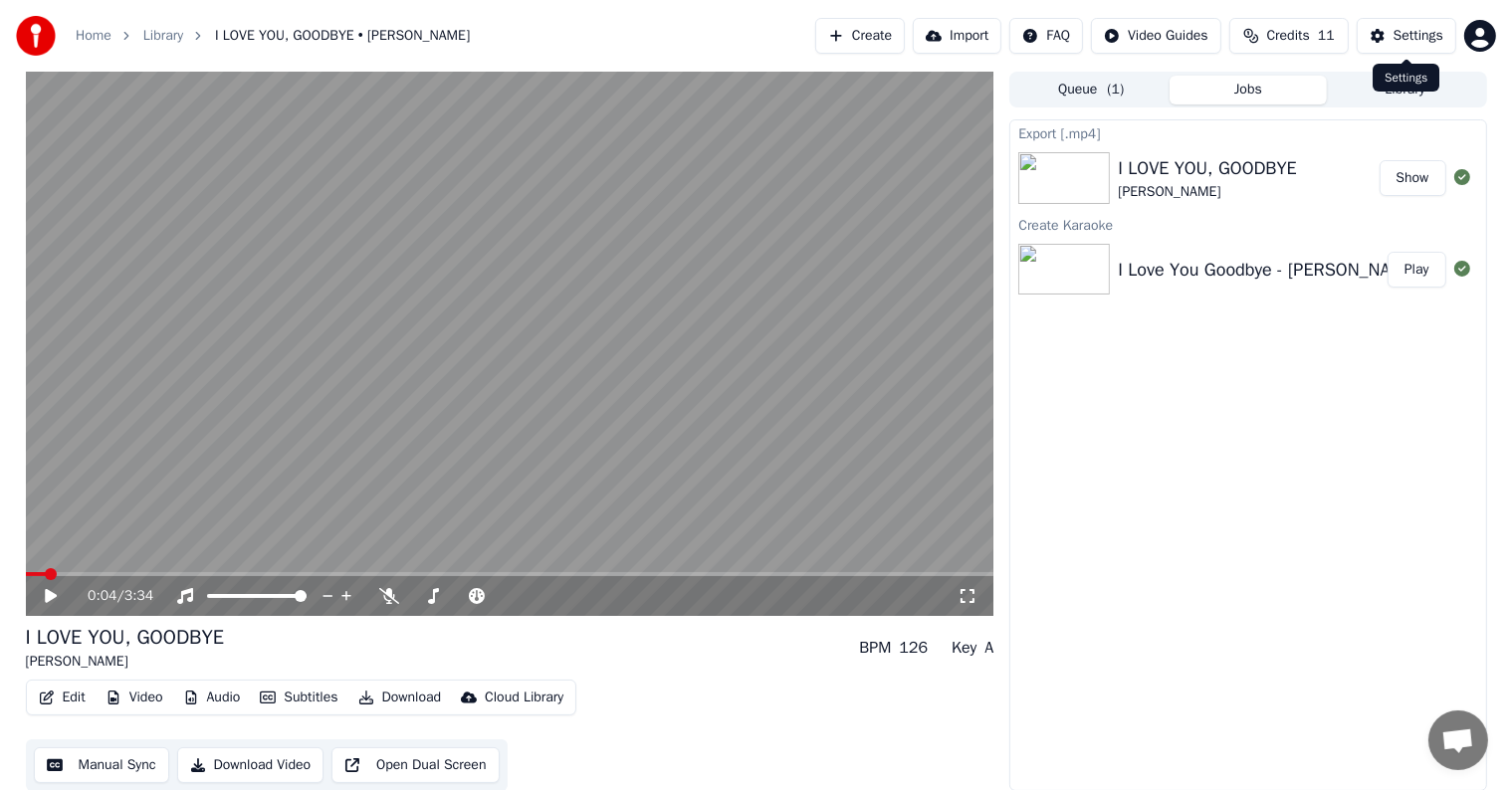 click on "Settings" at bounding box center (1406, 36) 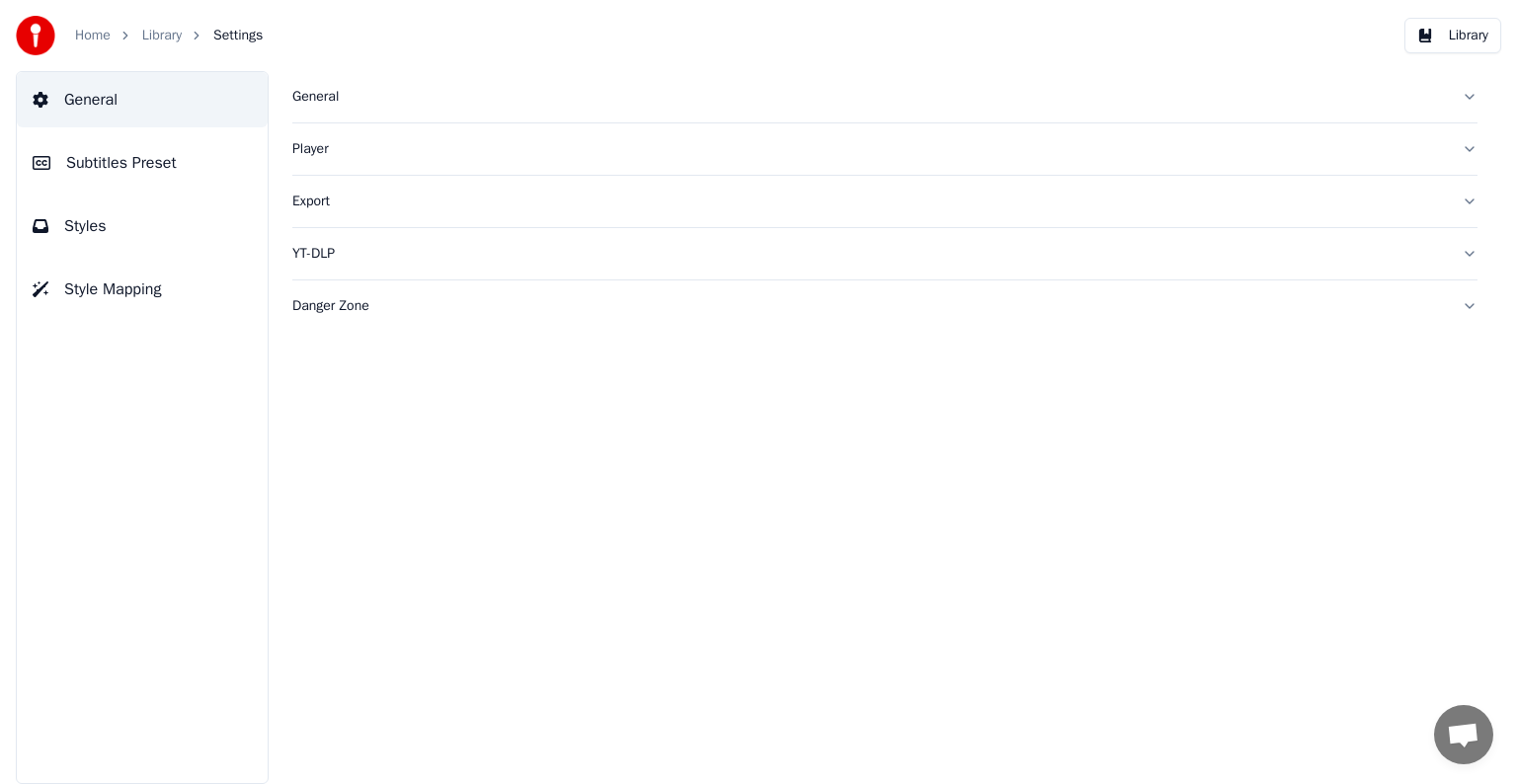 click on "Subtitles Preset" at bounding box center (121, 163) 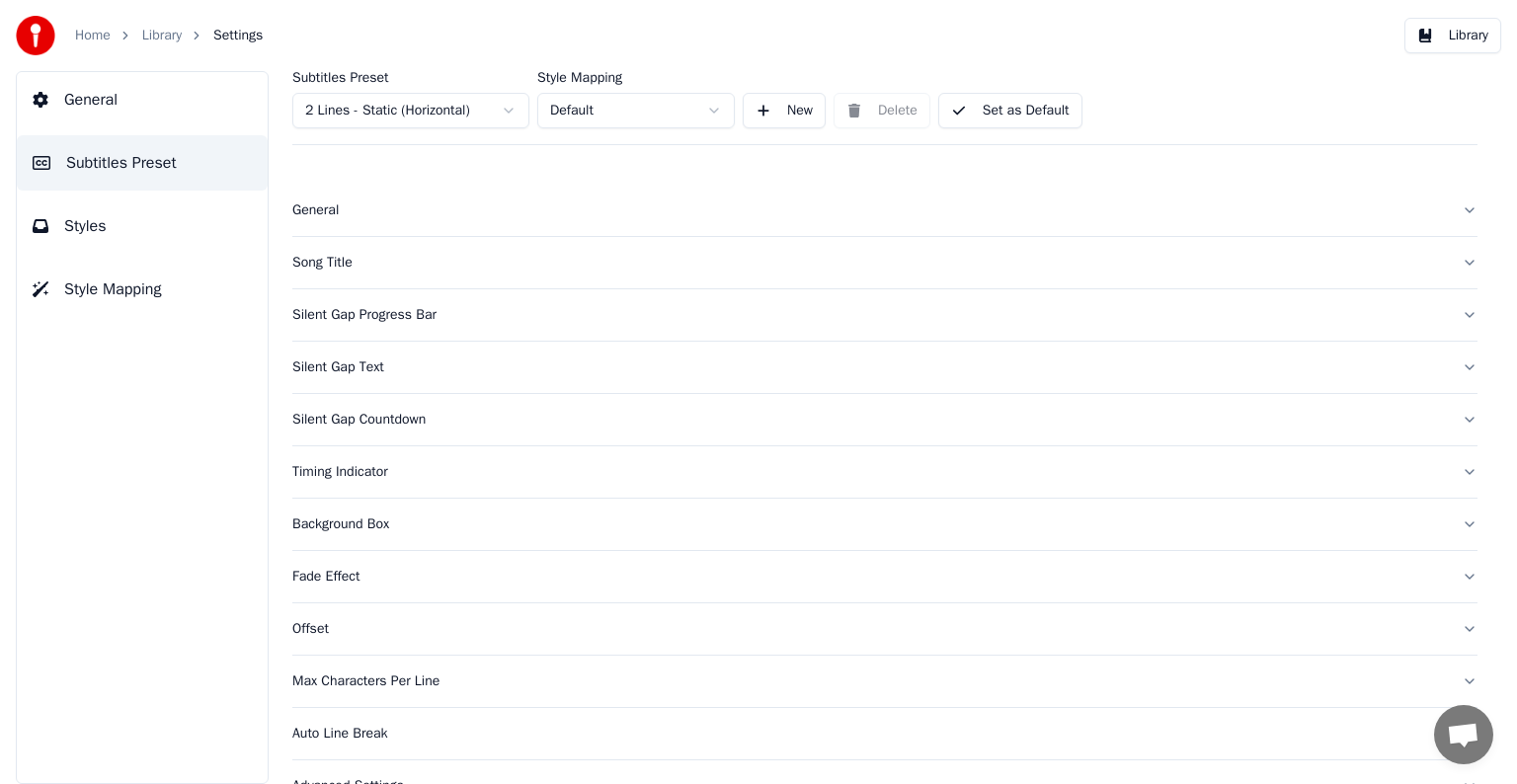 click on "Song Title" at bounding box center (869, 263) 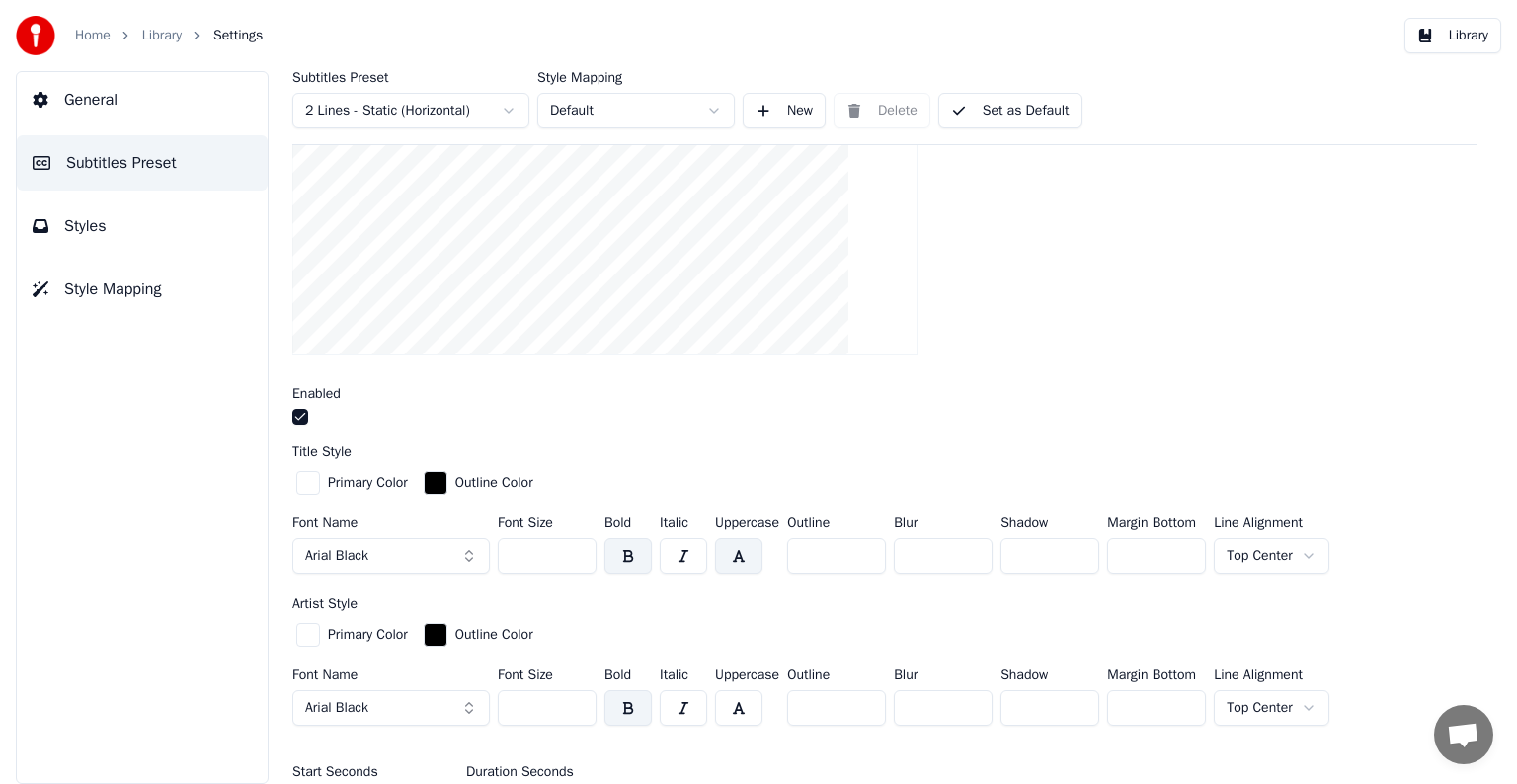 scroll, scrollTop: 395, scrollLeft: 0, axis: vertical 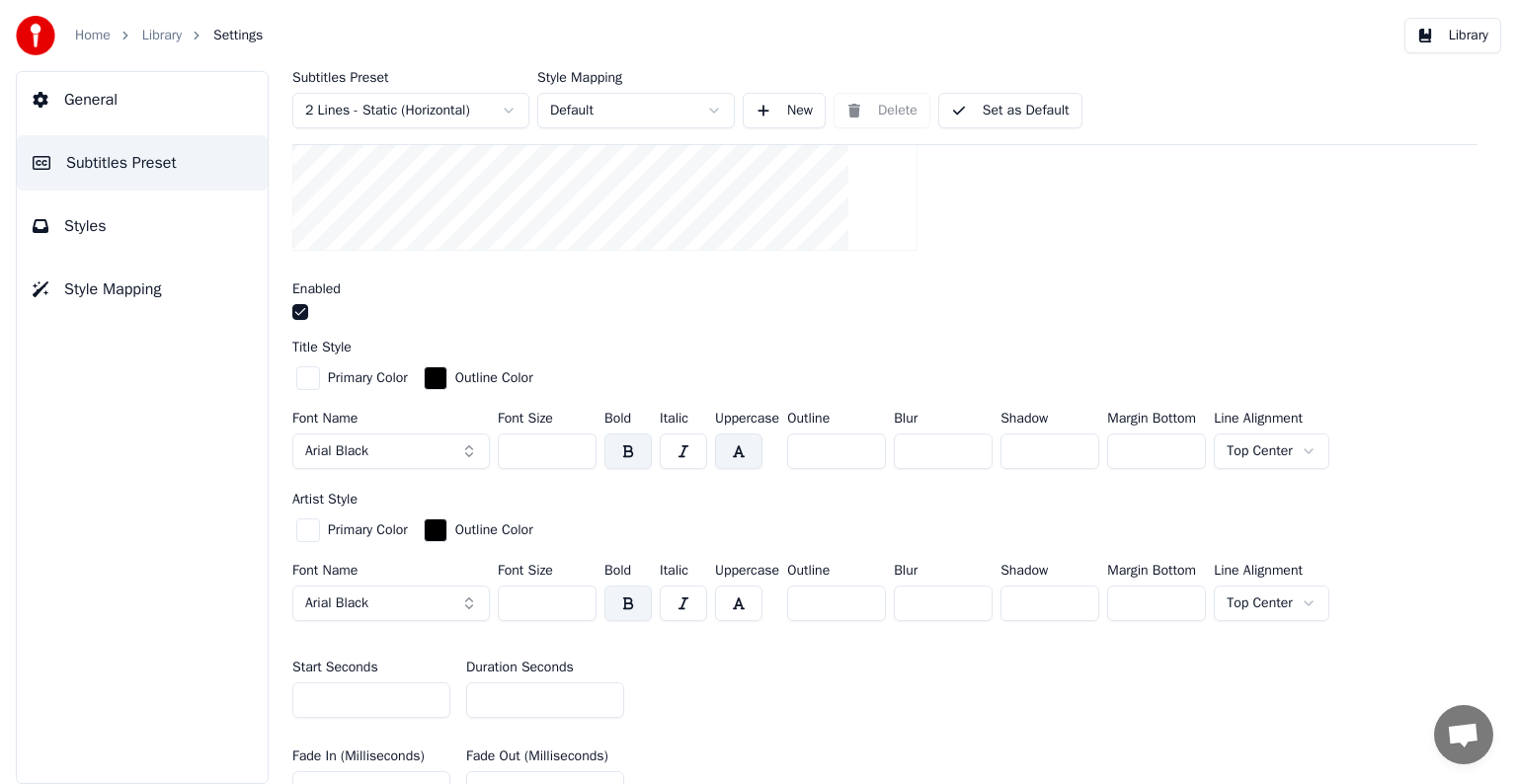 click at bounding box center [308, 378] 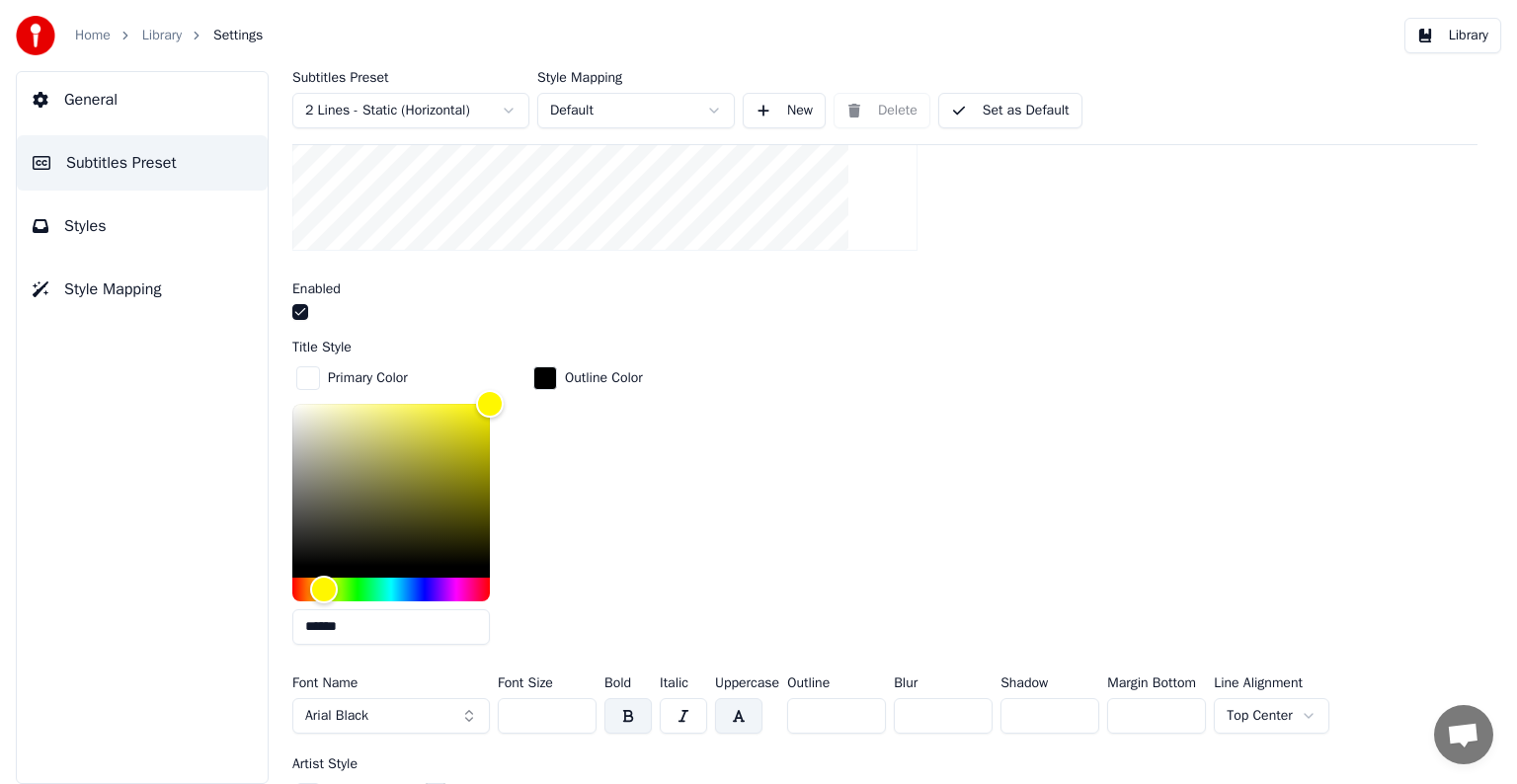 drag, startPoint x: 364, startPoint y: 621, endPoint x: 177, endPoint y: 606, distance: 187.60064 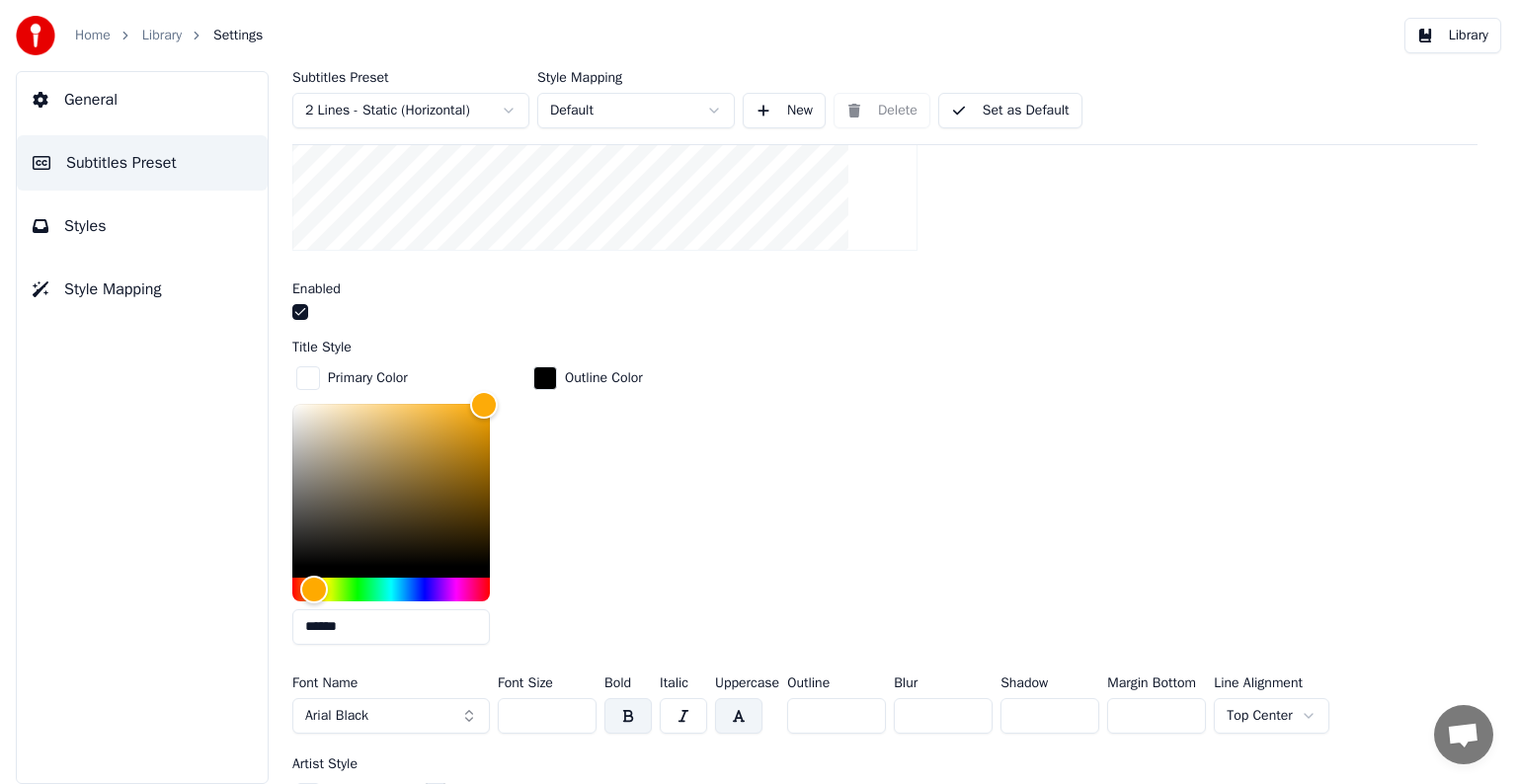 type on "******" 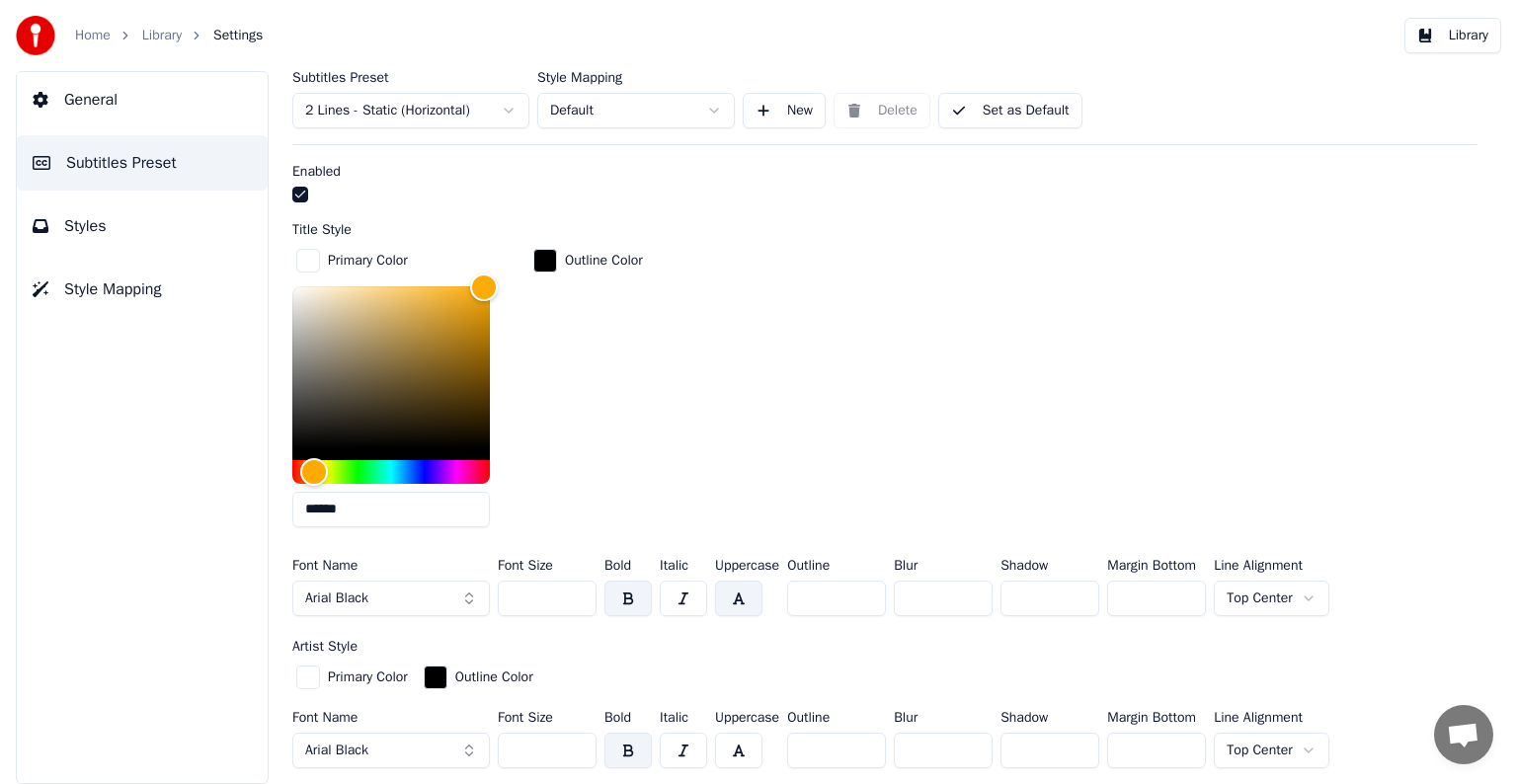 scroll, scrollTop: 691, scrollLeft: 0, axis: vertical 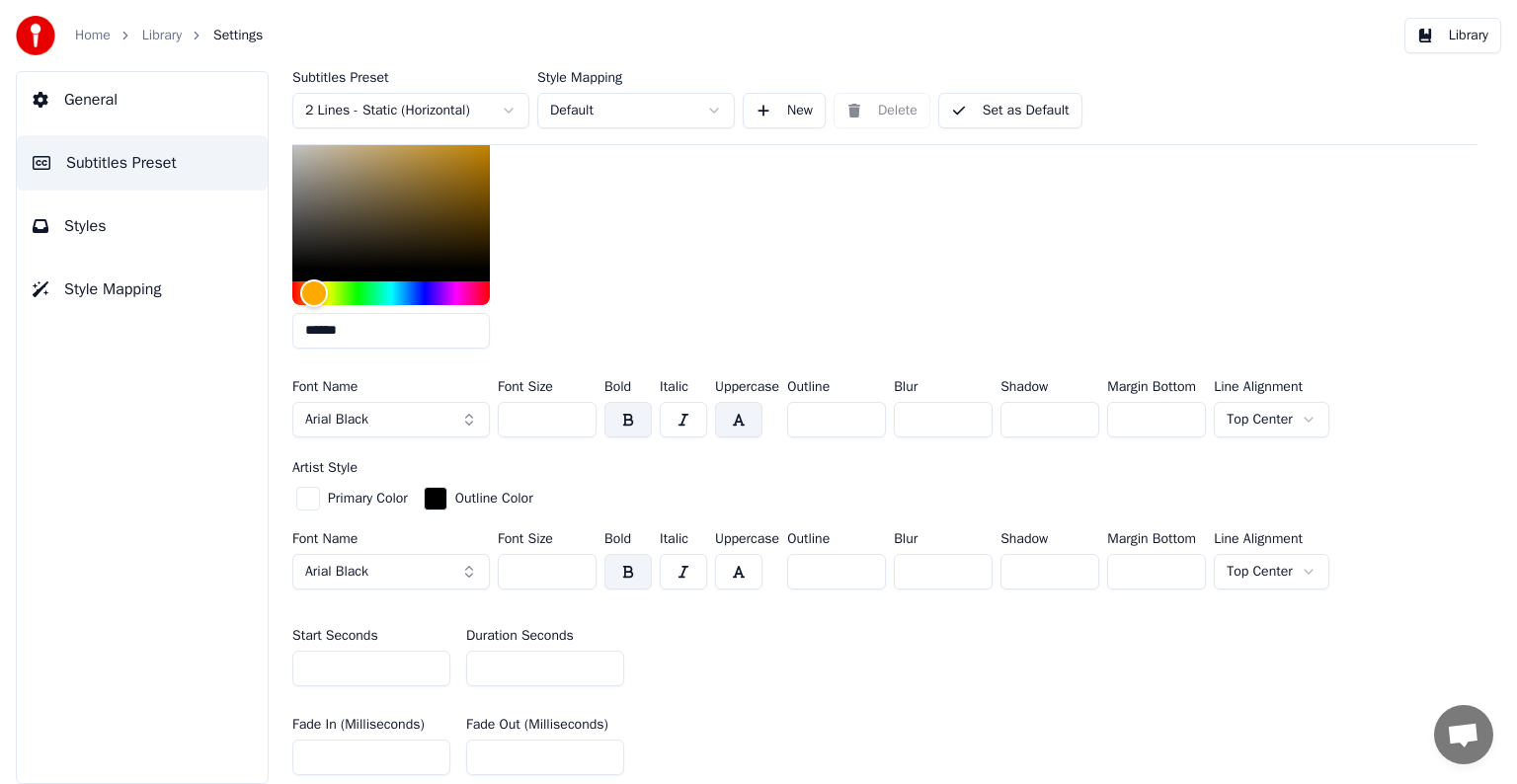 drag, startPoint x: 316, startPoint y: 496, endPoint x: 473, endPoint y: 689, distance: 248.79309 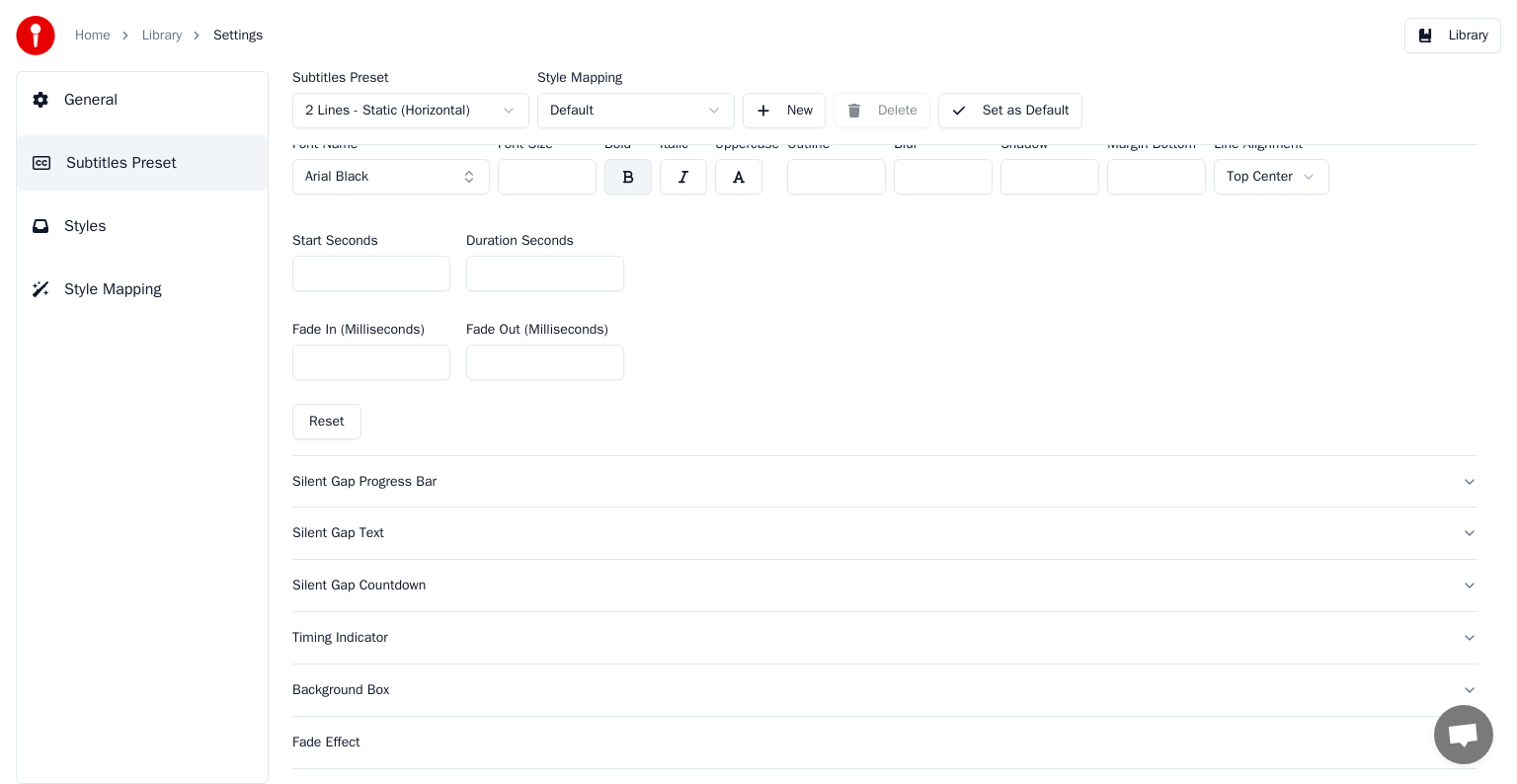 click on "Silent Gap Countdown" at bounding box center (869, 586) 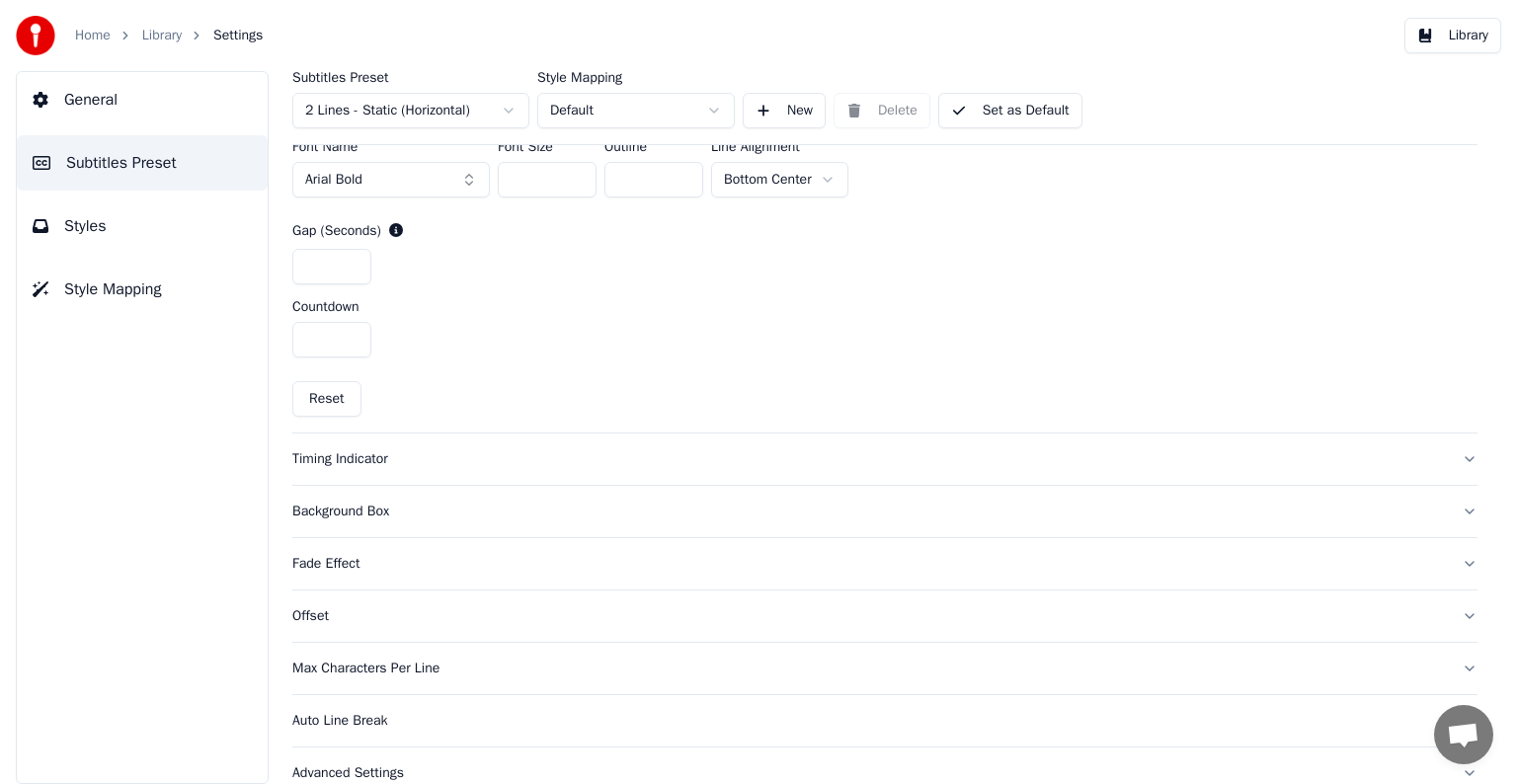 scroll, scrollTop: 542, scrollLeft: 0, axis: vertical 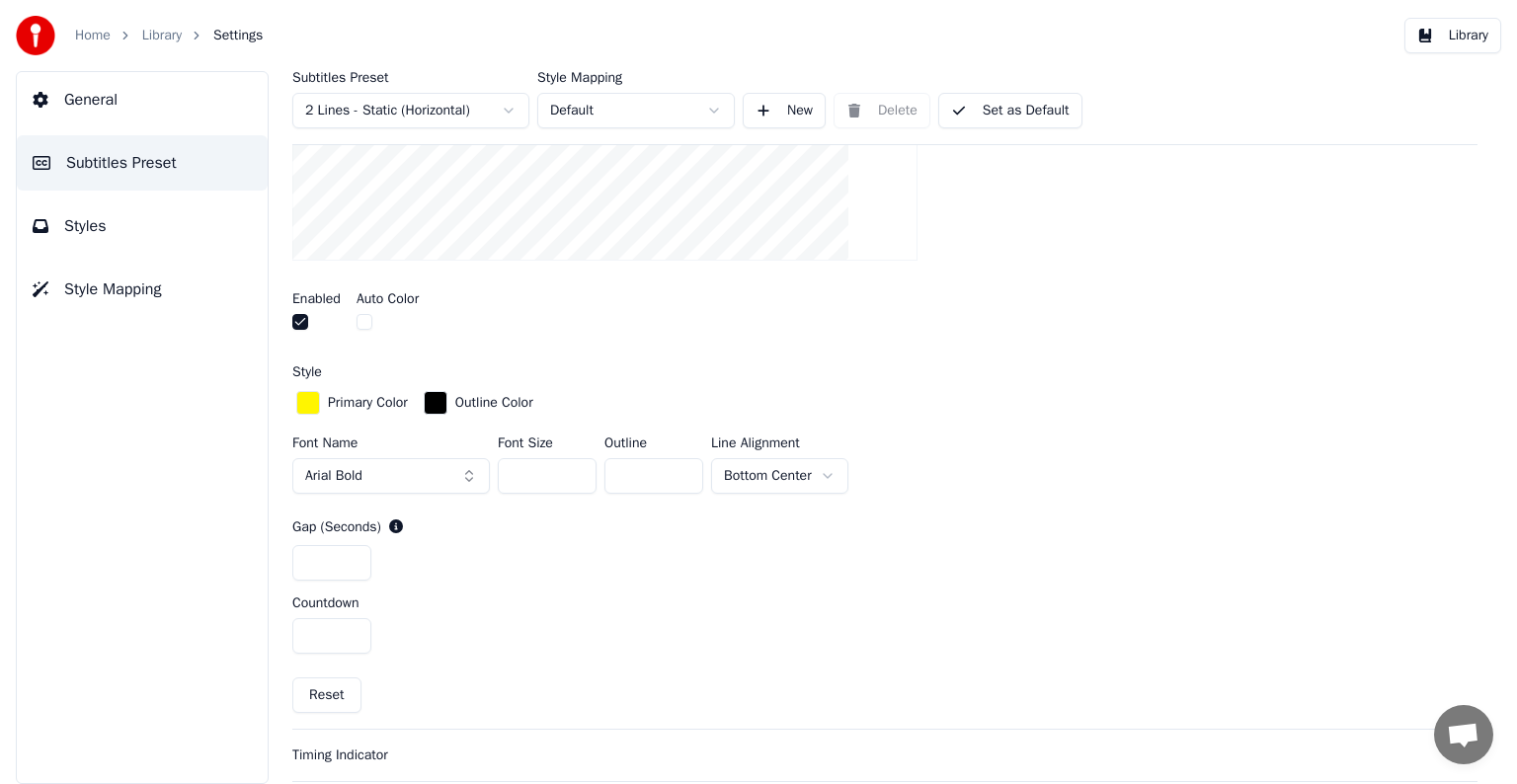 click at bounding box center [308, 403] 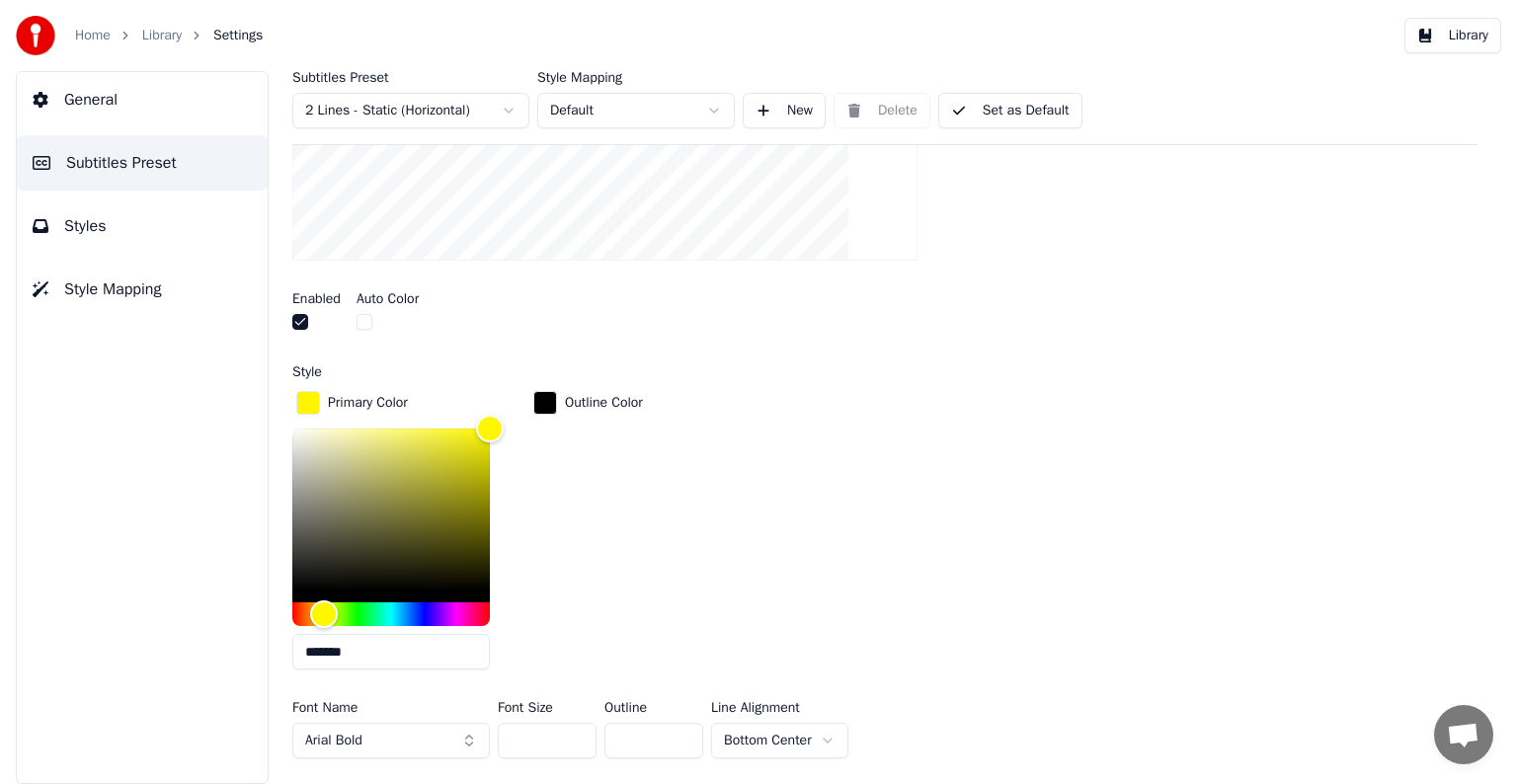 drag, startPoint x: 351, startPoint y: 651, endPoint x: 125, endPoint y: 633, distance: 226.71568 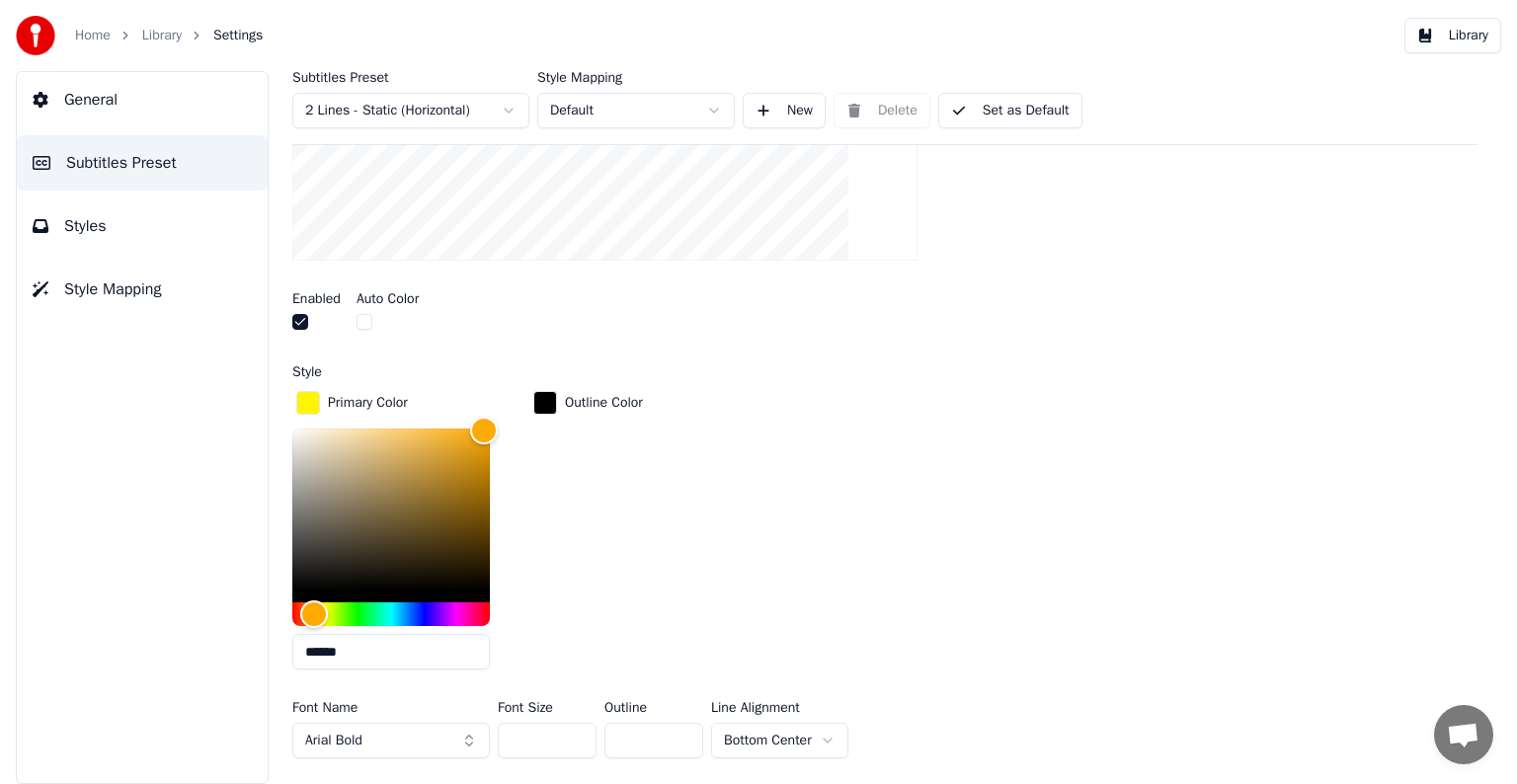 type on "******" 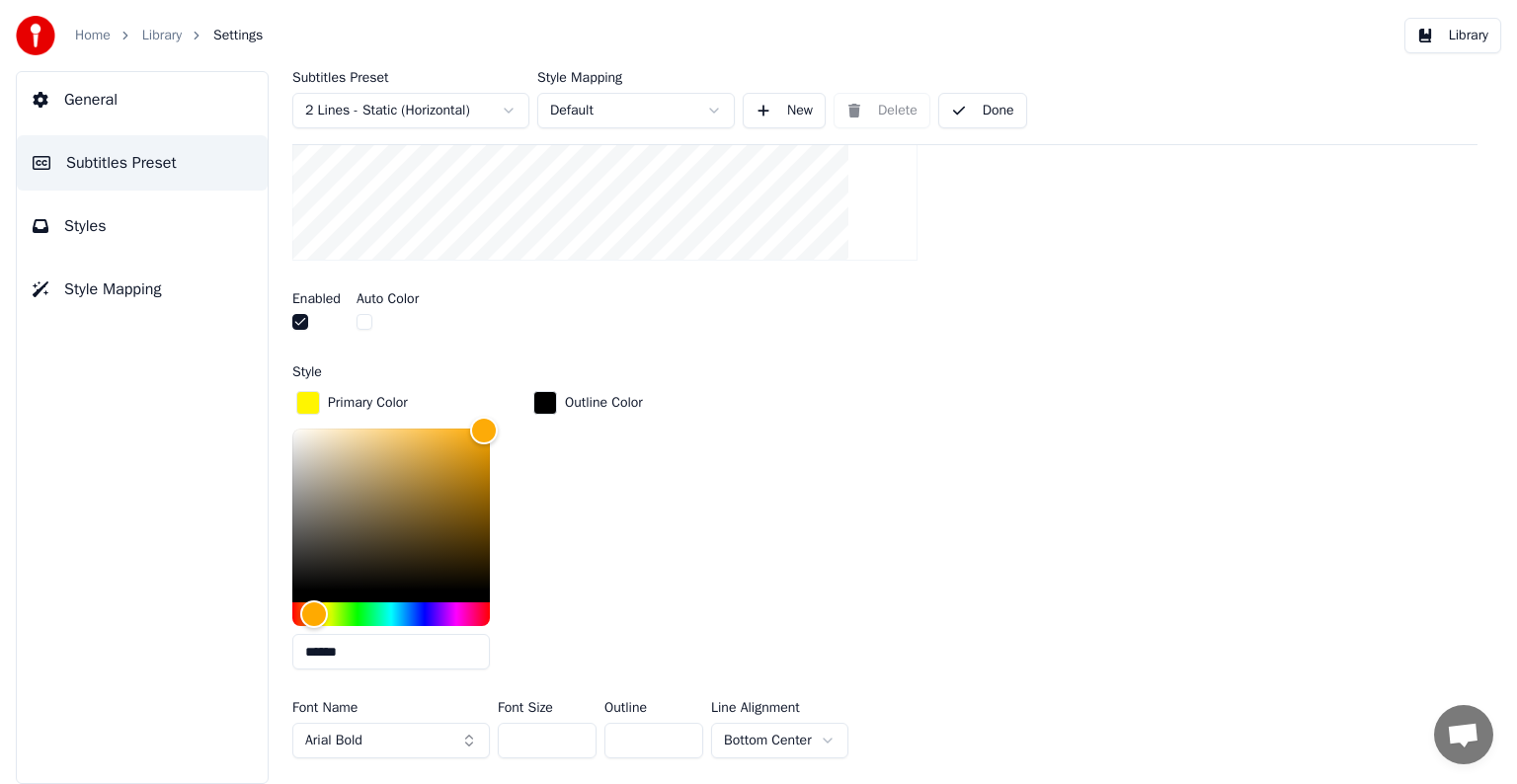 click on "Styles" at bounding box center [85, 226] 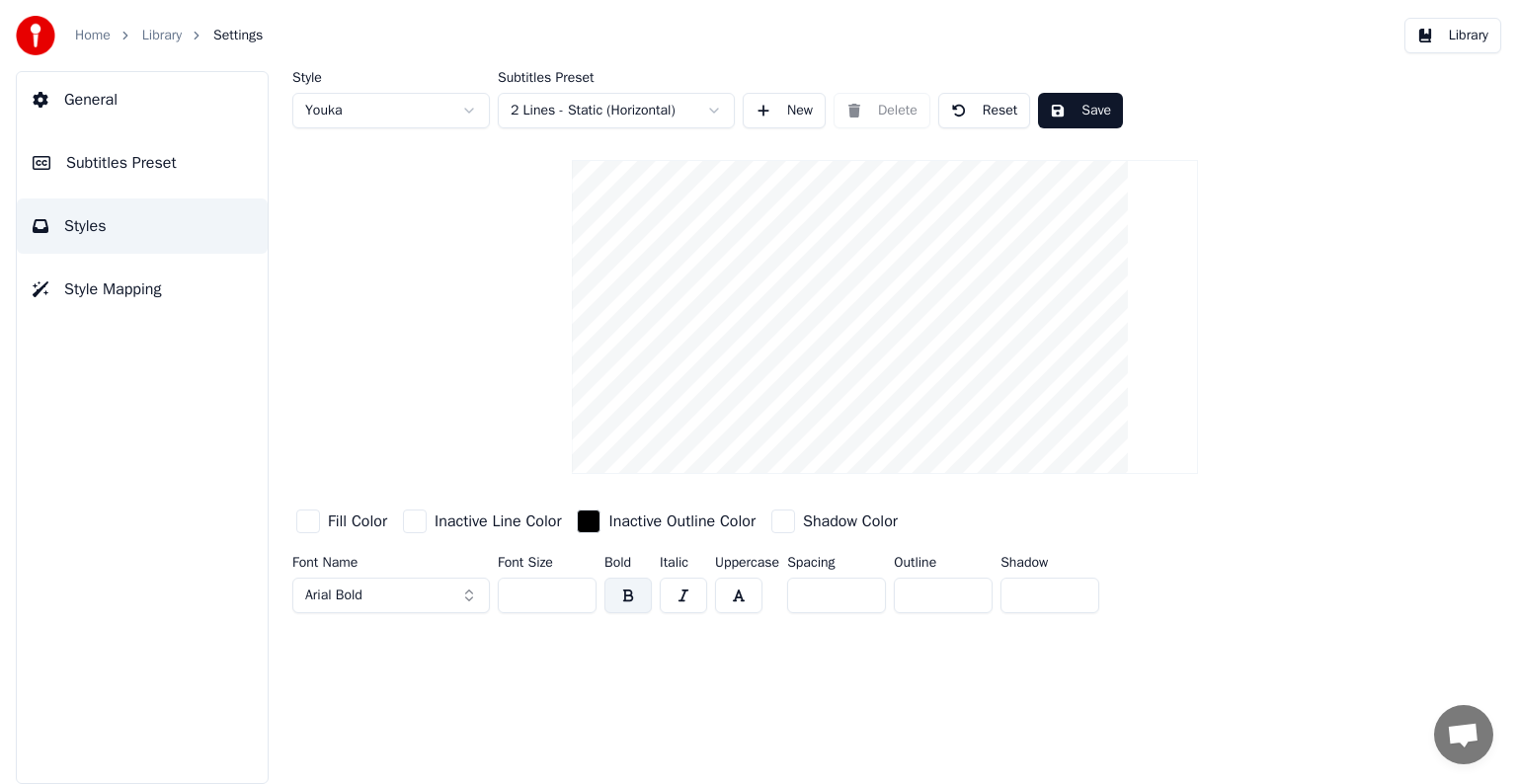 scroll, scrollTop: 0, scrollLeft: 0, axis: both 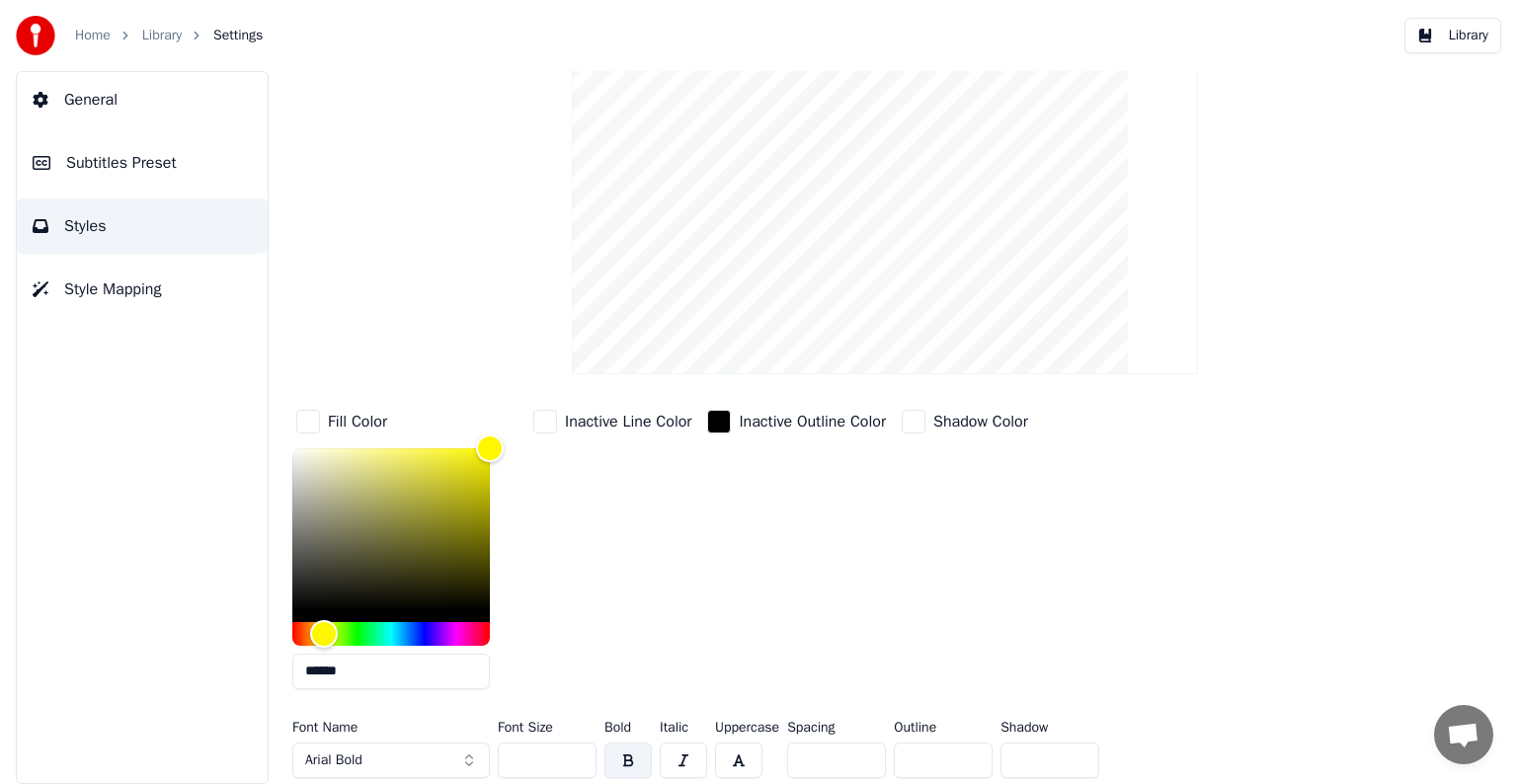 drag, startPoint x: 359, startPoint y: 672, endPoint x: 122, endPoint y: 656, distance: 237.53947 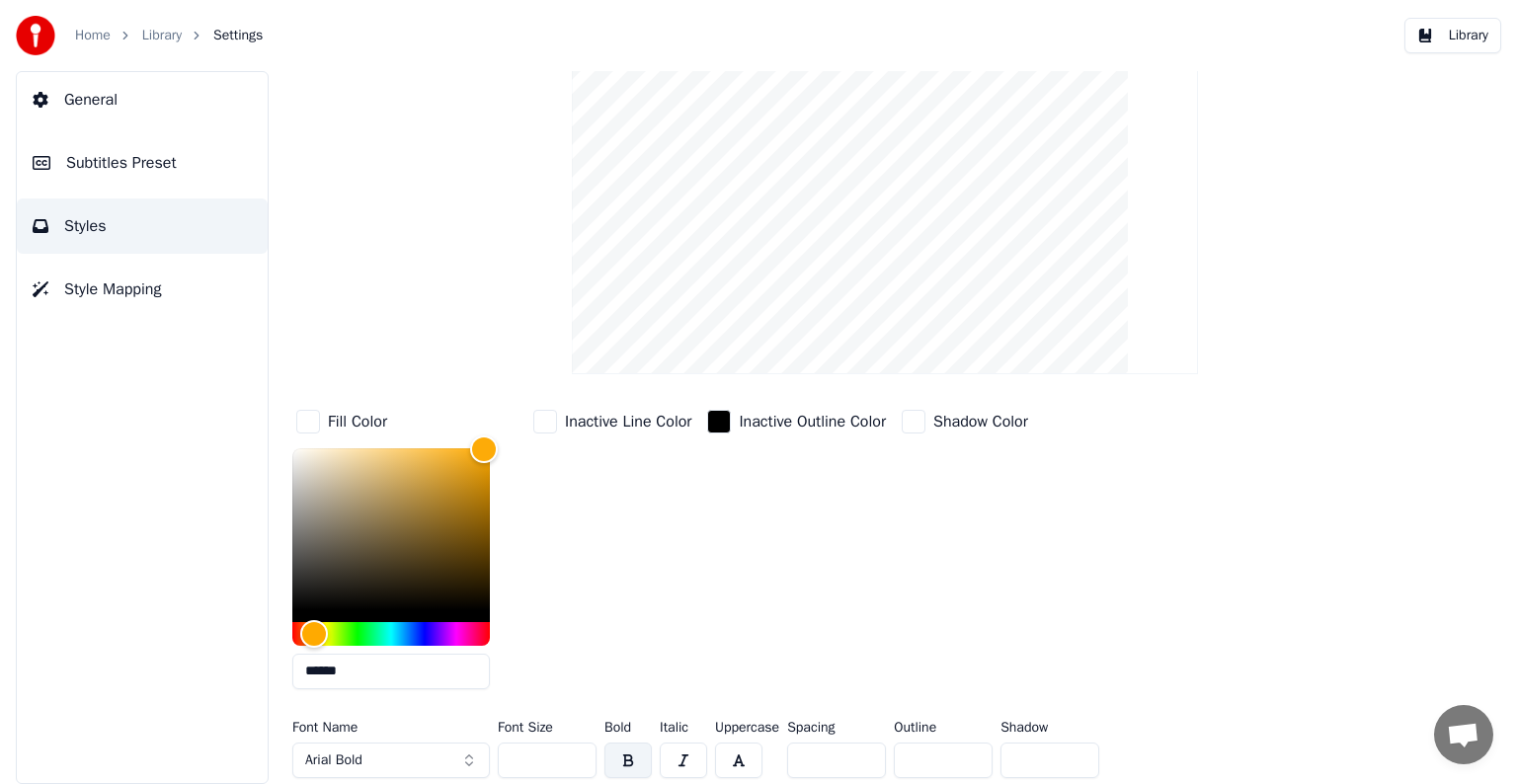 type on "******" 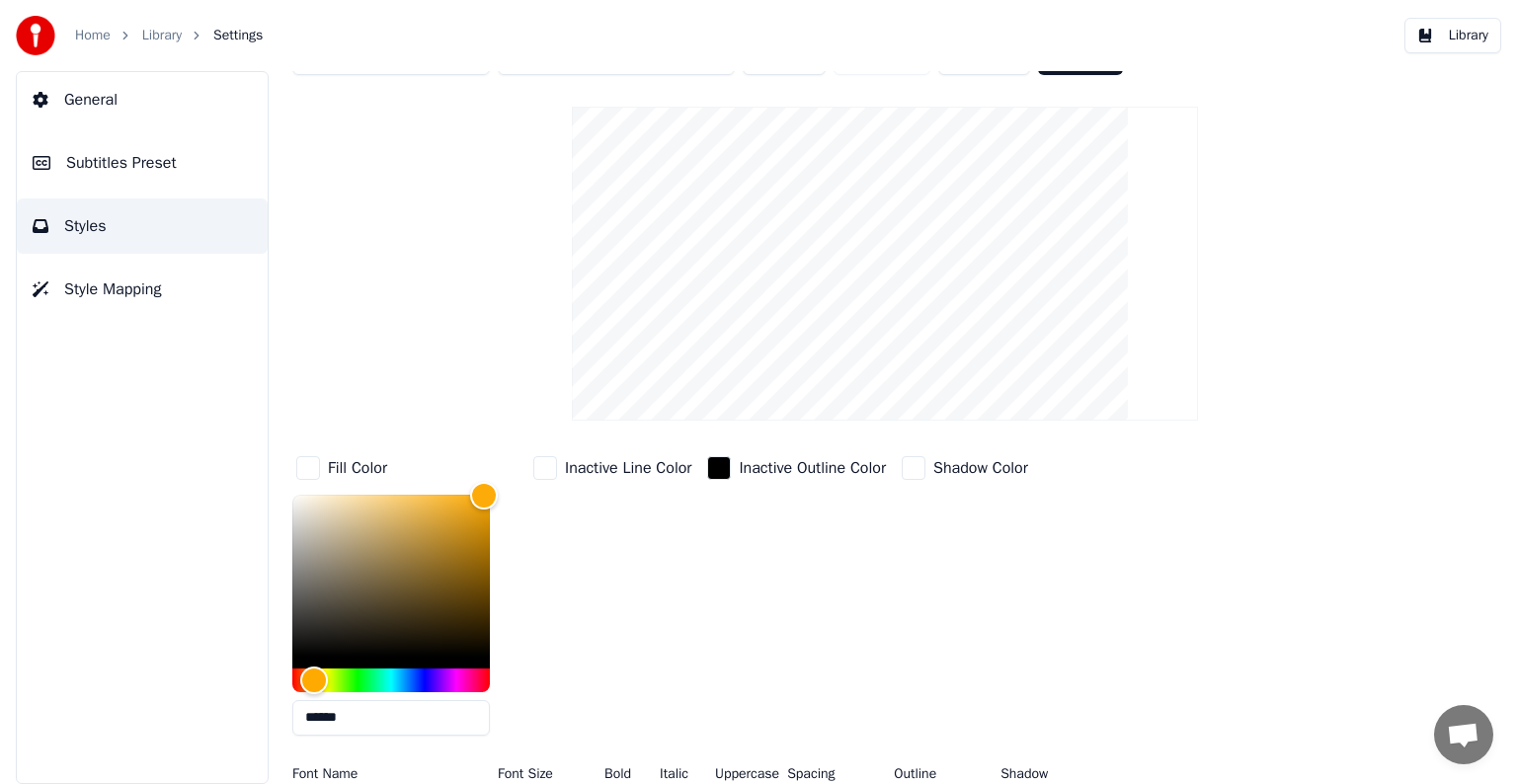 scroll, scrollTop: 0, scrollLeft: 0, axis: both 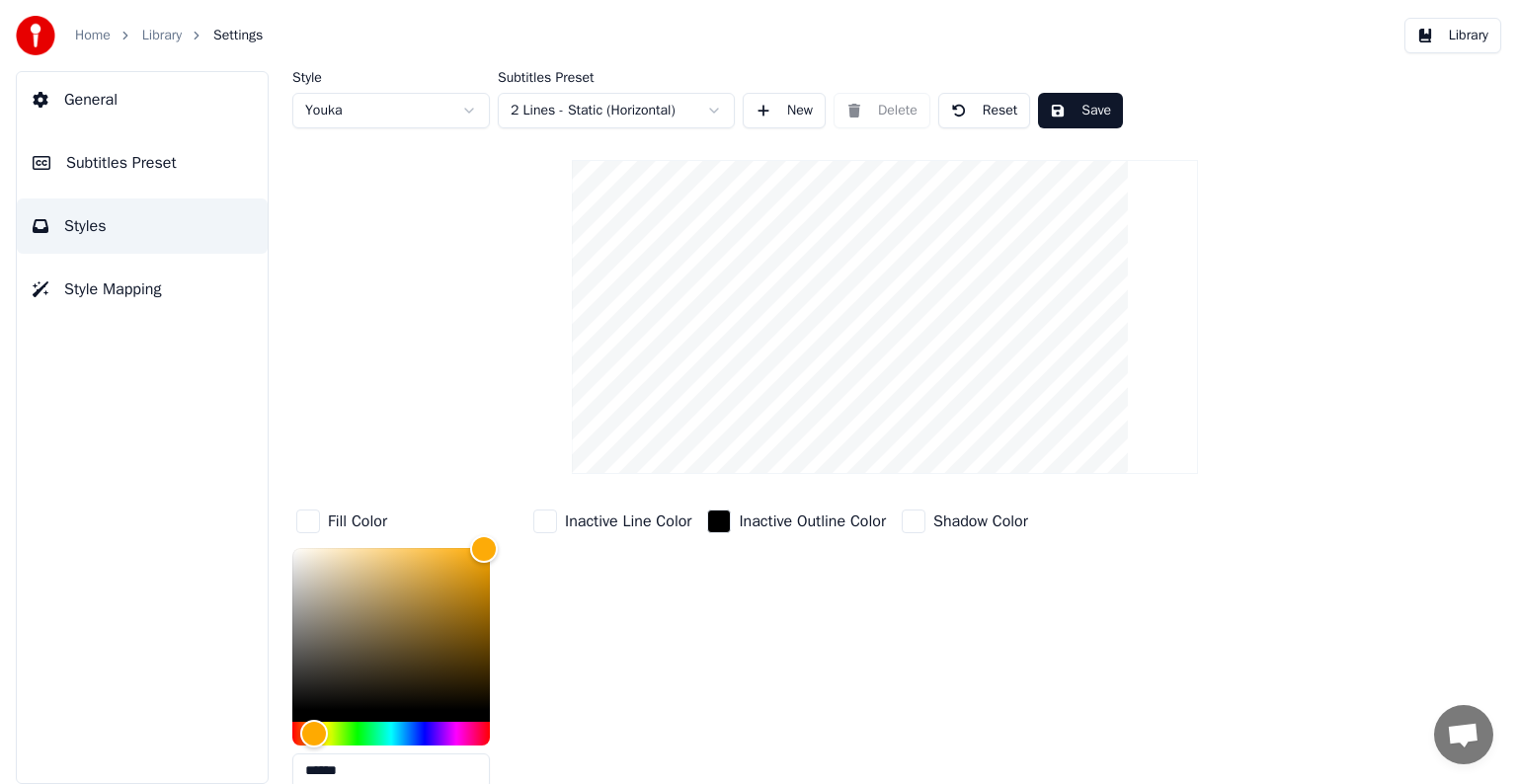 click on "Style Youka Subtitles Preset 2 Lines - Static (Horizontal) New Delete Reset Save" at bounding box center [885, 100] 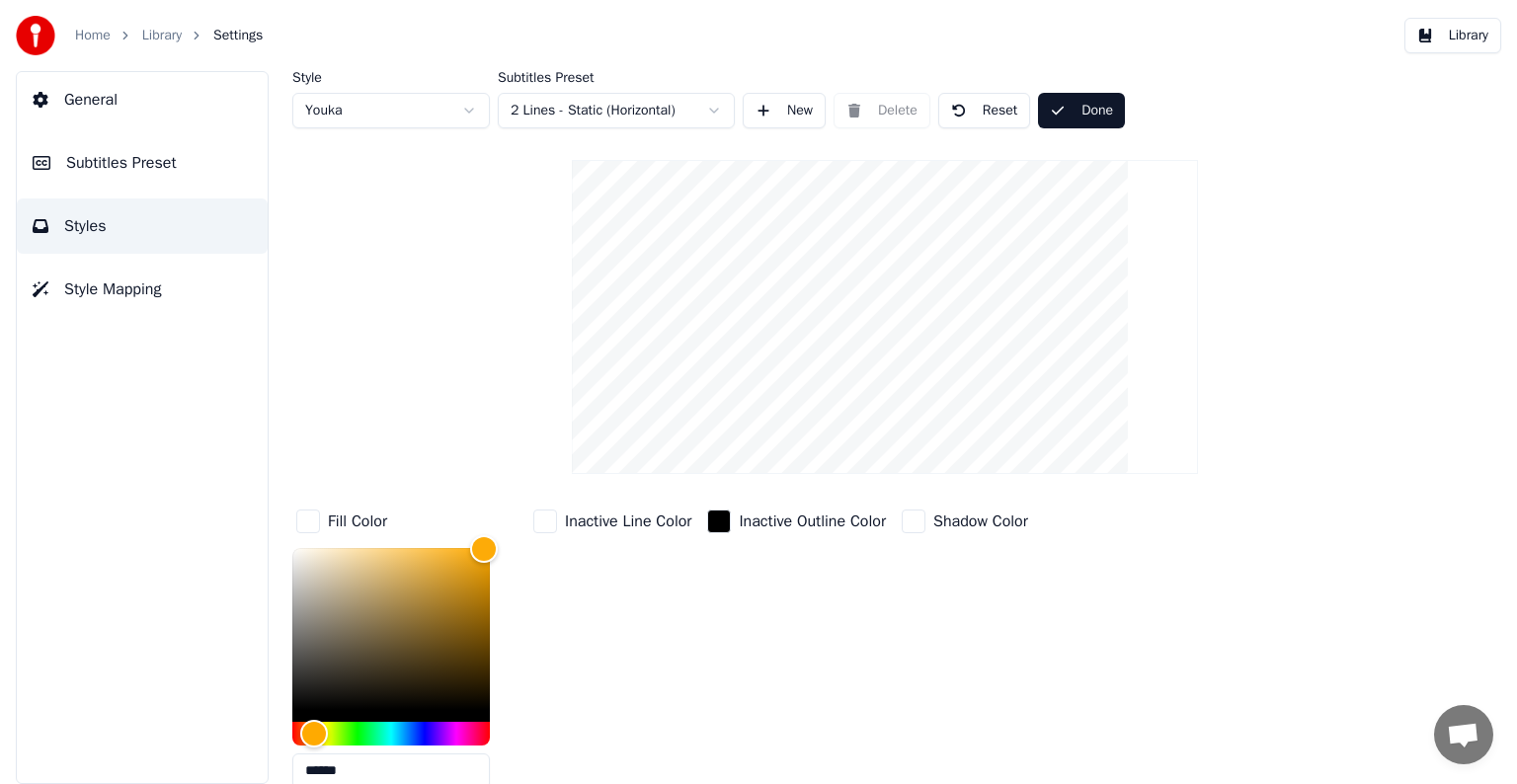 click on "Done" at bounding box center [1081, 111] 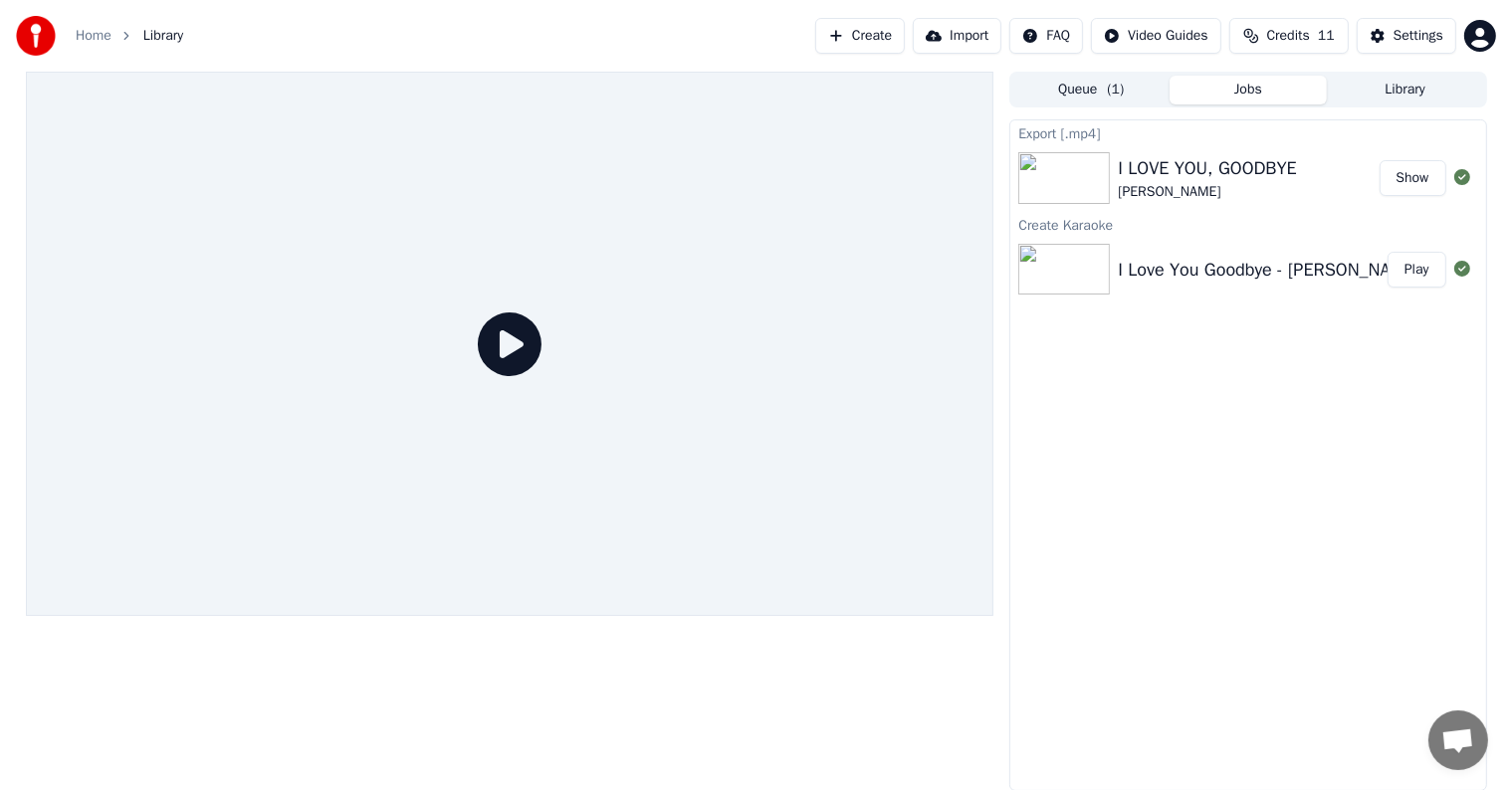 click on "Play" at bounding box center (1416, 270) 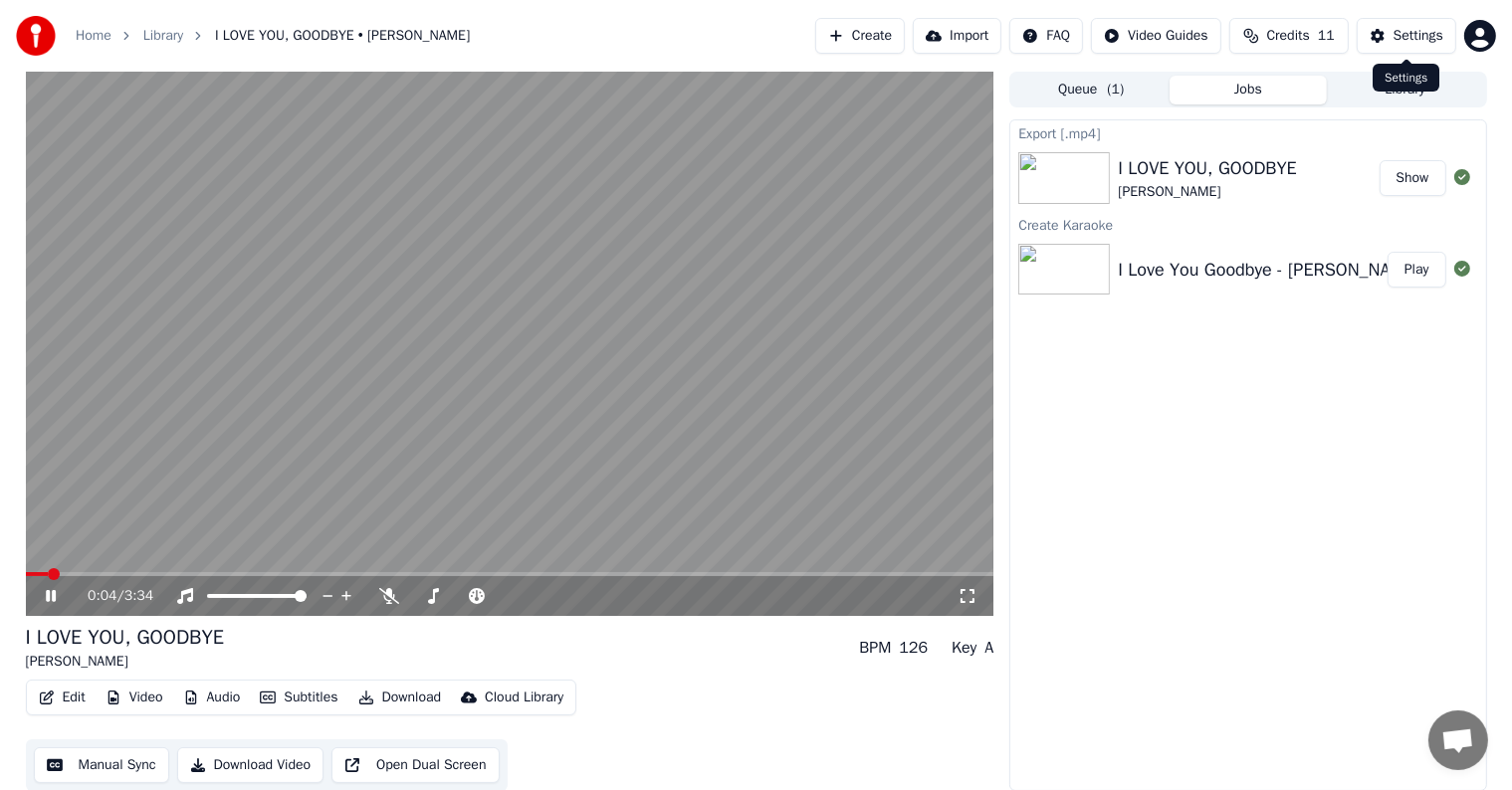 click on "Settings" at bounding box center (1418, 36) 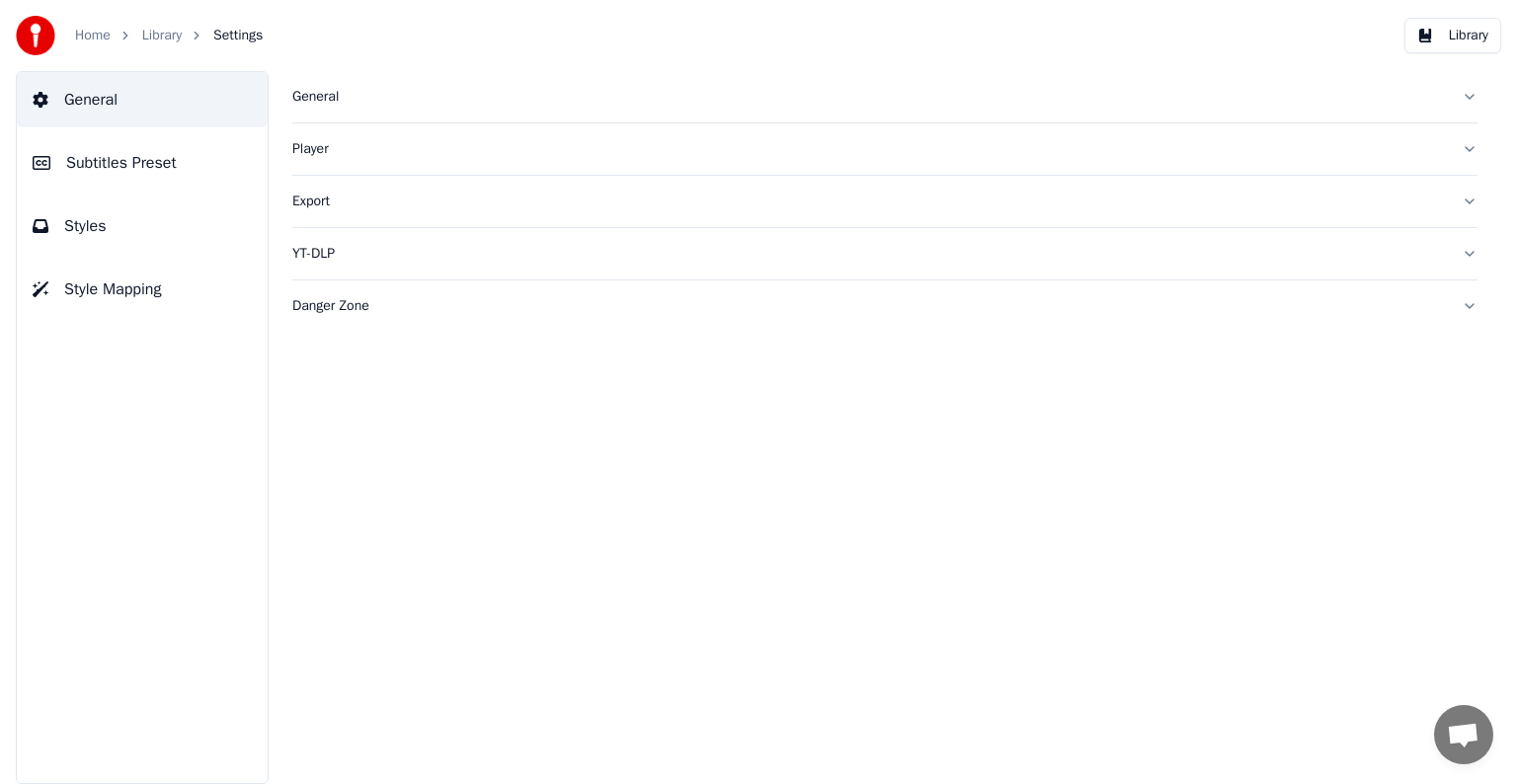 click on "Subtitles Preset" at bounding box center [121, 163] 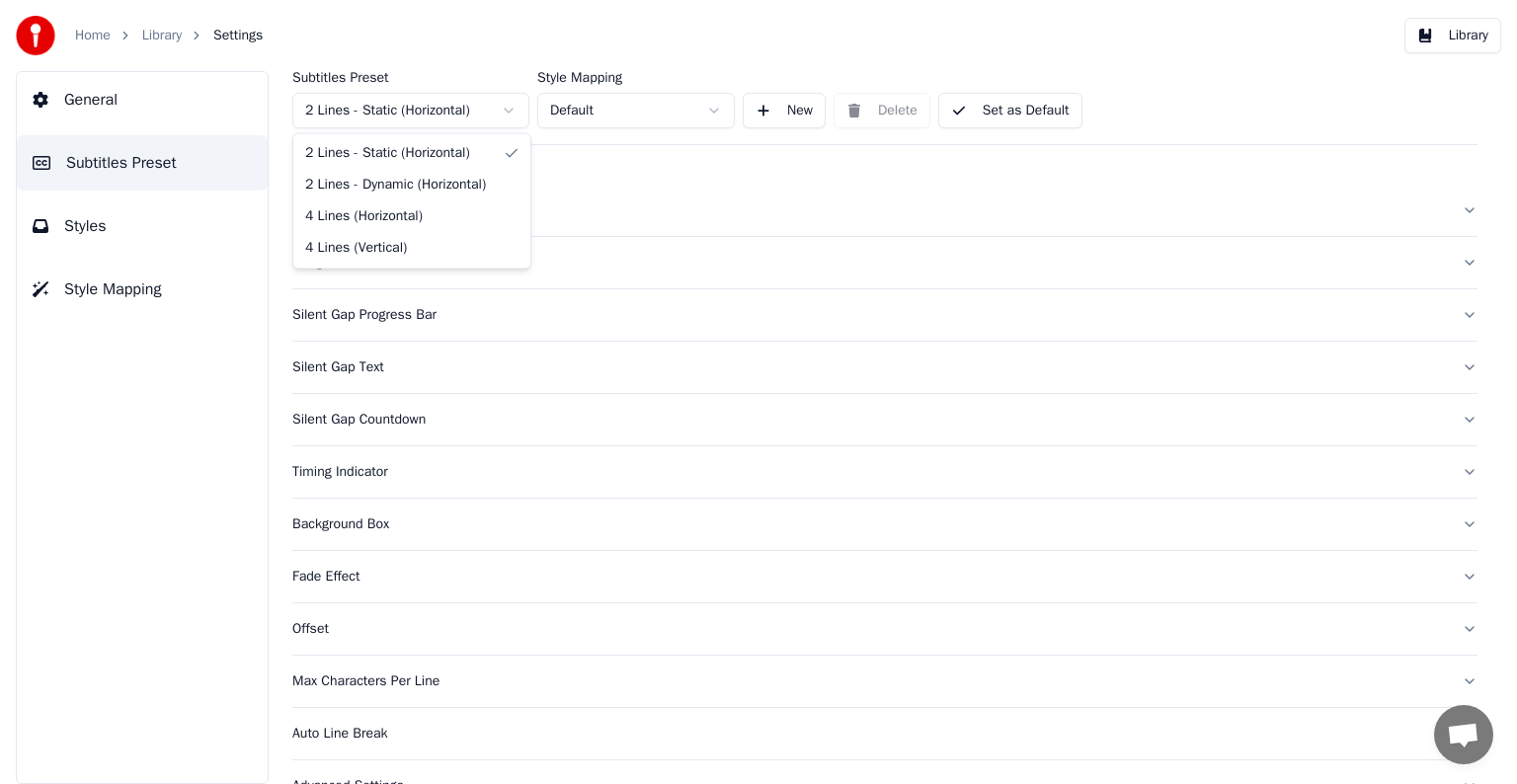 click on "Home Library Settings Library General Subtitles Preset Styles Style Mapping Subtitles Preset 2 Lines - Static (Horizontal) Style Mapping Default New Delete Set as Default General Song Title Silent Gap Progress Bar Silent Gap Text Silent Gap Countdown Timing Indicator Background Box Fade Effect Offset Max Characters Per Line Auto Line Break Advanced Settings 2 Lines - Static (Horizontal) 2 Lines - Dynamic (Horizontal) 4 Lines (Horizontal) 4 Lines (Vertical)" at bounding box center (758, 392) 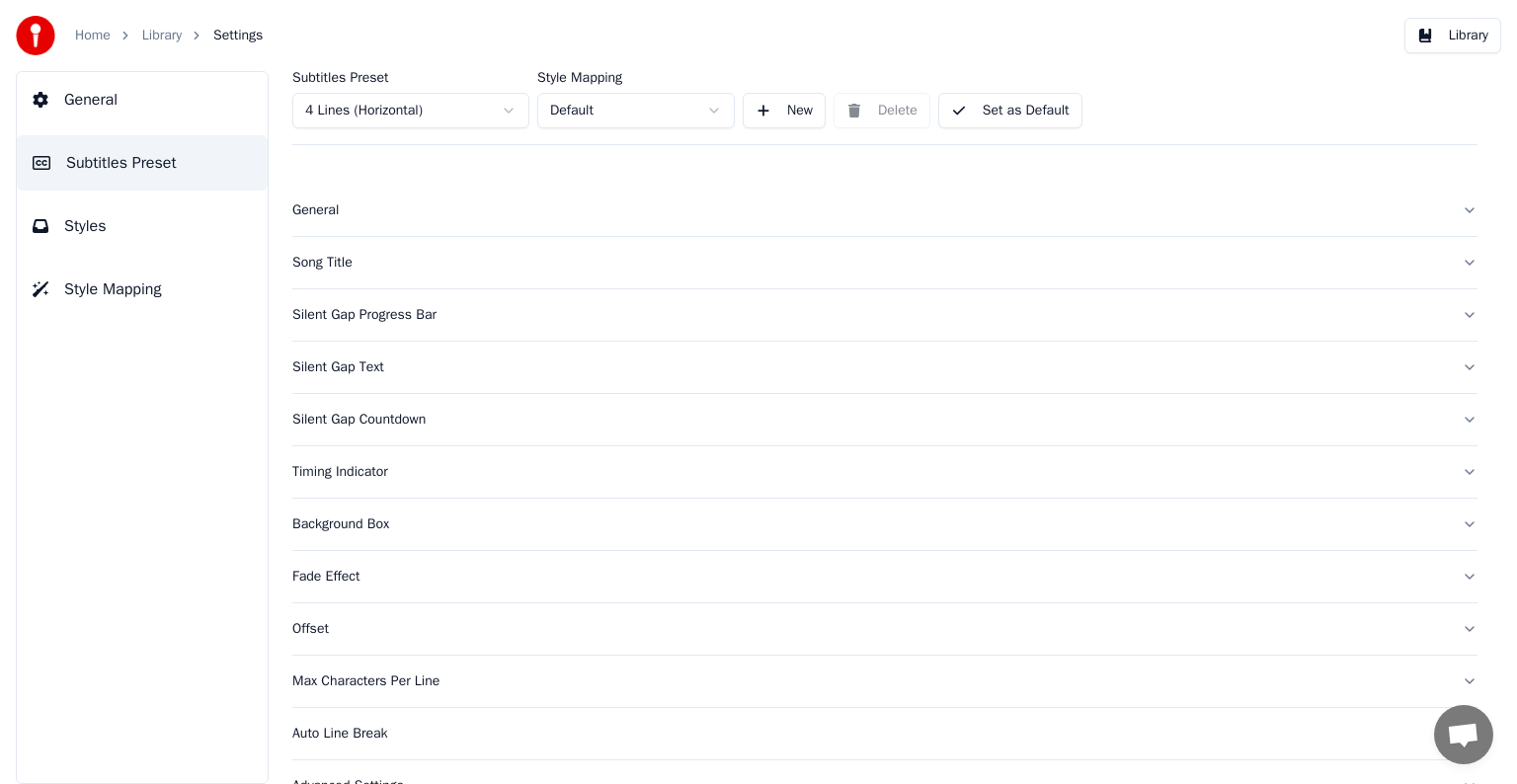 click on "Song Title" at bounding box center (869, 263) 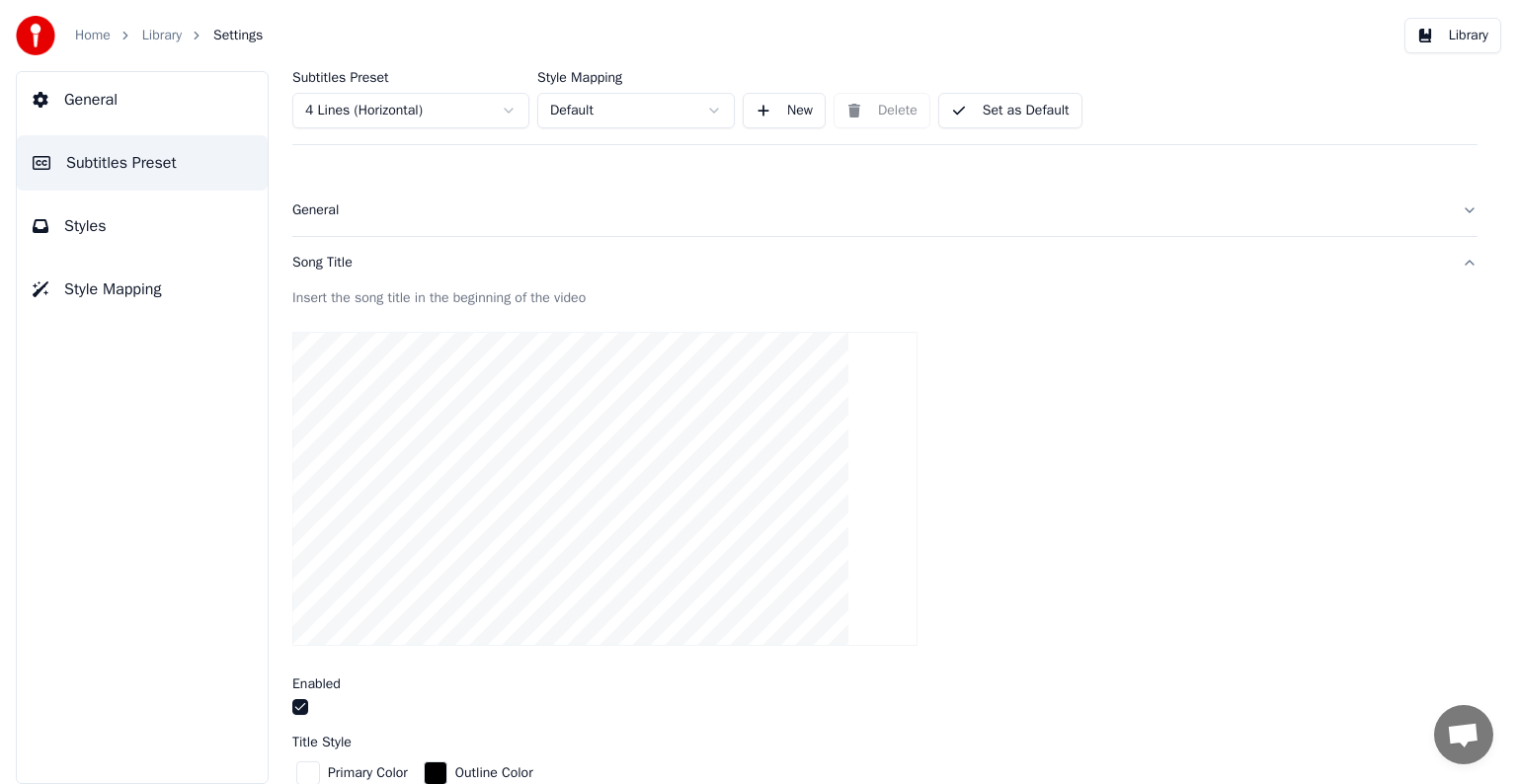 scroll, scrollTop: 296, scrollLeft: 0, axis: vertical 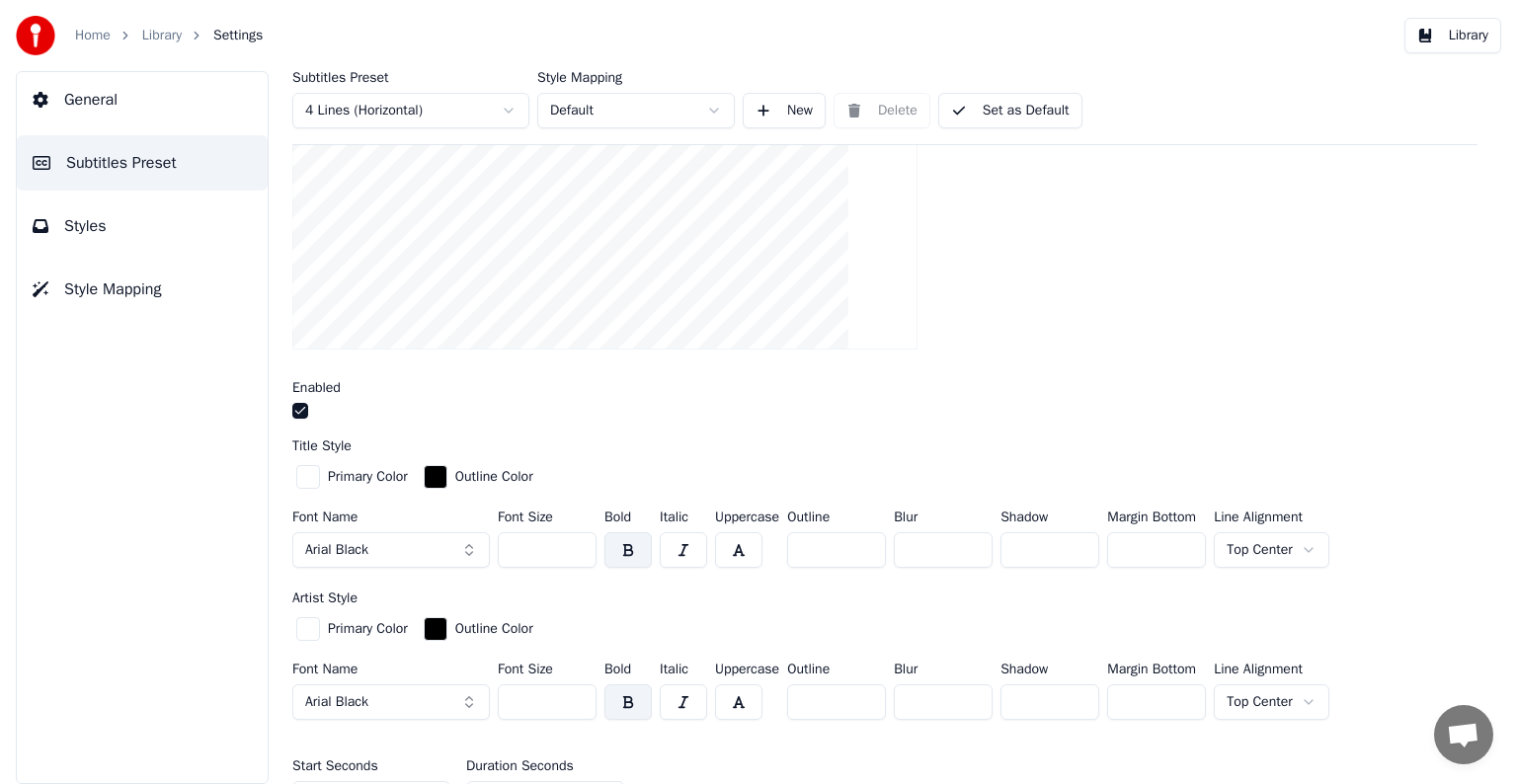 click at bounding box center (308, 477) 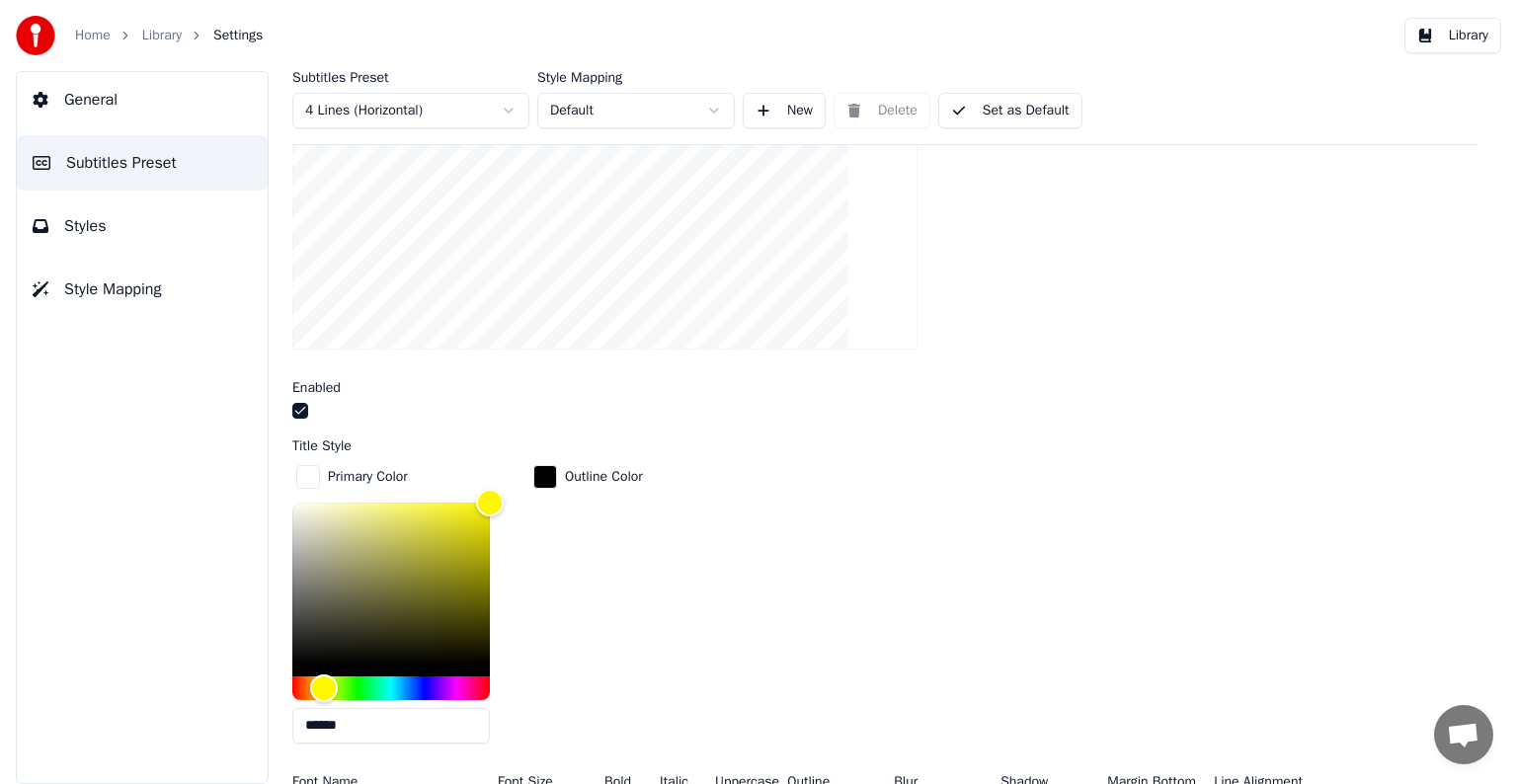 drag, startPoint x: 367, startPoint y: 724, endPoint x: 143, endPoint y: 699, distance: 225.3908 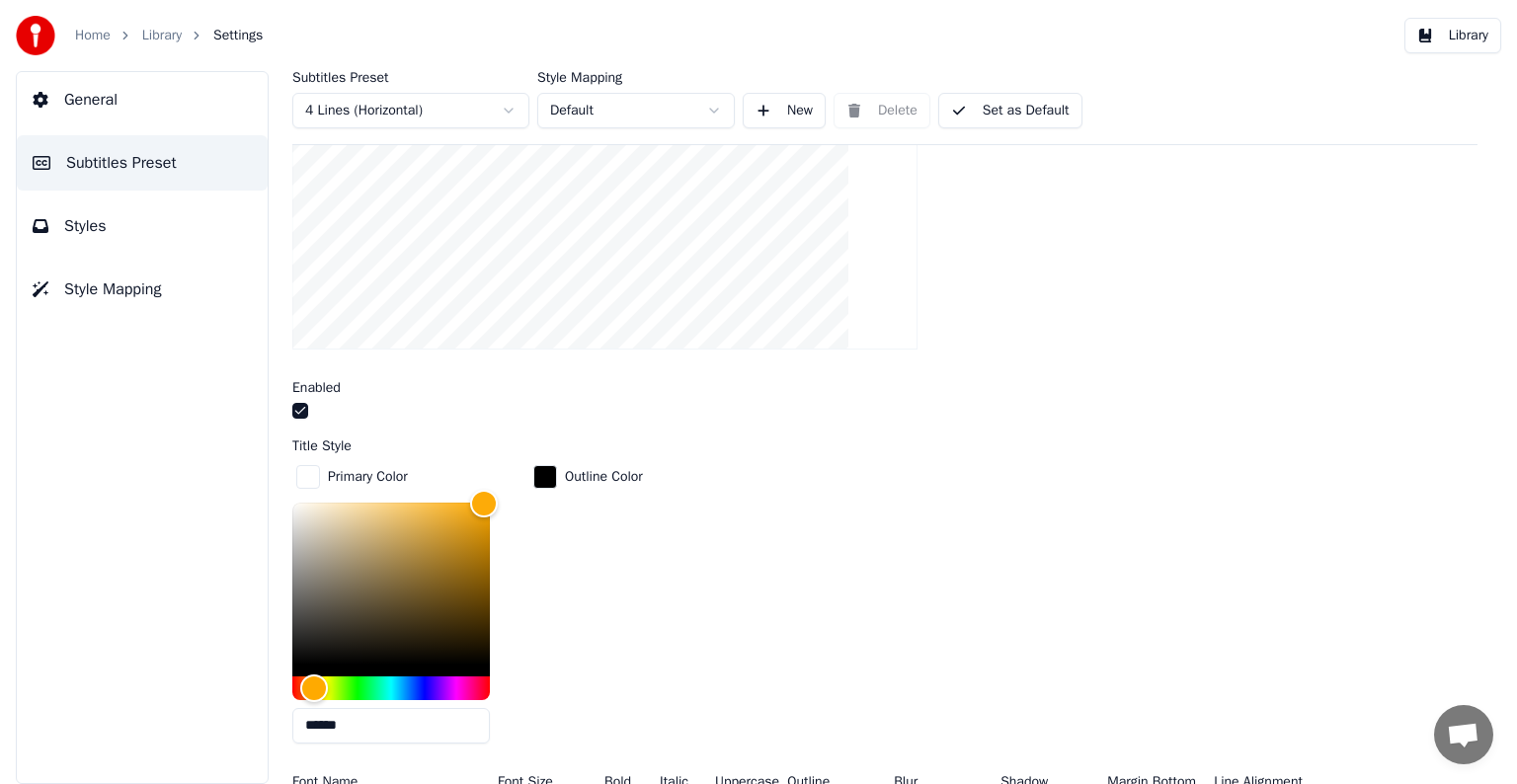 type on "******" 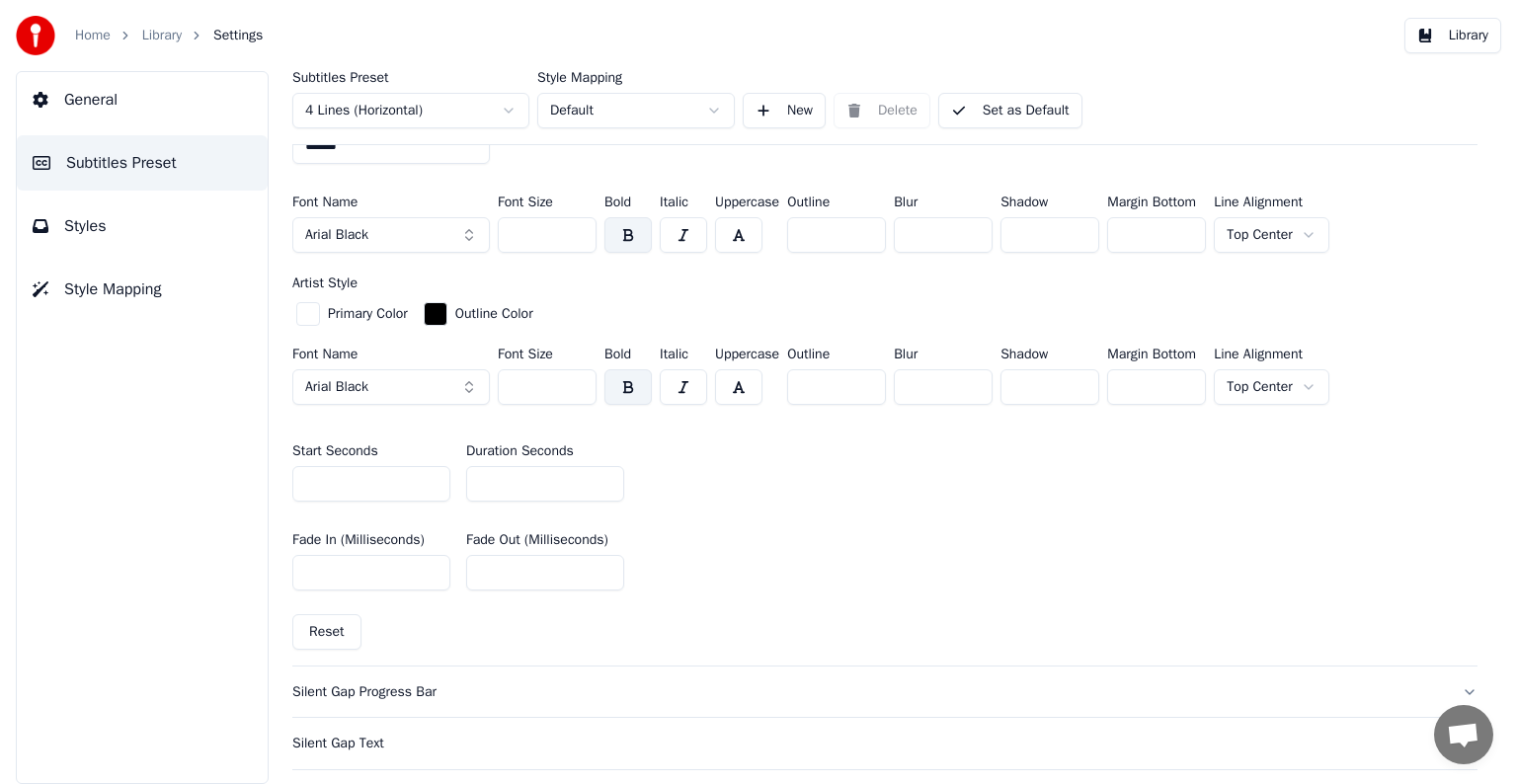 scroll, scrollTop: 987, scrollLeft: 0, axis: vertical 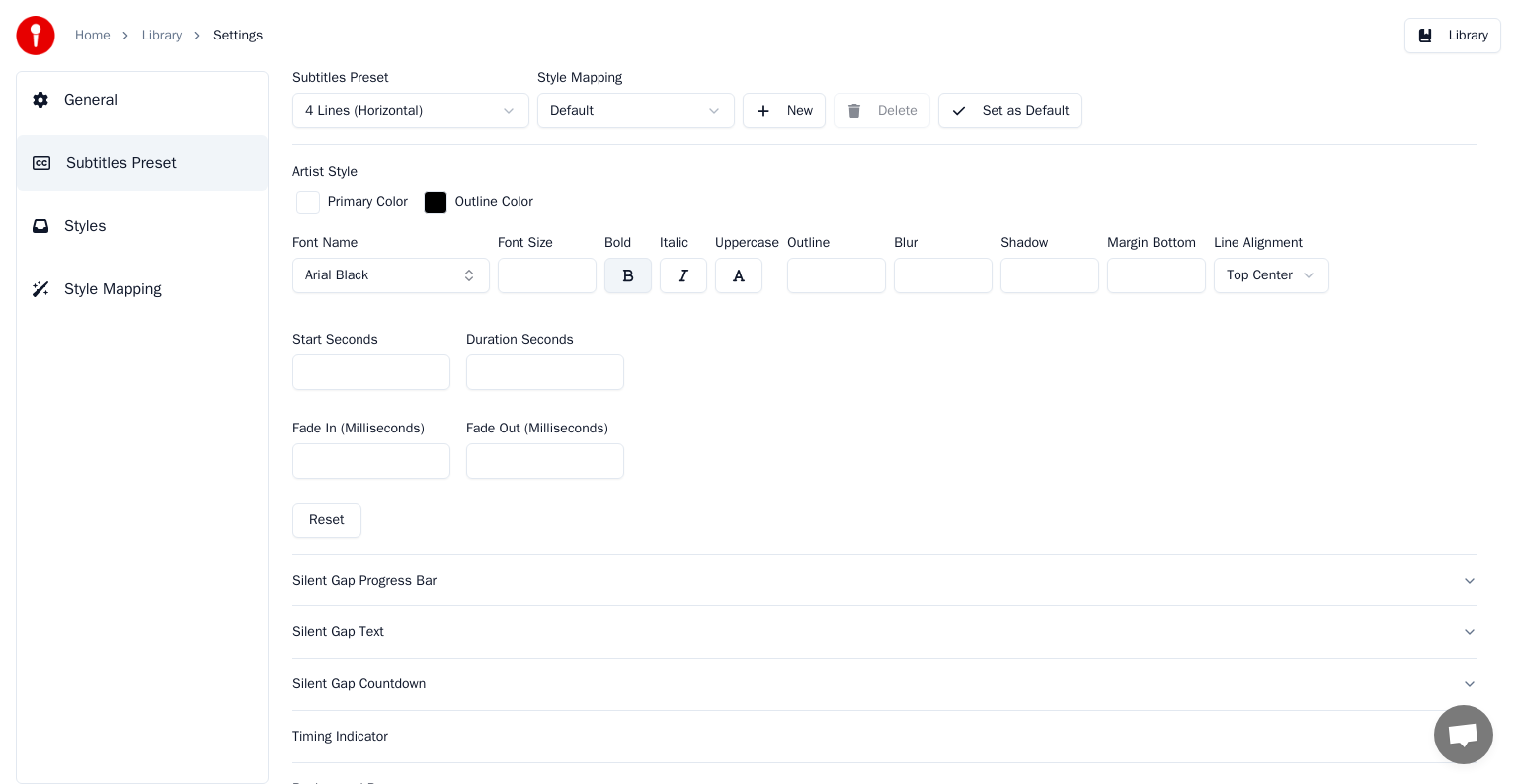 click on "Silent Gap Countdown" at bounding box center (869, 684) 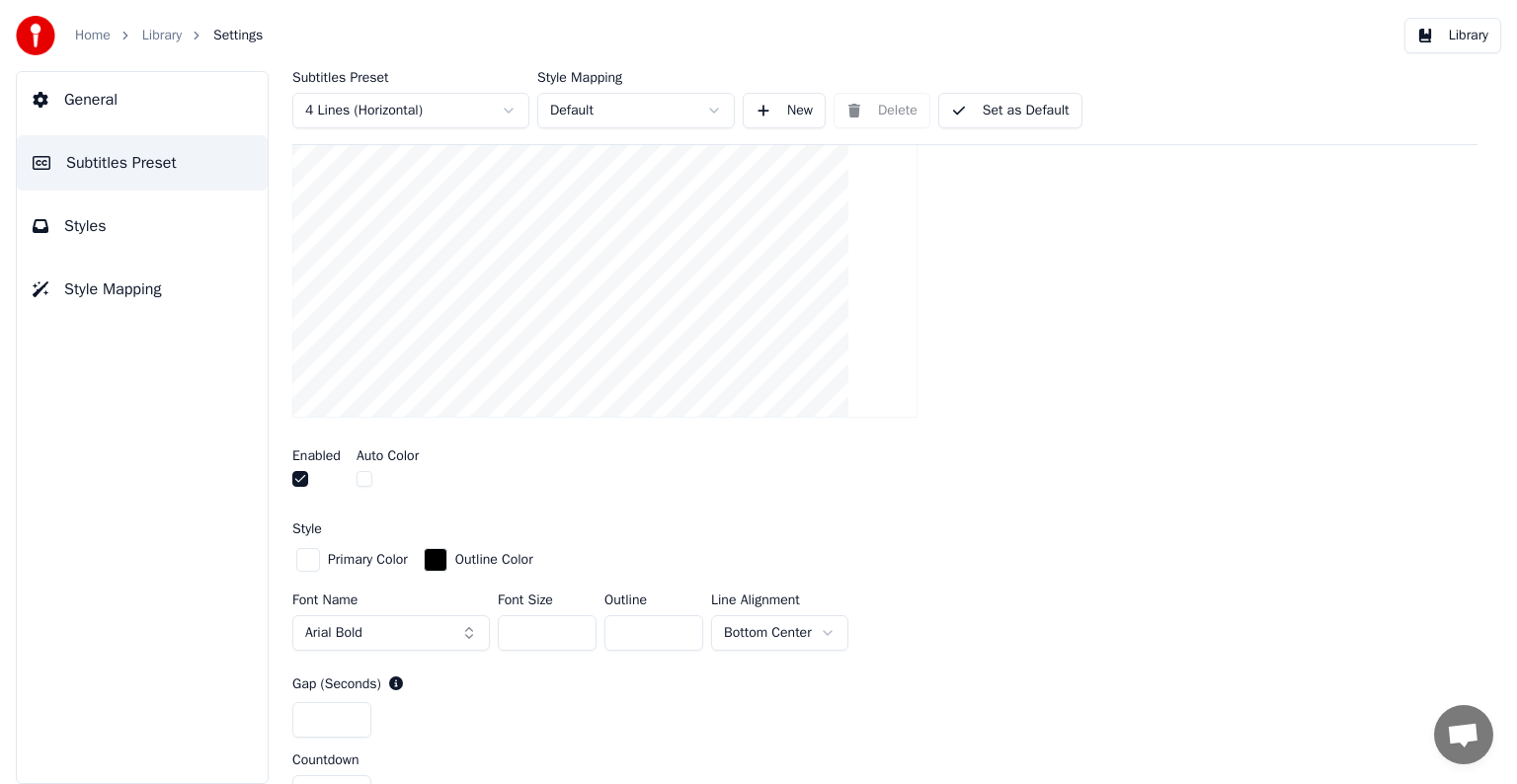 scroll, scrollTop: 494, scrollLeft: 0, axis: vertical 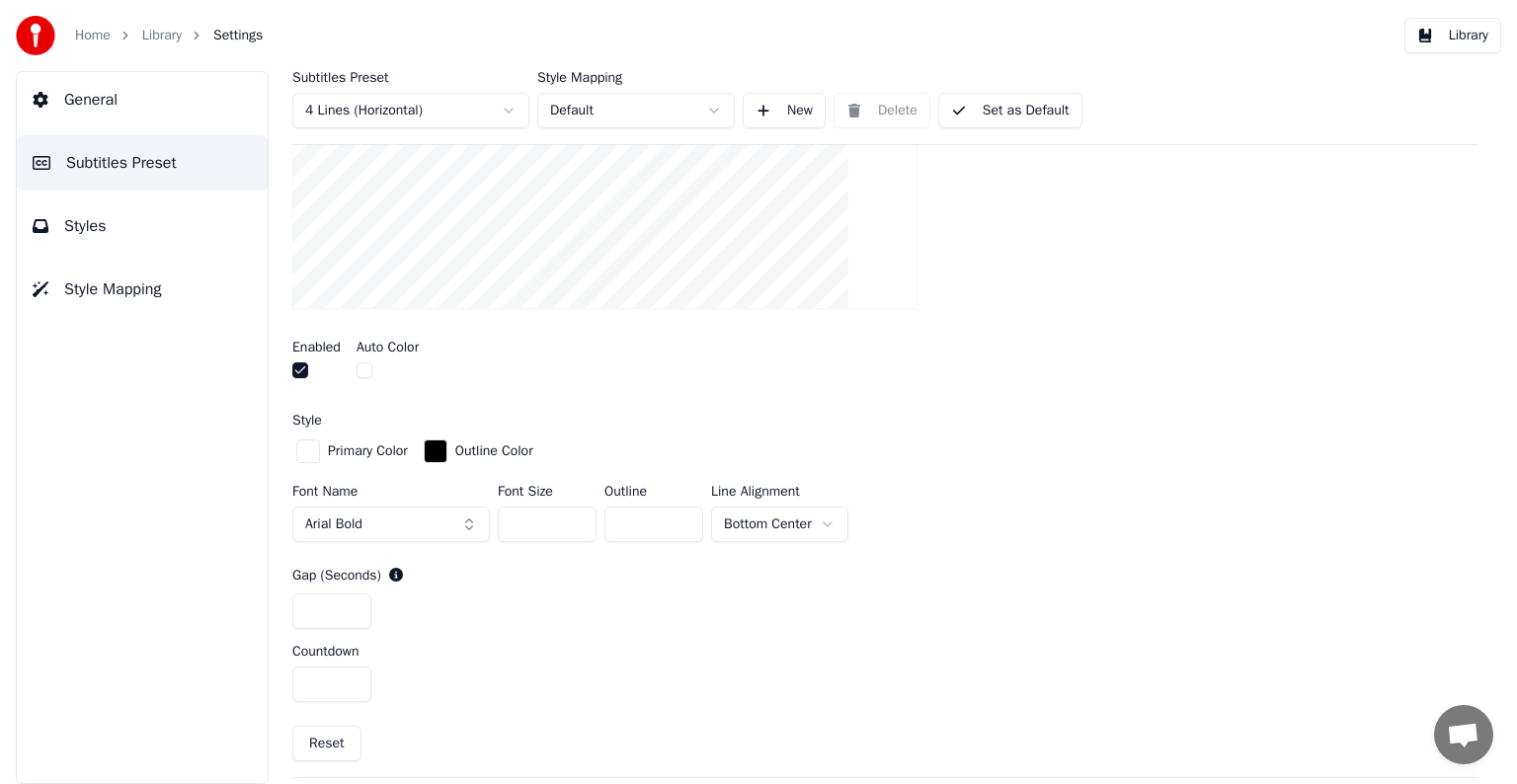 click at bounding box center [308, 451] 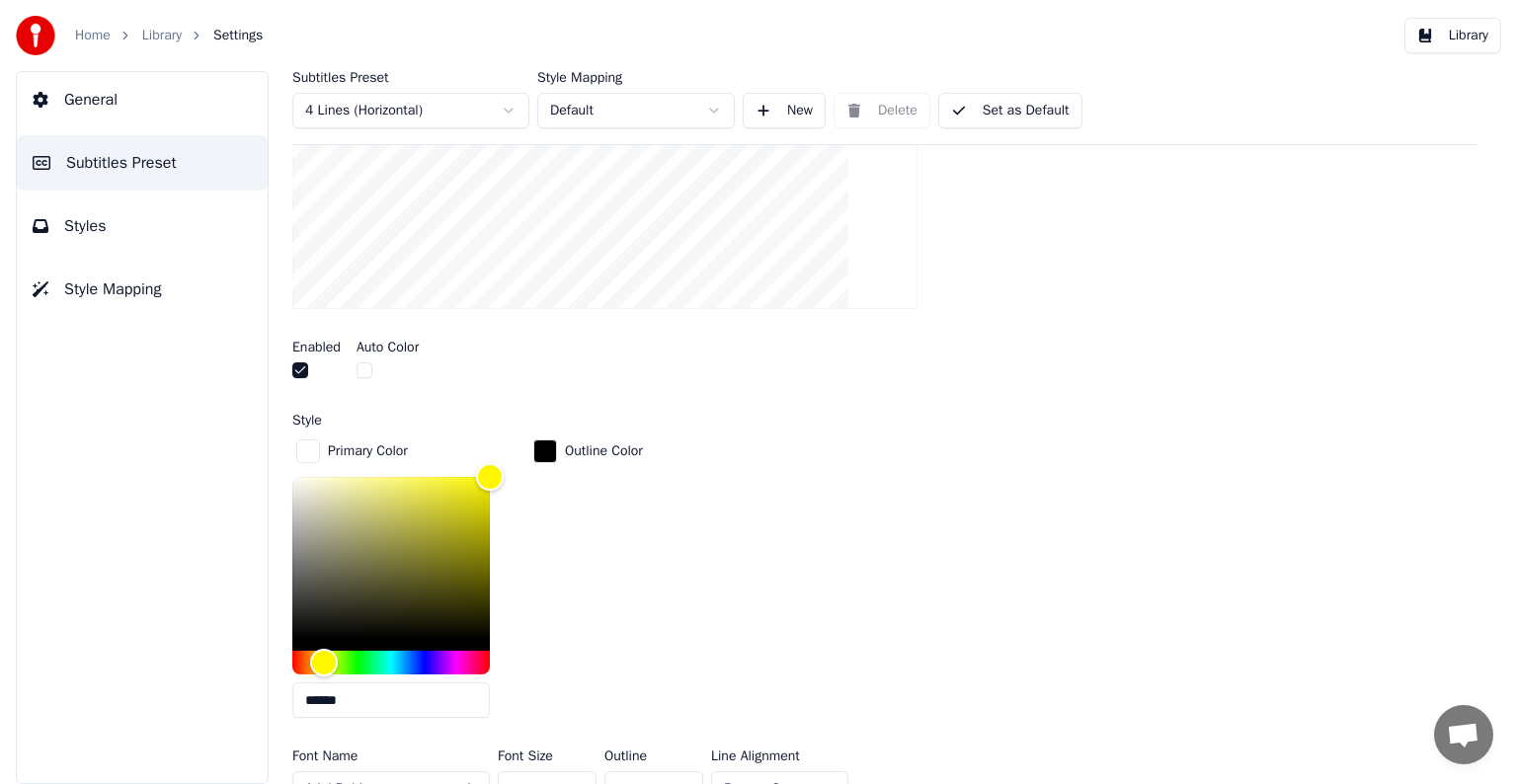drag, startPoint x: 359, startPoint y: 697, endPoint x: 114, endPoint y: 682, distance: 245.4588 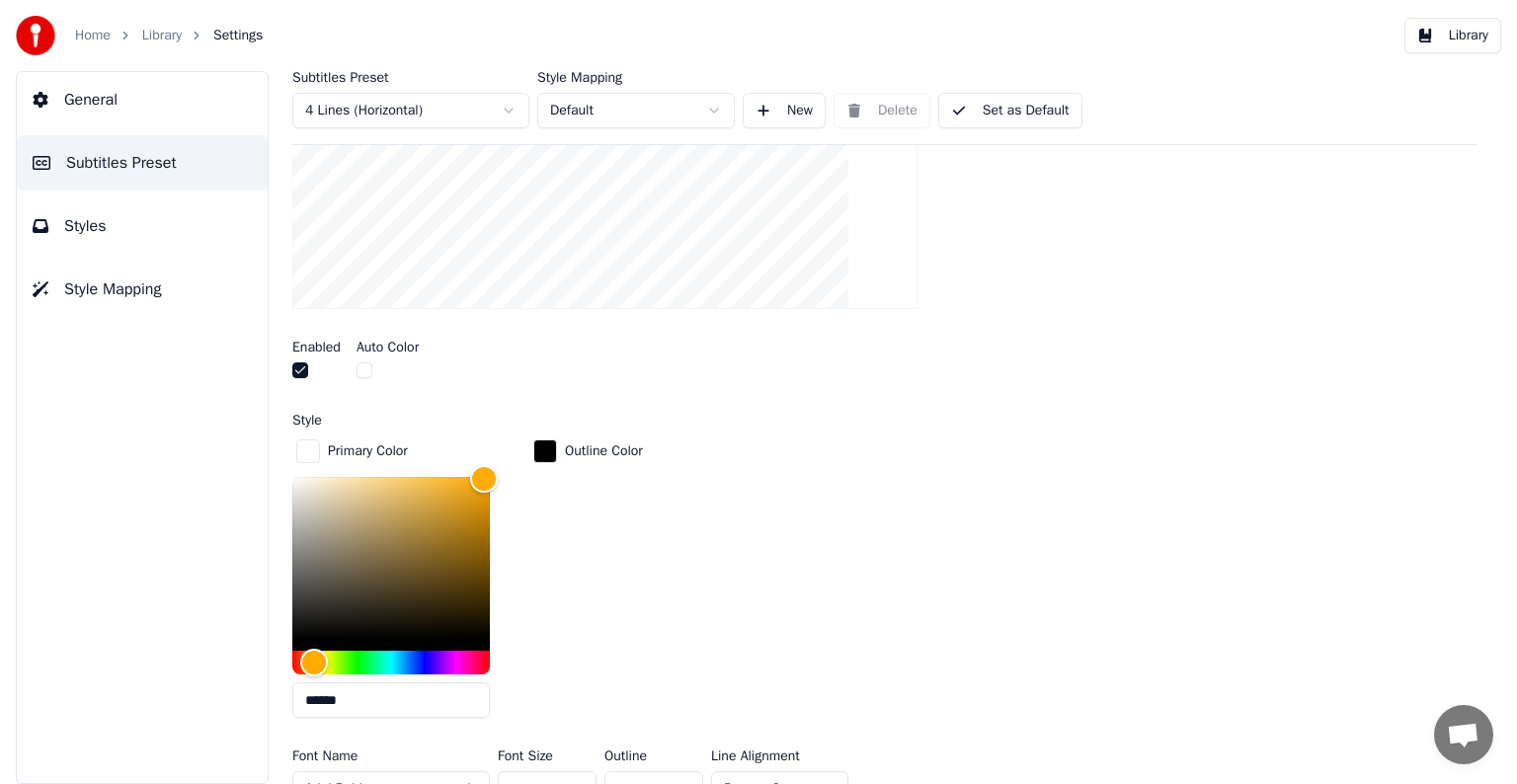 type on "******" 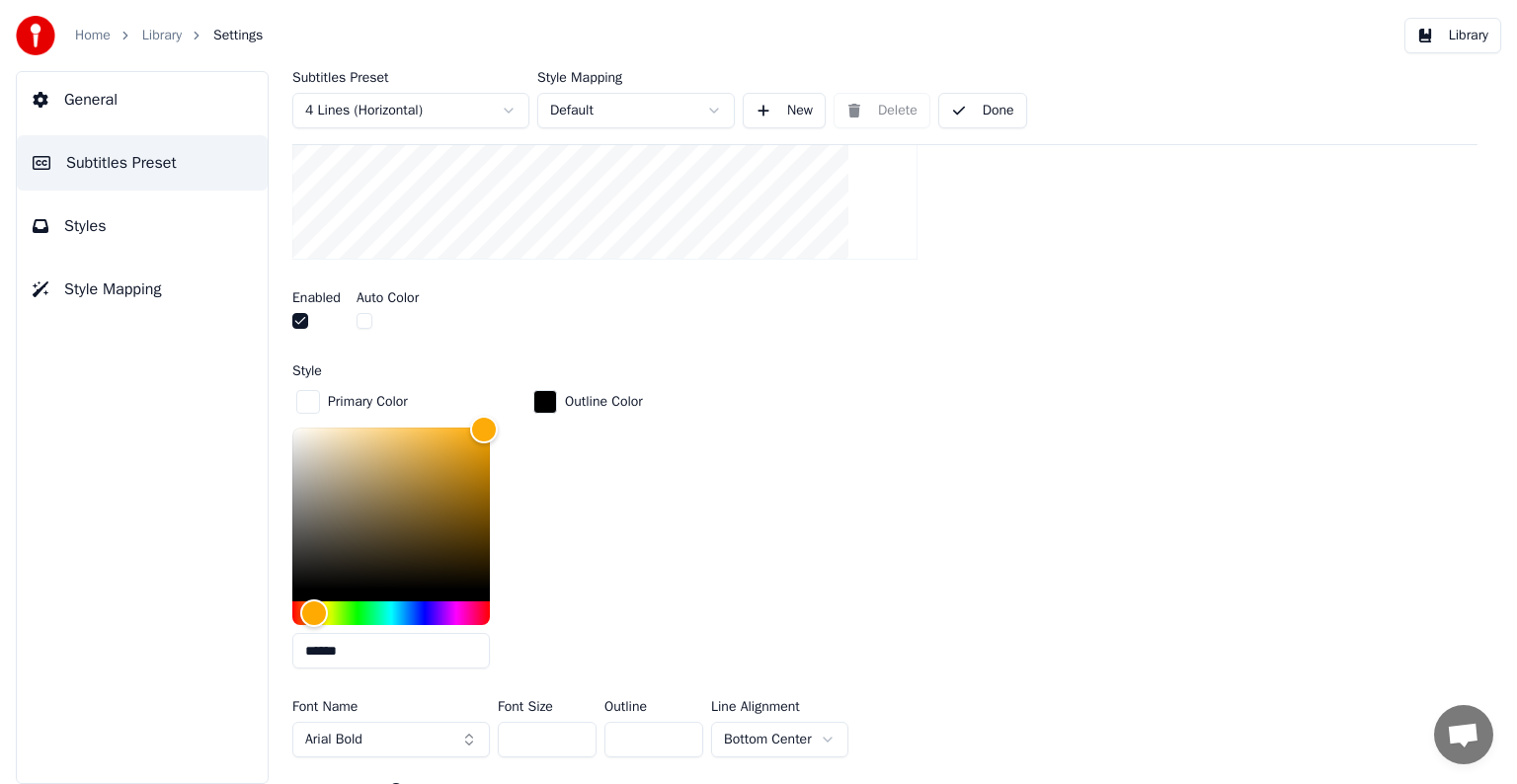 scroll, scrollTop: 592, scrollLeft: 0, axis: vertical 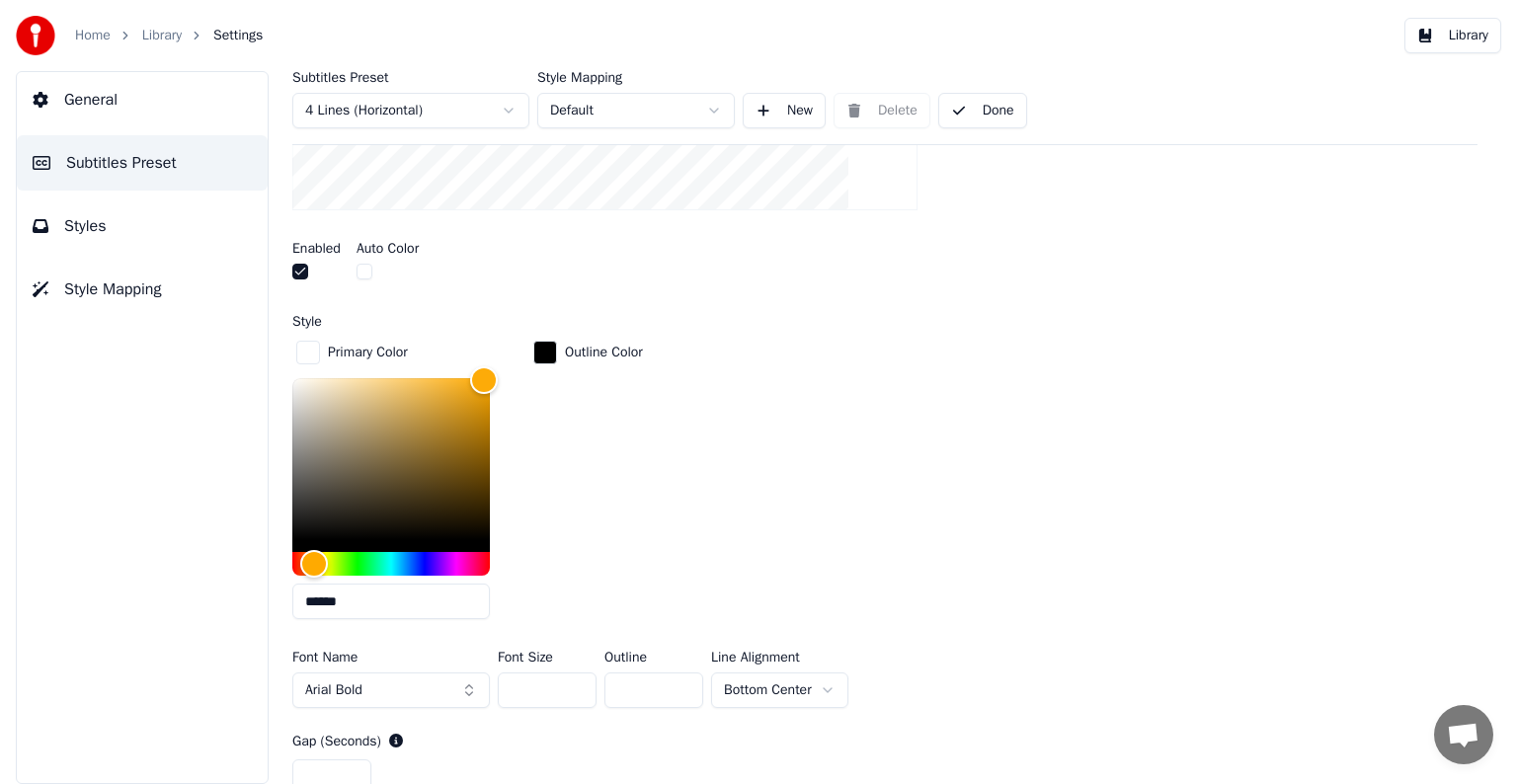 click on "Styles" at bounding box center (85, 226) 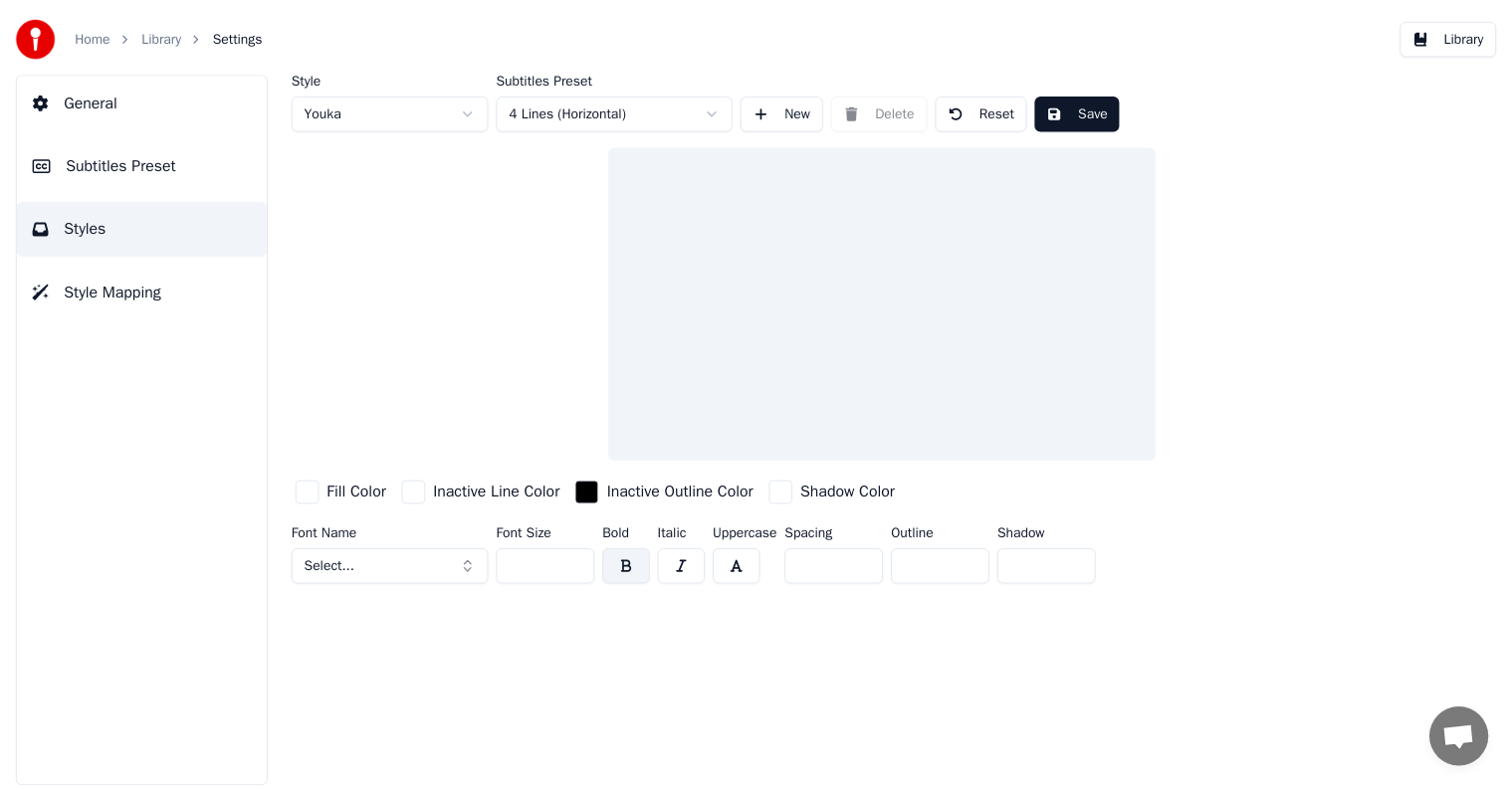 scroll, scrollTop: 0, scrollLeft: 0, axis: both 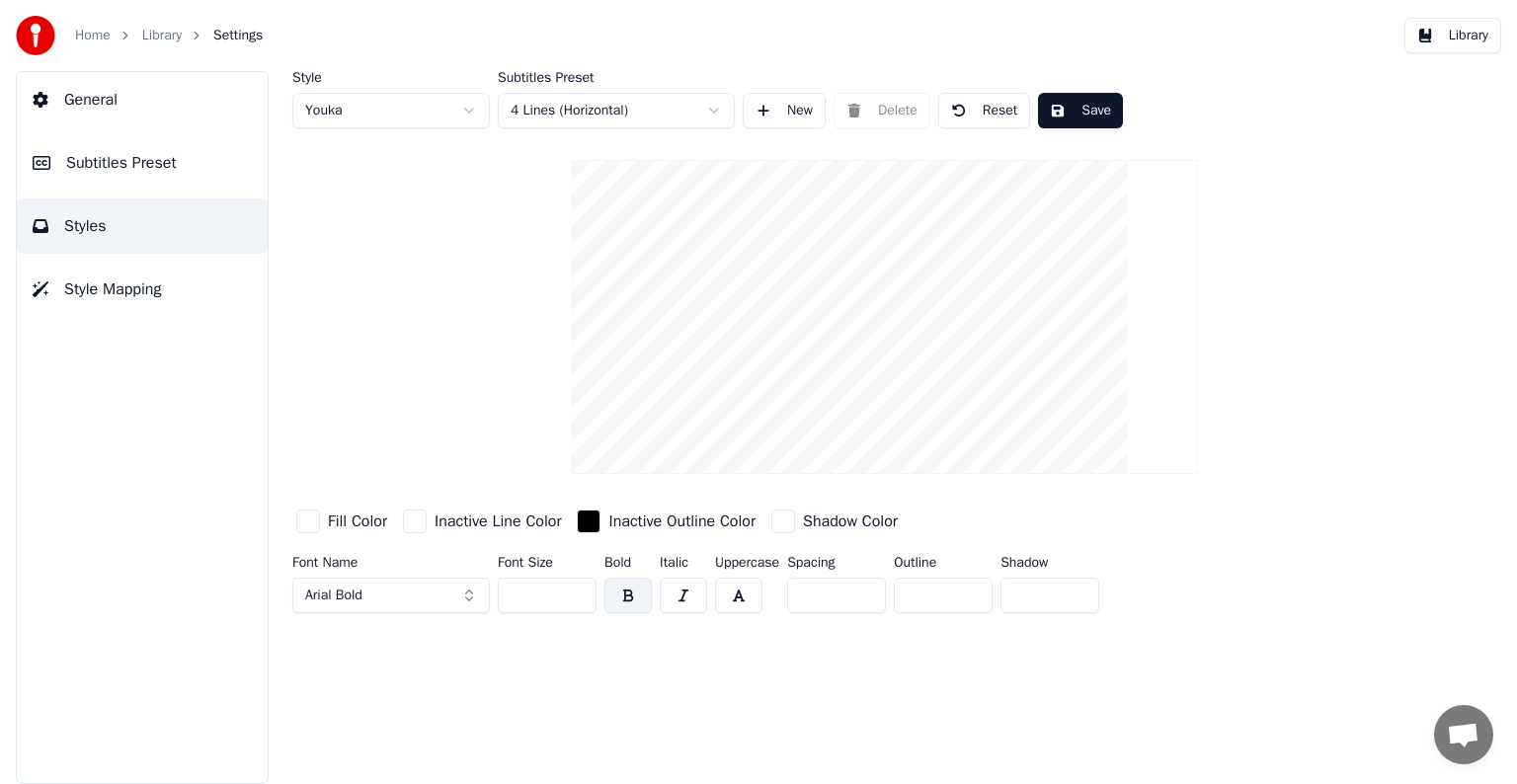click on "Library" at bounding box center [162, 36] 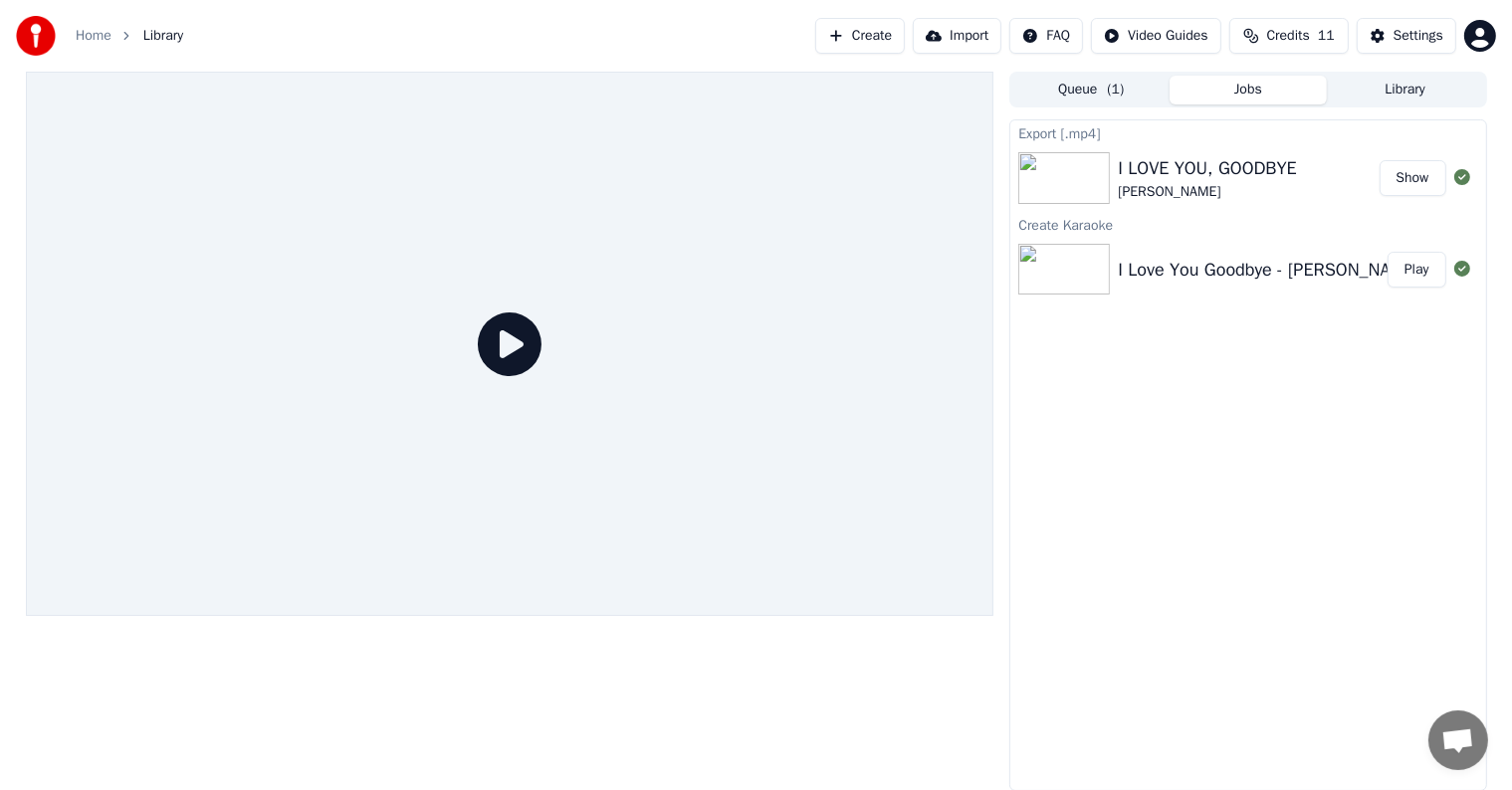 click on "Play" at bounding box center [1416, 270] 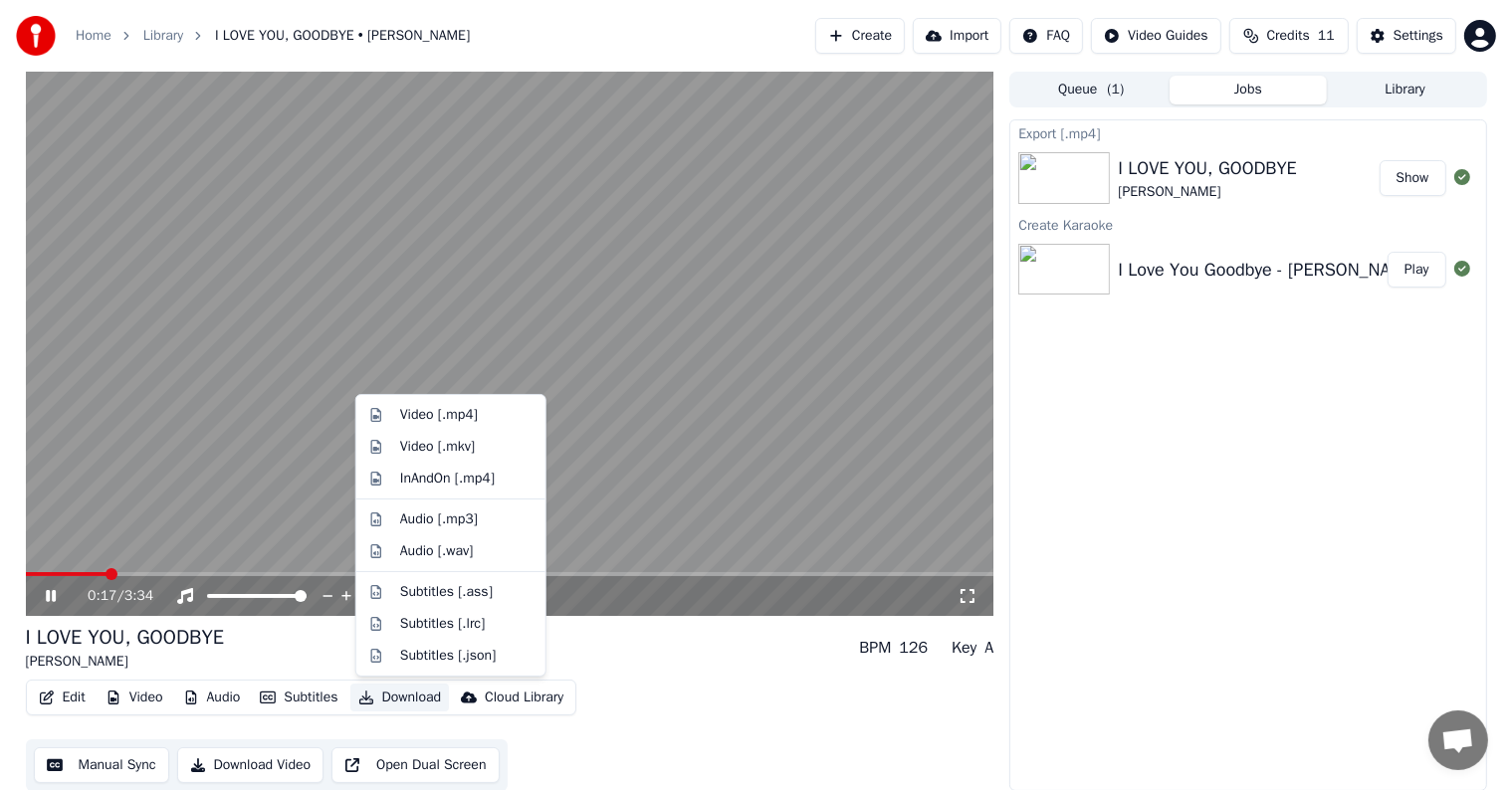 click on "Download" at bounding box center [400, 697] 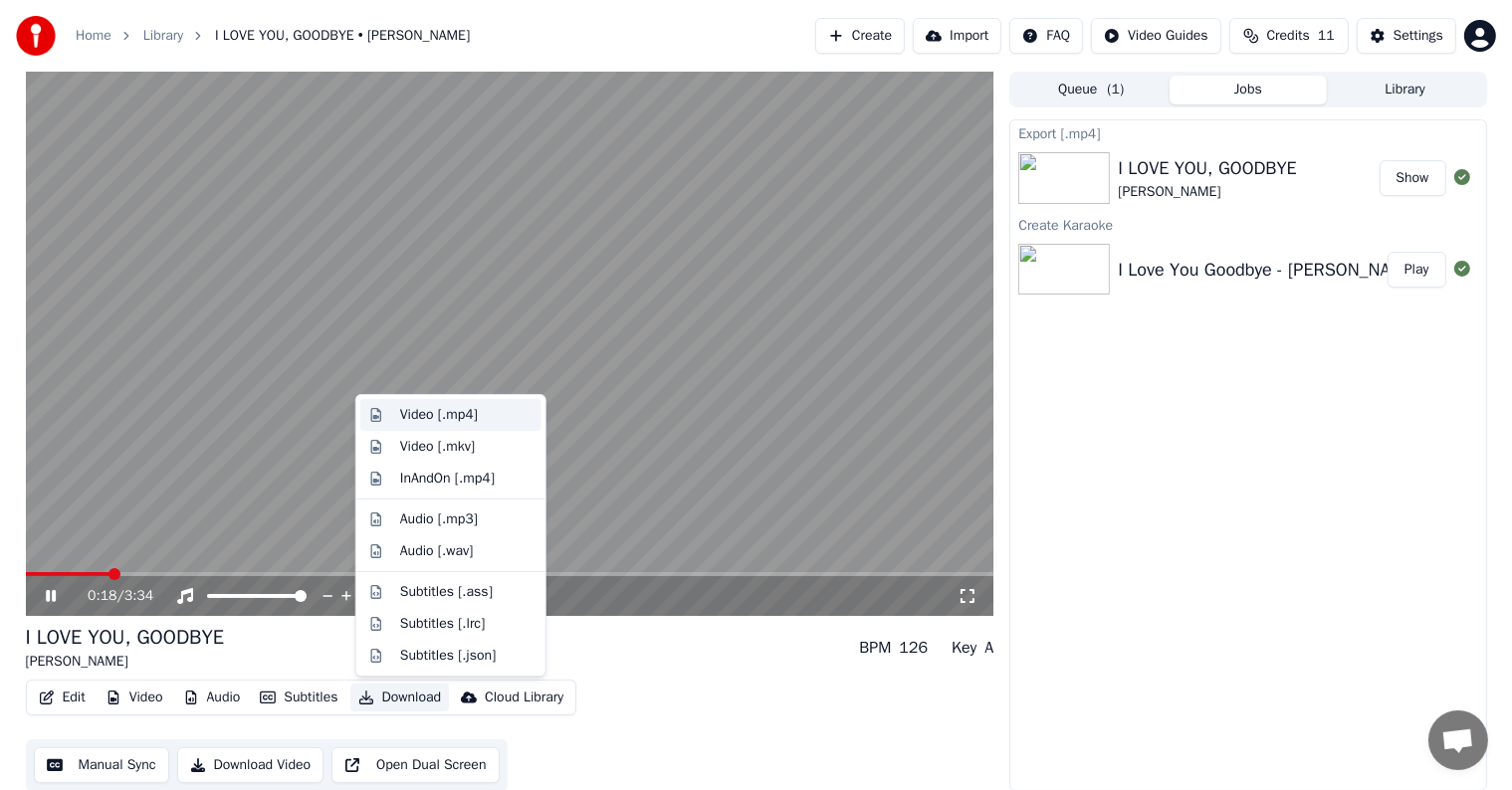 click on "Video [.mp4]" at bounding box center [439, 415] 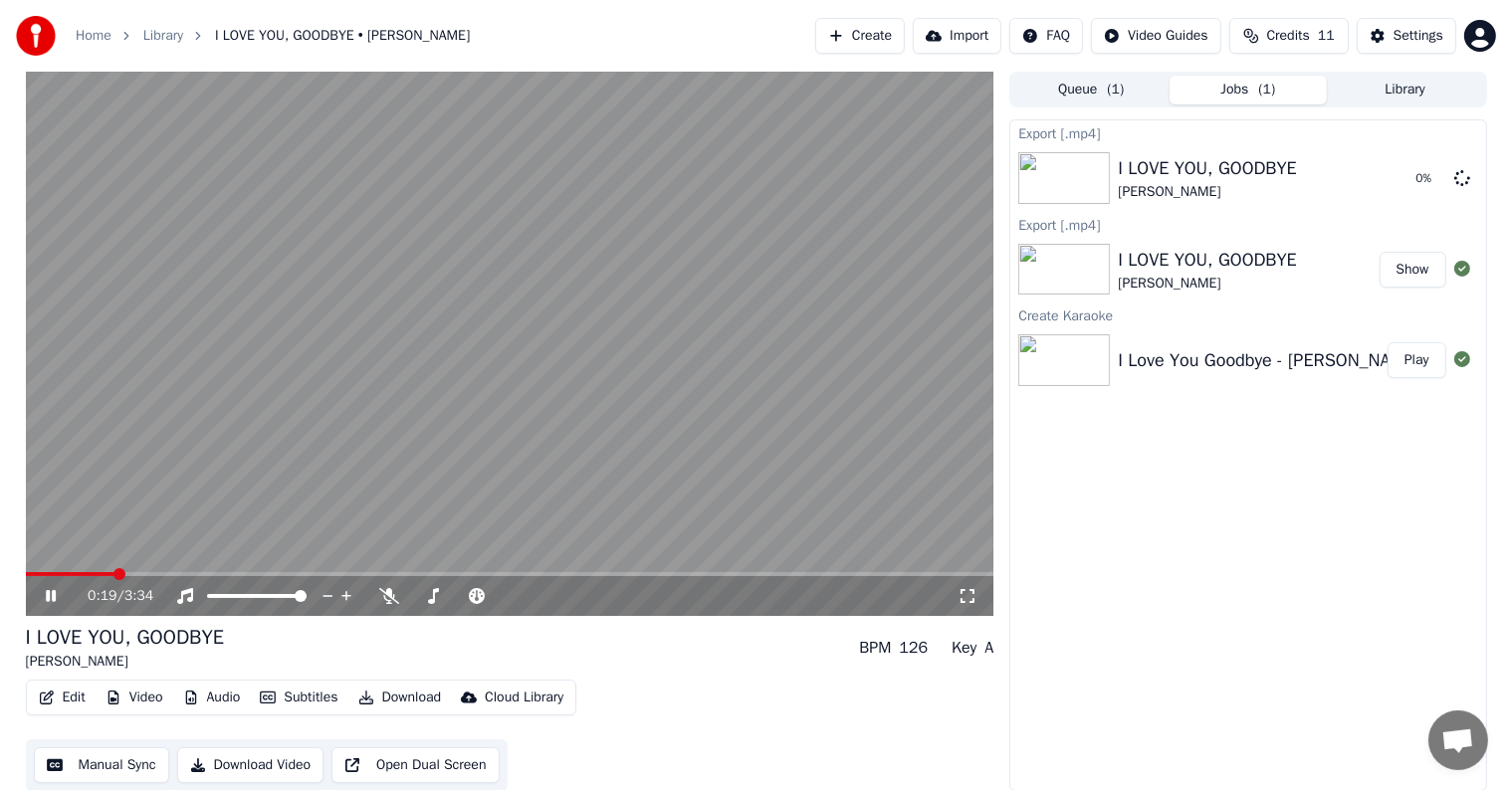 click at bounding box center [510, 343] 